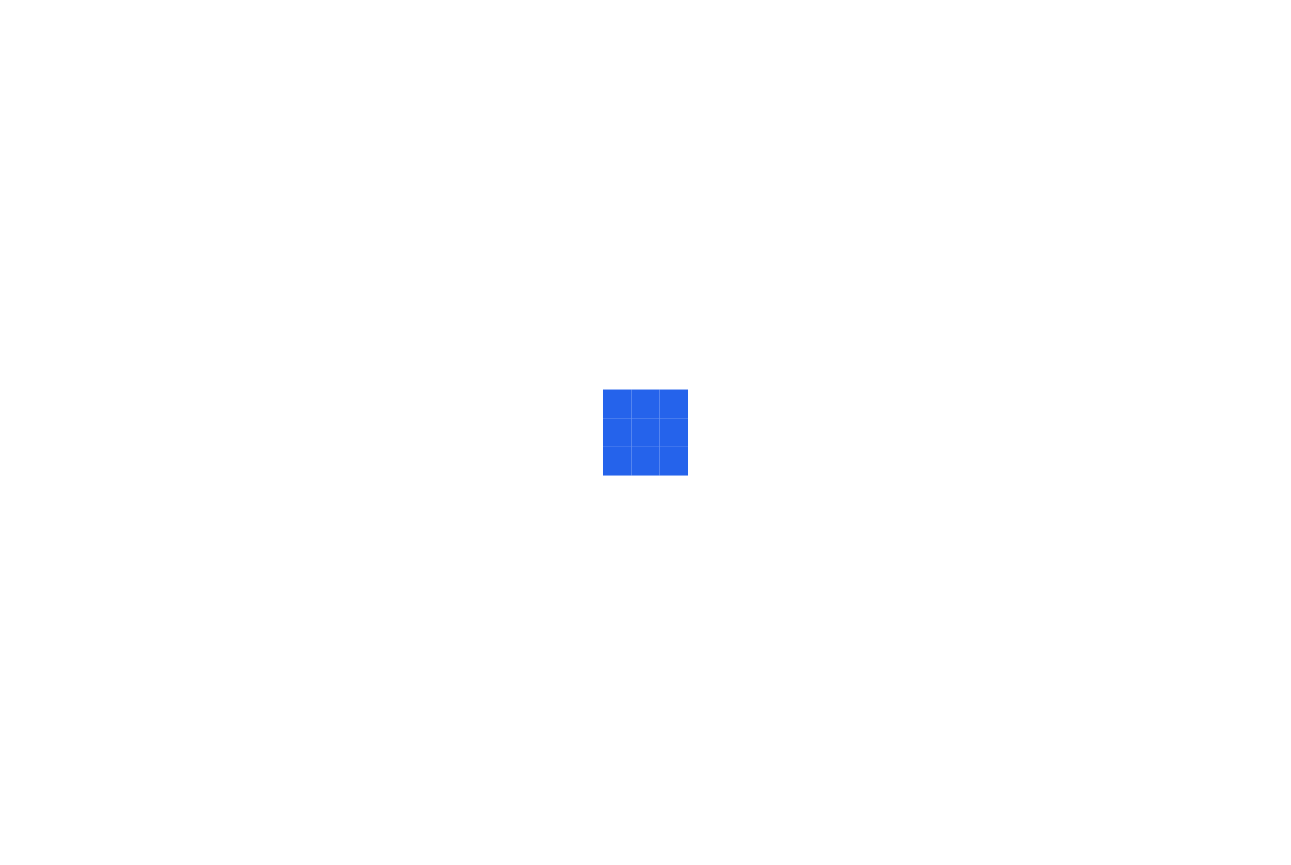 scroll, scrollTop: 0, scrollLeft: 0, axis: both 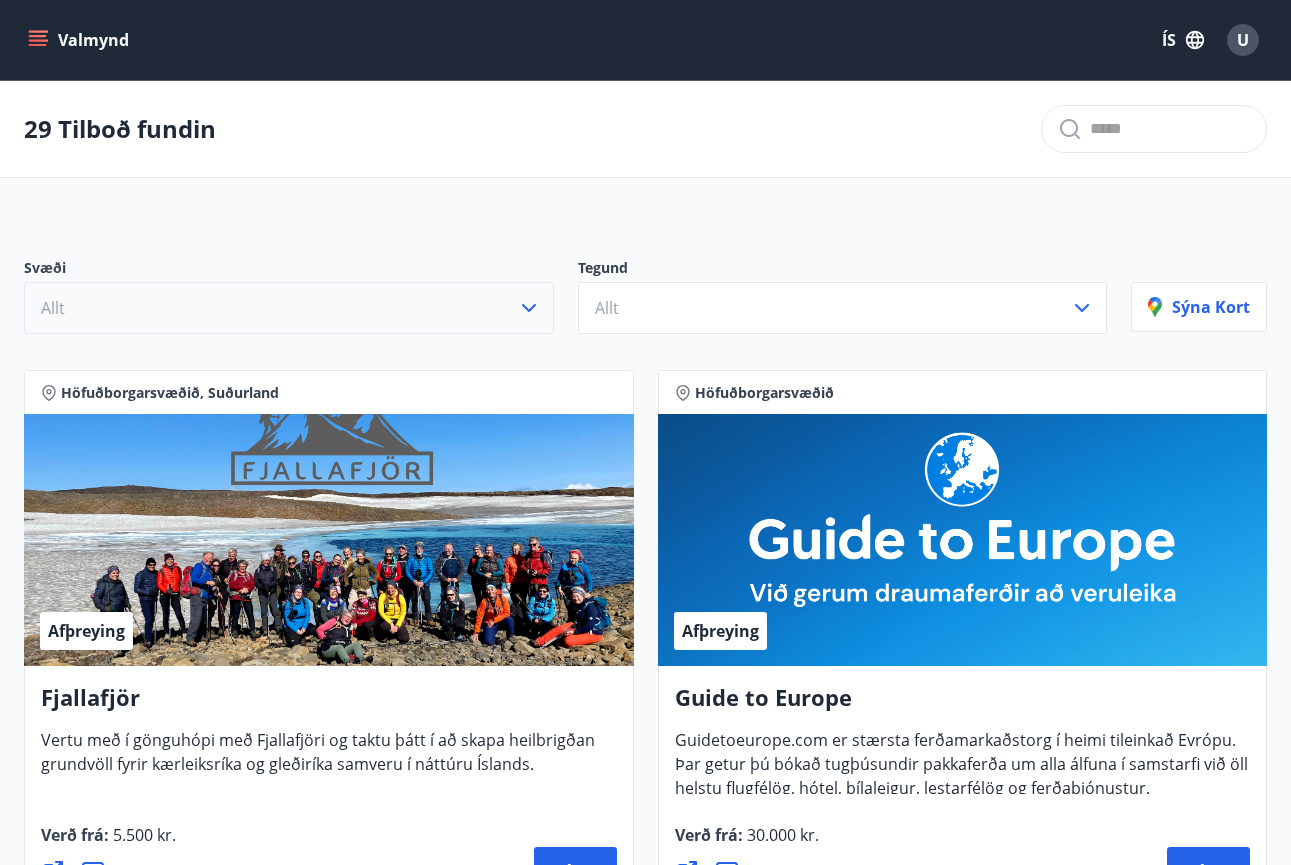 click 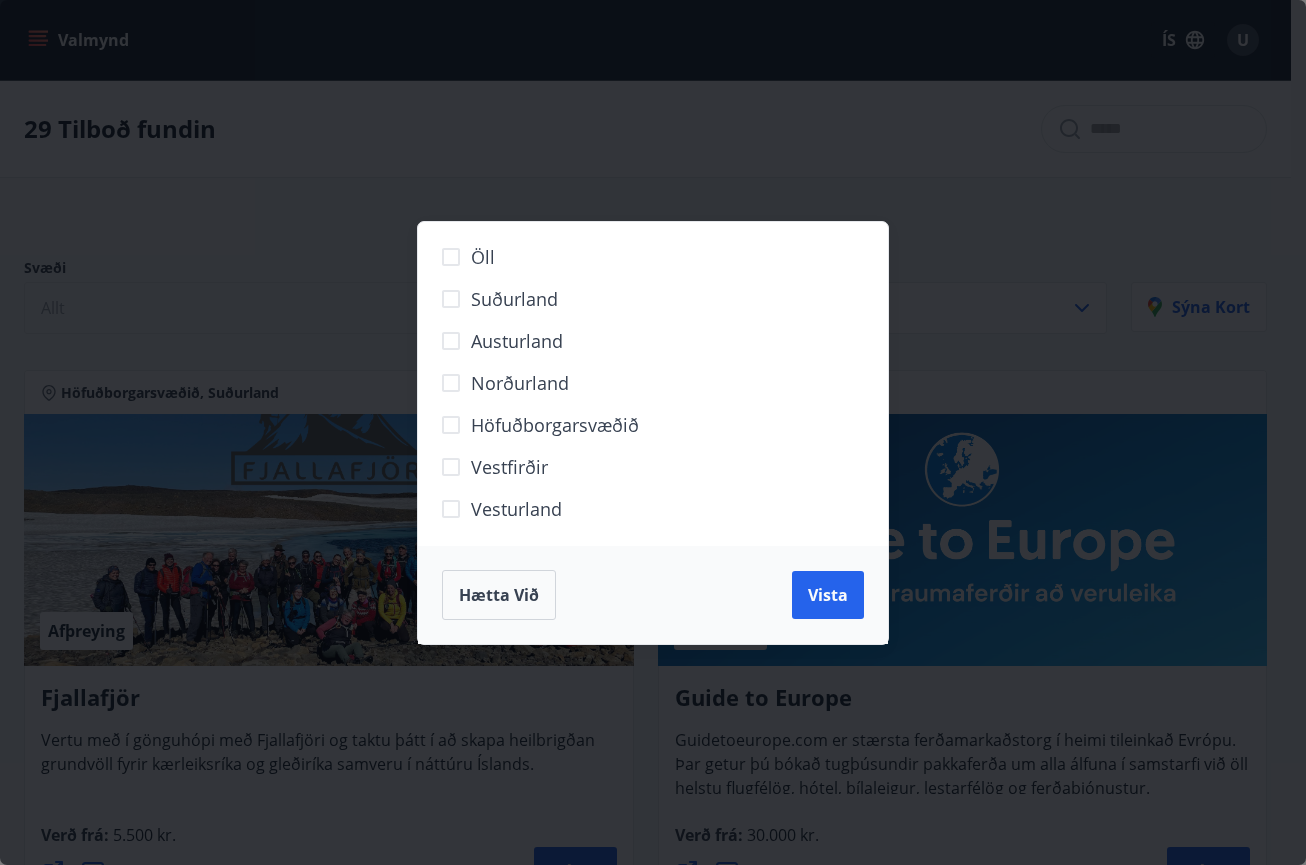 click on "Höfuðborgarsvæðið" at bounding box center (555, 425) 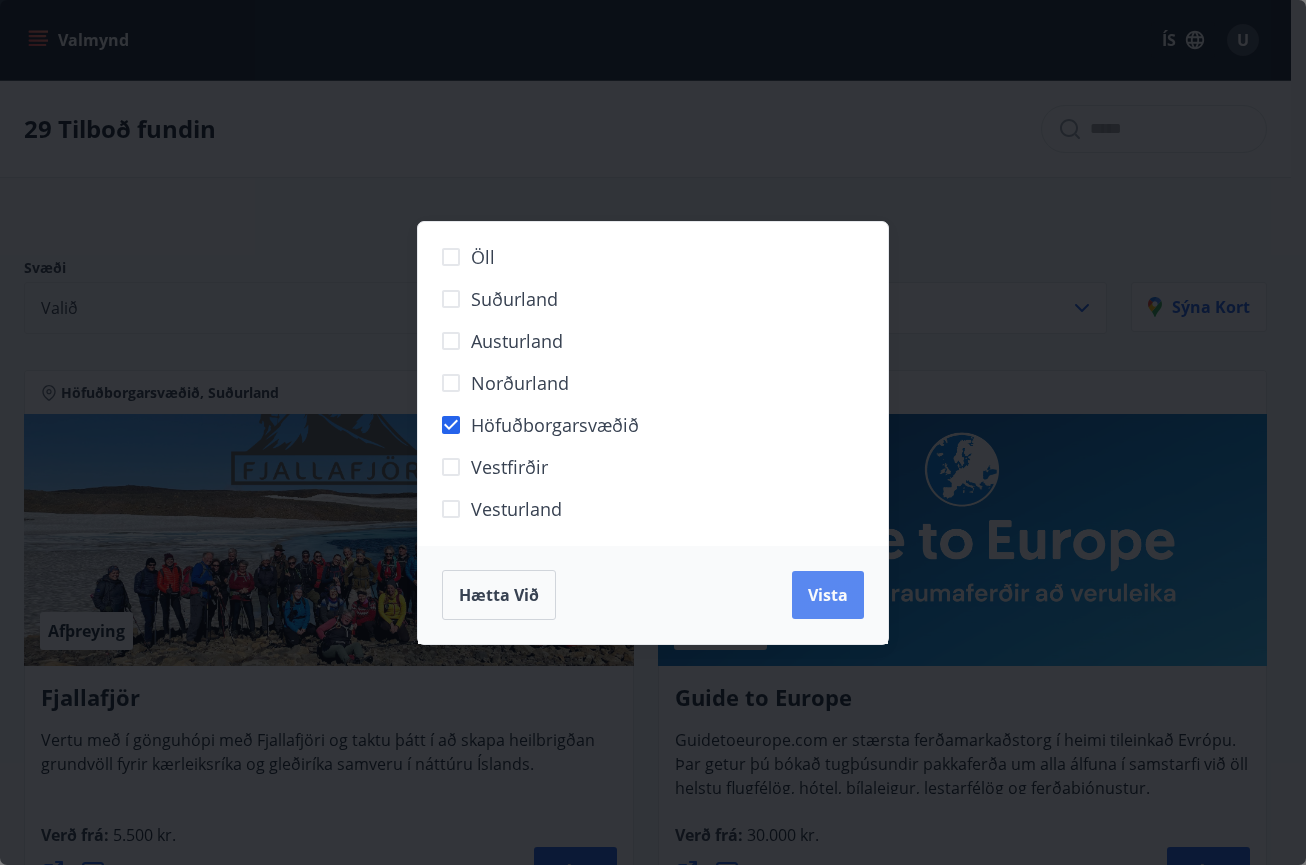 click on "Vista" at bounding box center (828, 595) 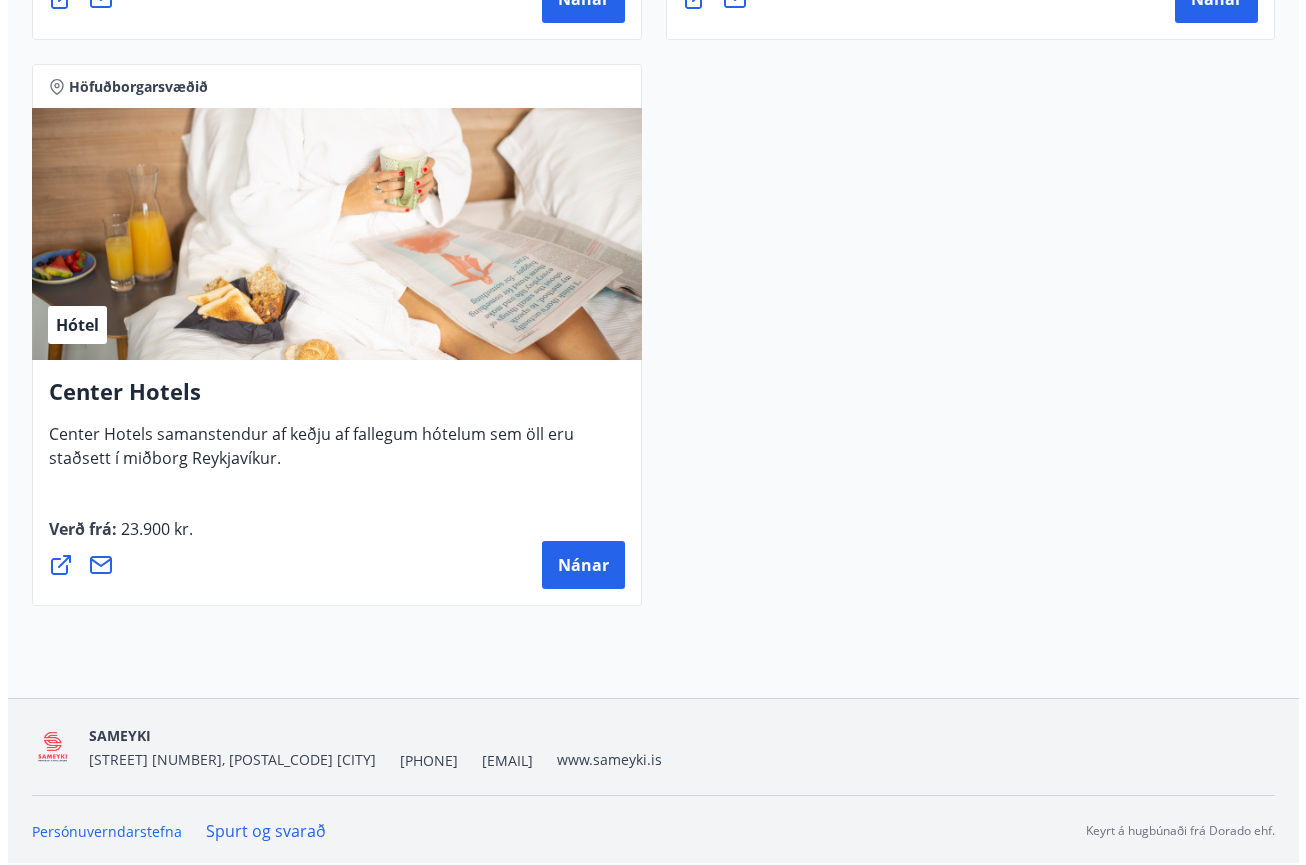 scroll, scrollTop: 3241, scrollLeft: 0, axis: vertical 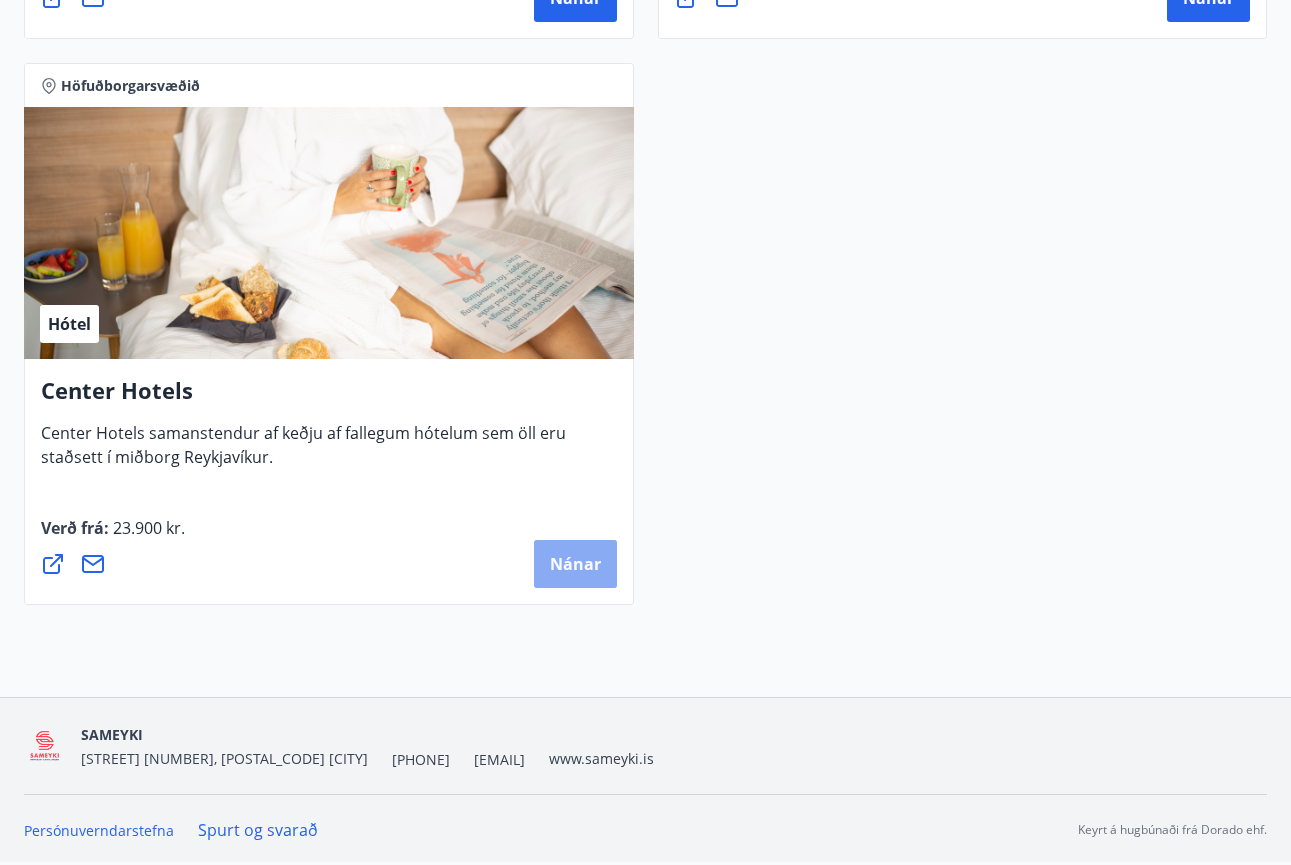click on "Nánar" at bounding box center (575, 564) 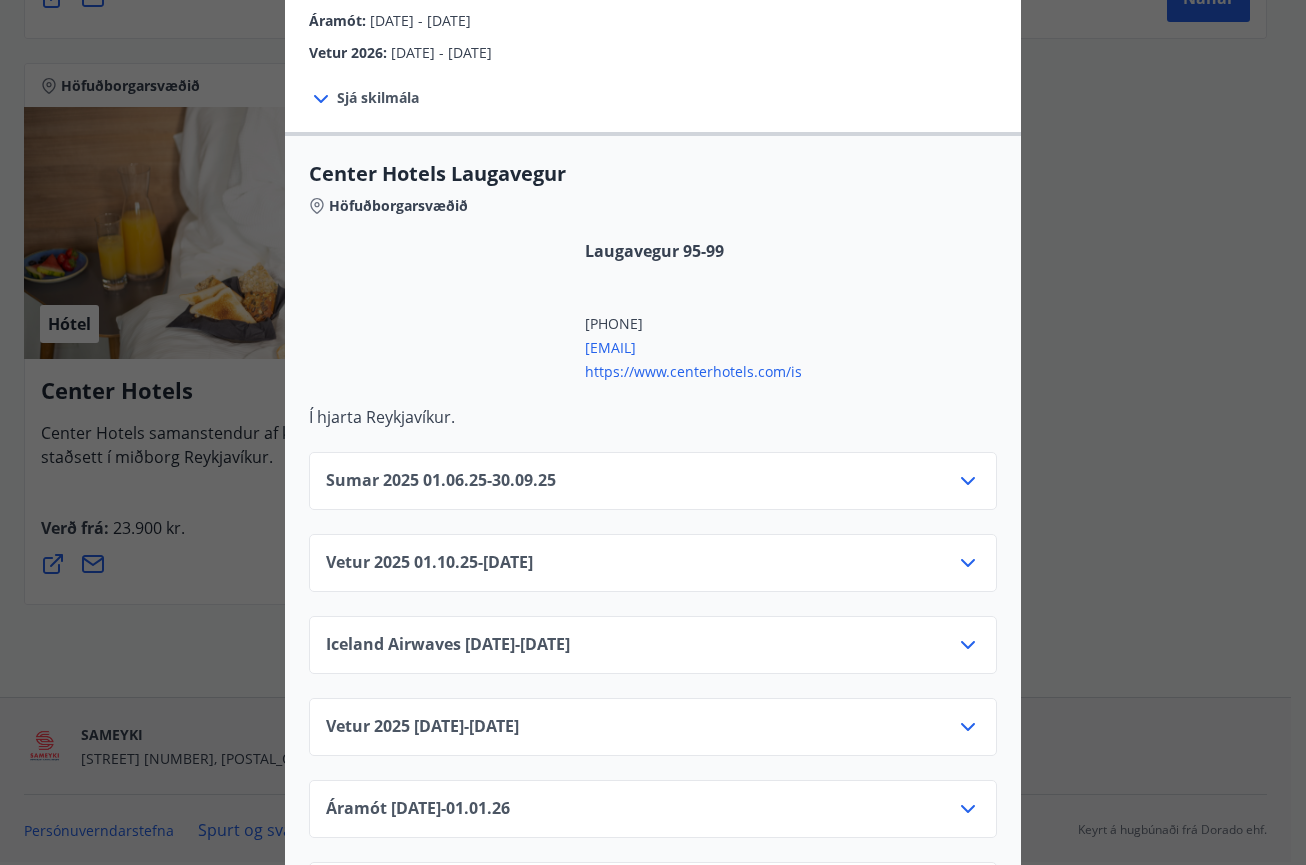scroll, scrollTop: 600, scrollLeft: 0, axis: vertical 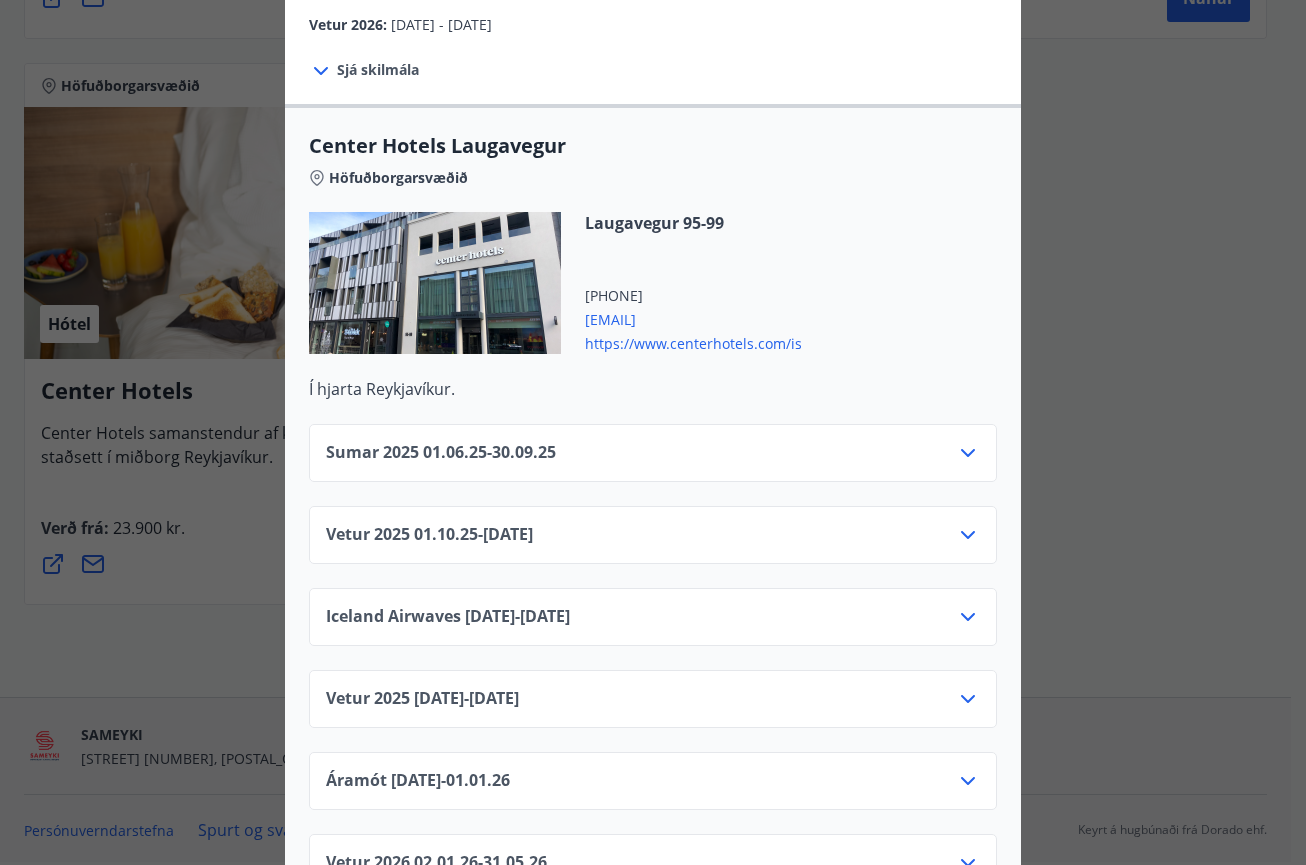 click 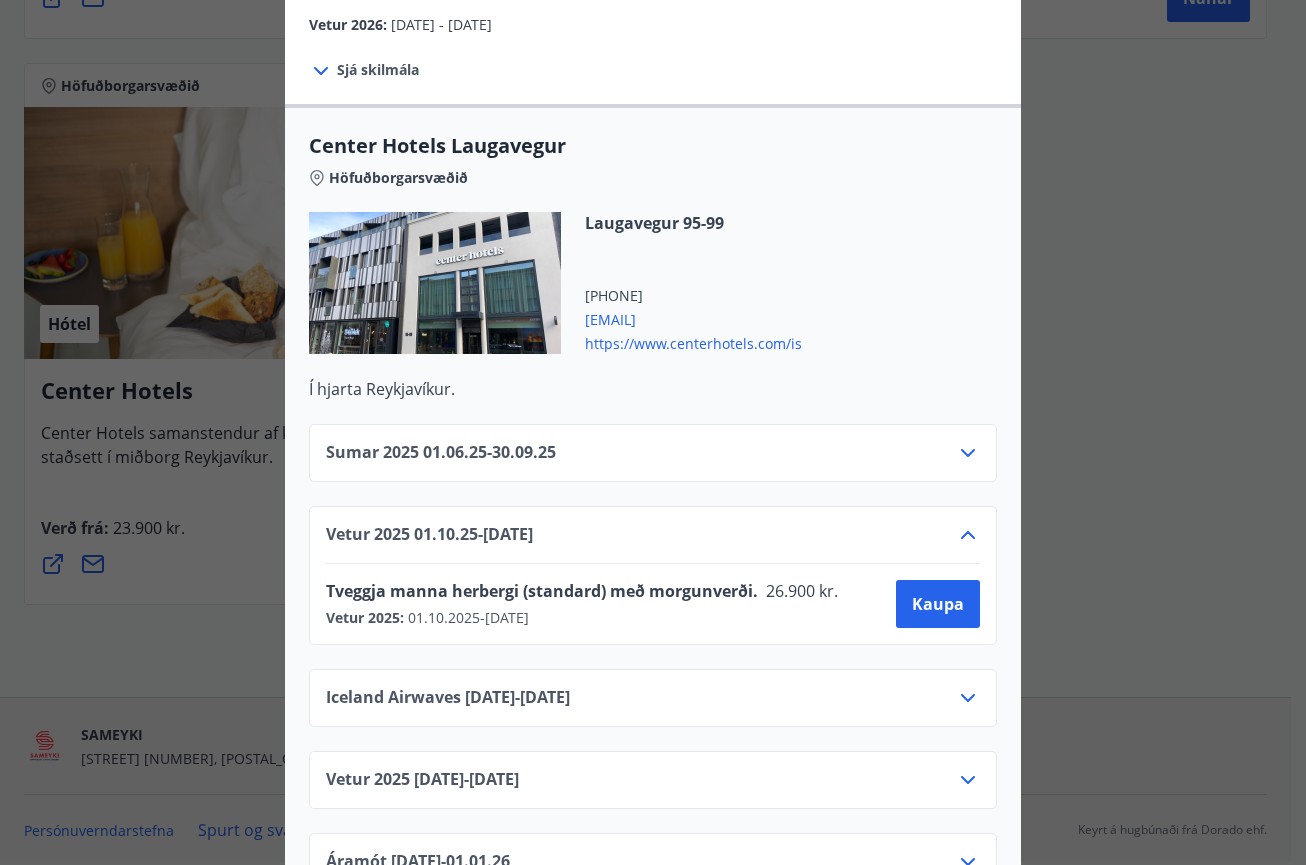 scroll, scrollTop: 0, scrollLeft: 0, axis: both 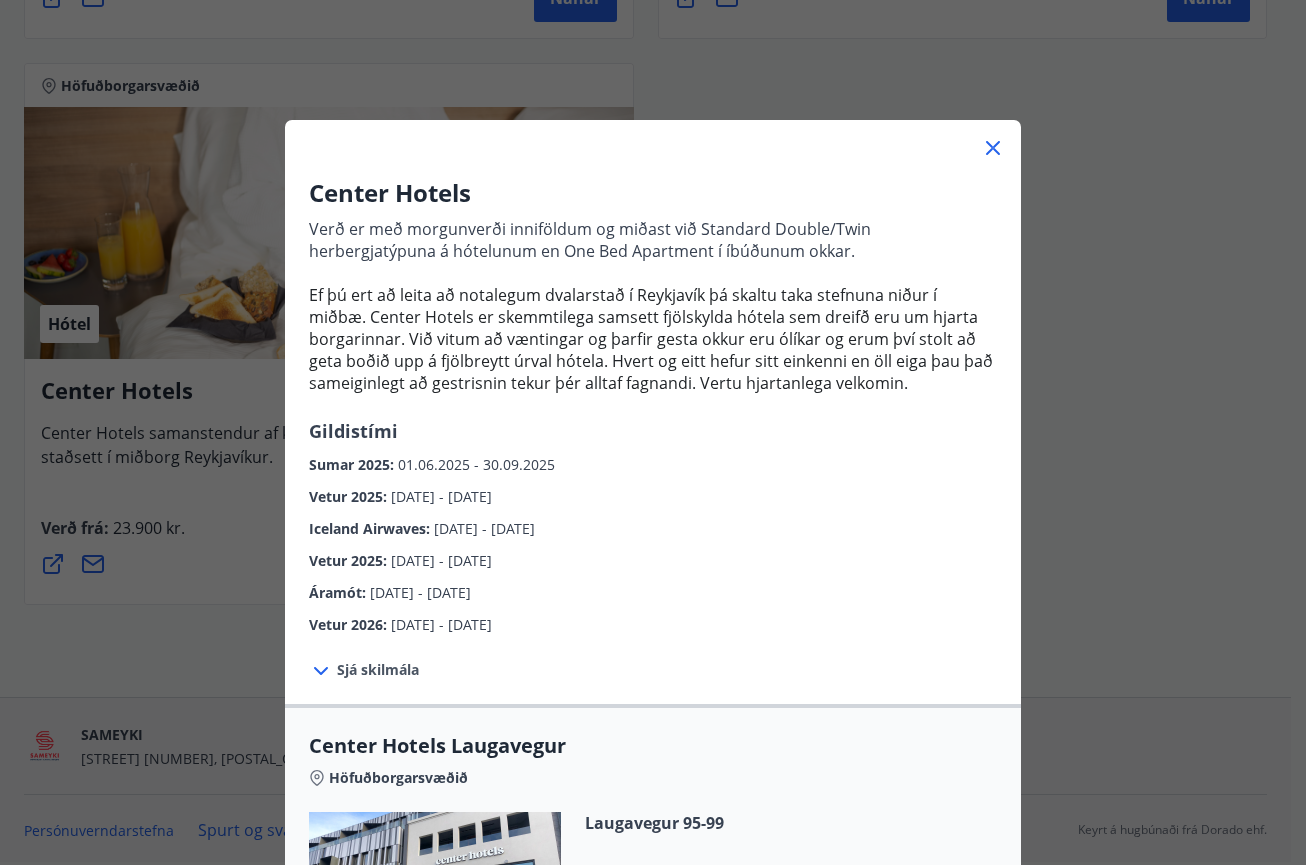 click on "Center Hotels Verð er með morgunverði inniföldum og miðast við Standard Double/Twin herbergjatýpuna á hótelunum en One Bed Apartment í íbúðunum okkar.
Ef þú ert að leita að notalegum dvalarstað í Reykjavík þá skaltu taka stefnuna niður í miðbæ. Center Hotels er skemmtilega samsett fjölskylda hótela sem dreifð eru um hjarta borgarinnar. Við vitum að væntingar og þarfir gesta okkur eru ólíkar og erum því stolt að geta boðið upp á fjölbreytt úrval hótela. Hvert og eitt hefur sitt einkenni en öll eiga þau það sameiginlegt að gestrisnin tekur þér alltaf fagnandi. Vertu hjartanlega velkomin.
Gildistími Sumar 2025 : [DATE] - [DATE] Vetur 2025 : [DATE] - [DATE] Iceland Airwaves : [DATE] - [DATE] Vetur 2025 : [DATE] - [DATE] Áramót : [DATE] - [DATE] Vetur 2026 : [DATE] - [DATE] Sjá skilmála
Center Hotels Laugavegur Höfuðborgarsvæðið Laugavegur 95-99 +354 [PHONE]laugavegur@example.com" at bounding box center [653, 432] 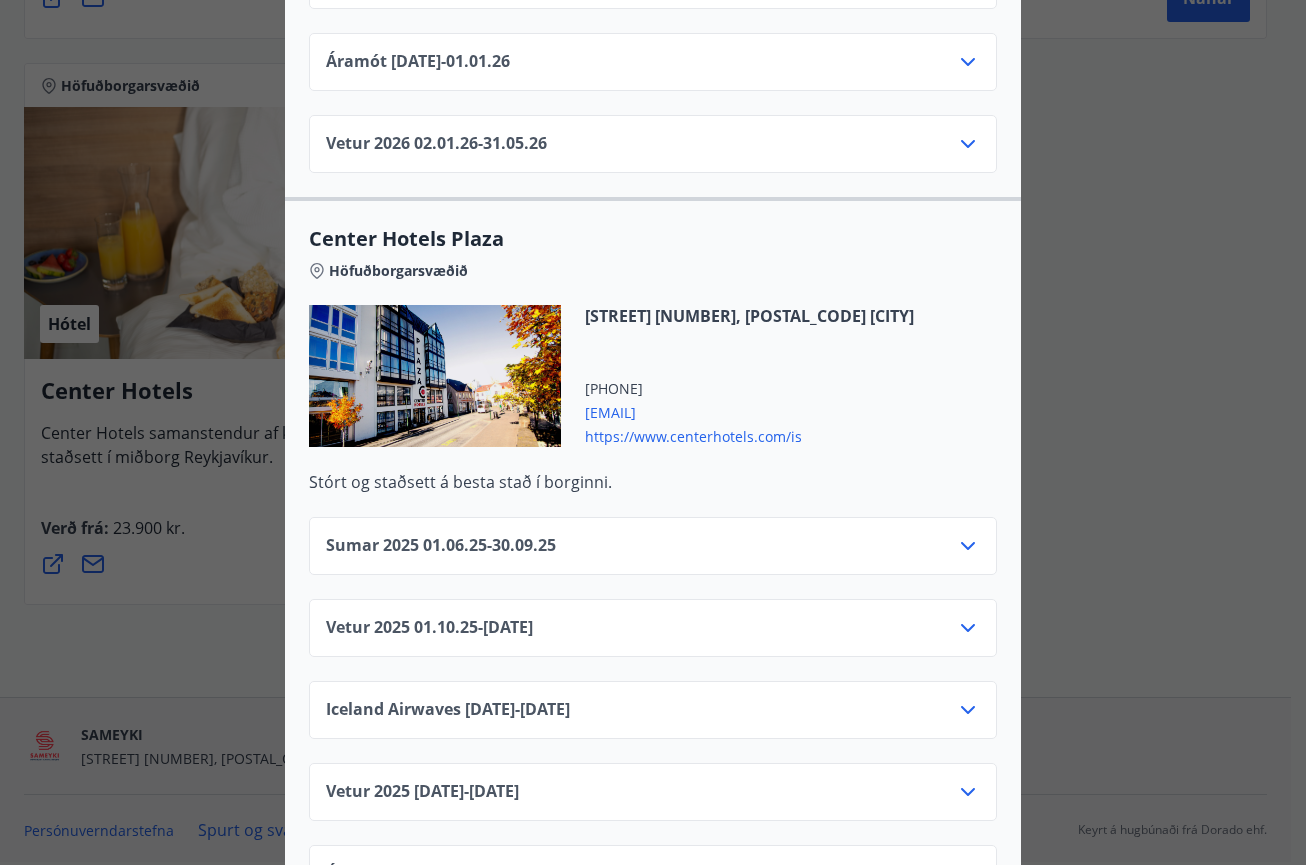 scroll, scrollTop: 1500, scrollLeft: 0, axis: vertical 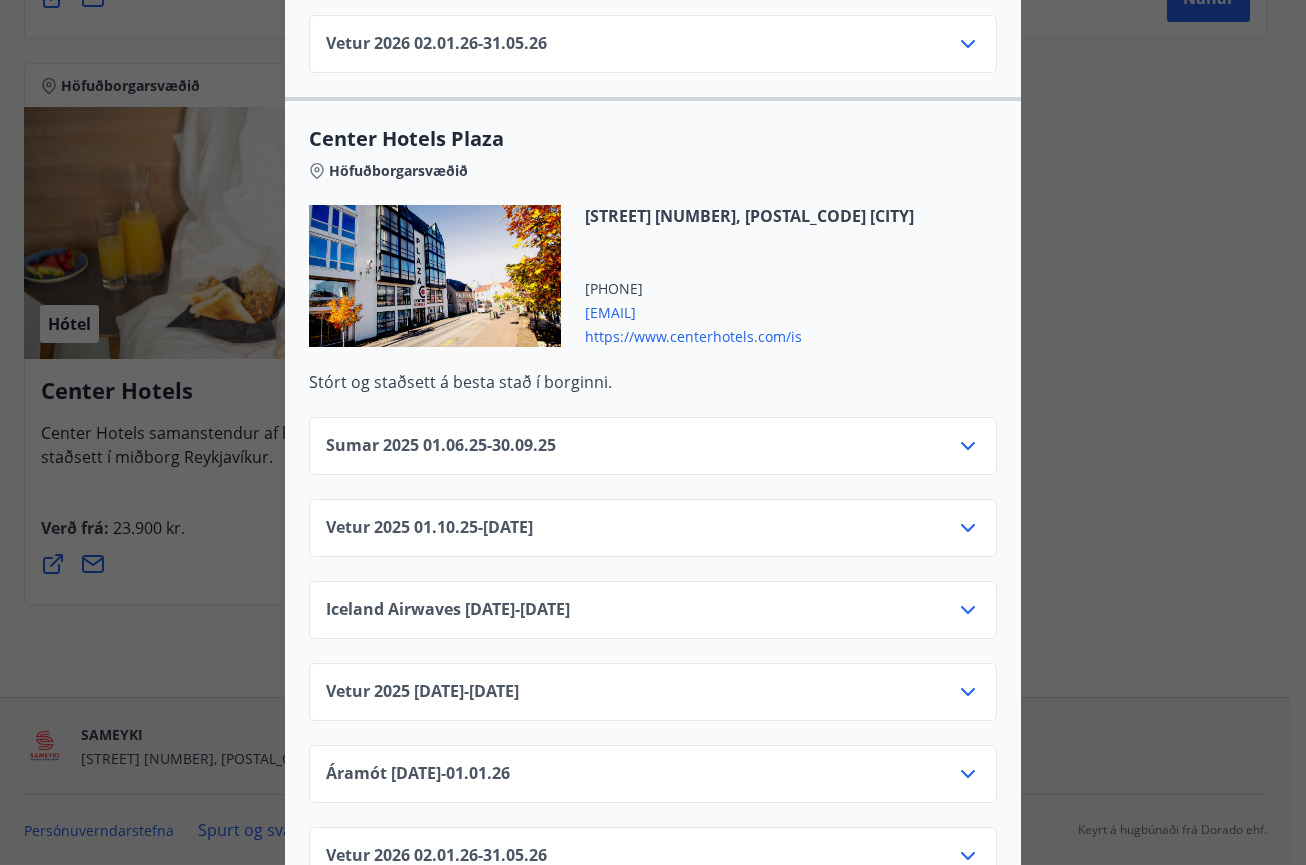 click 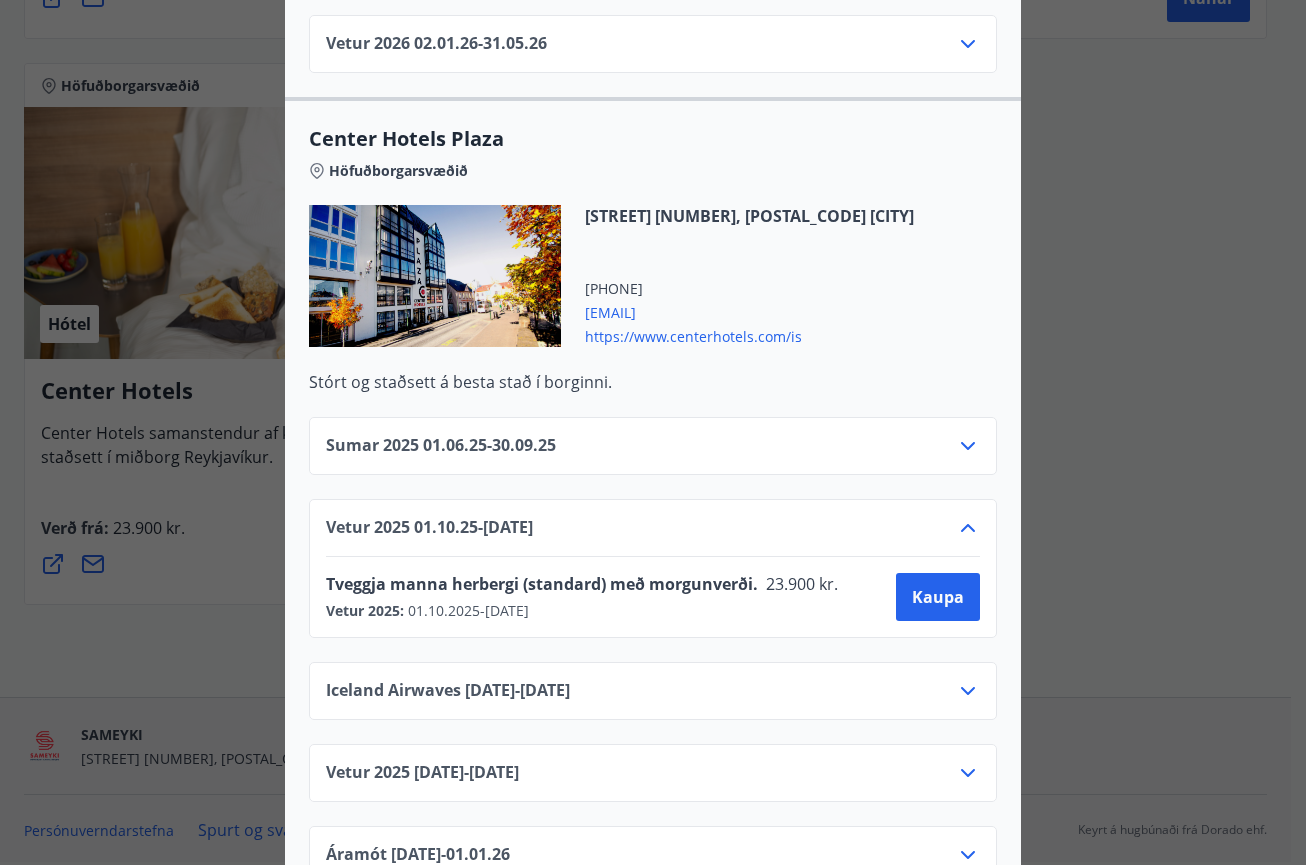 click 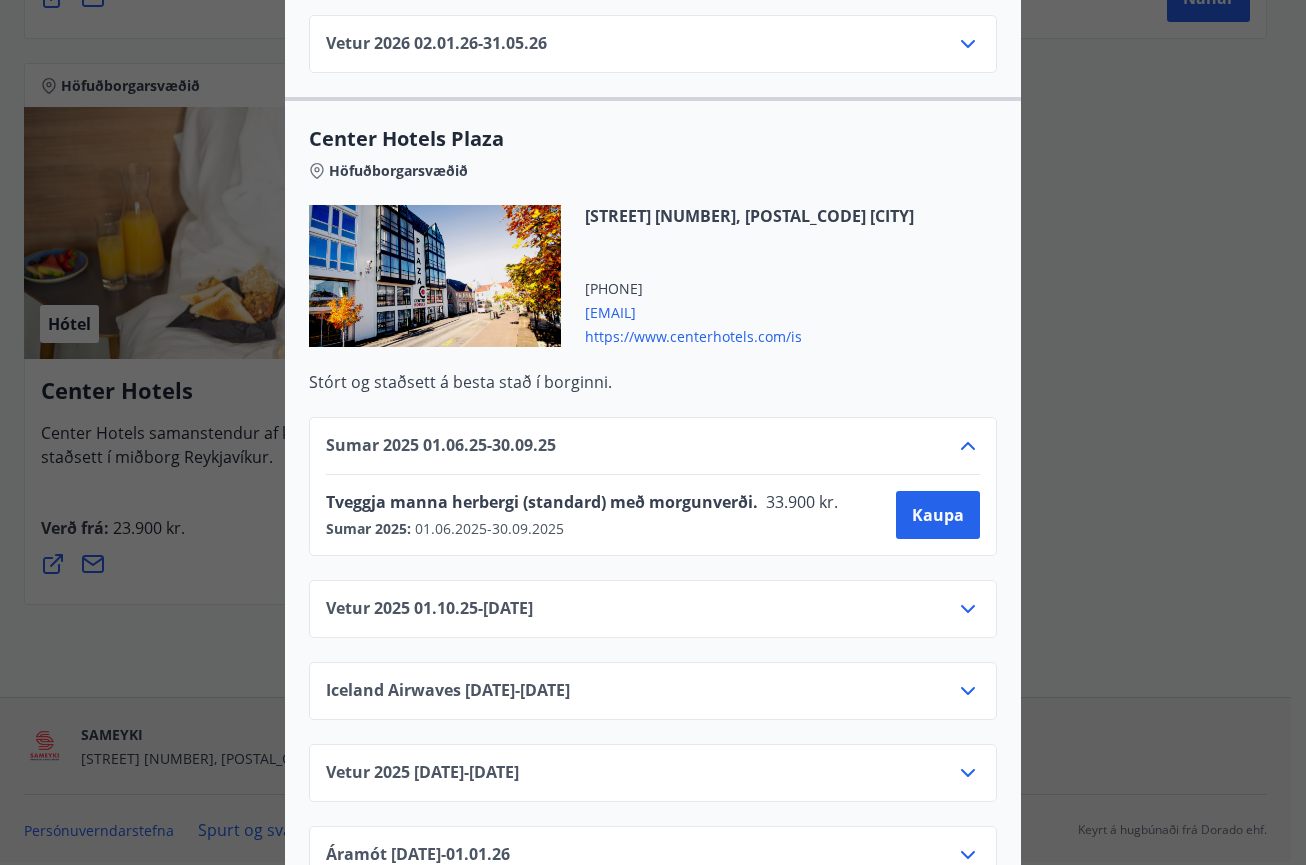 click 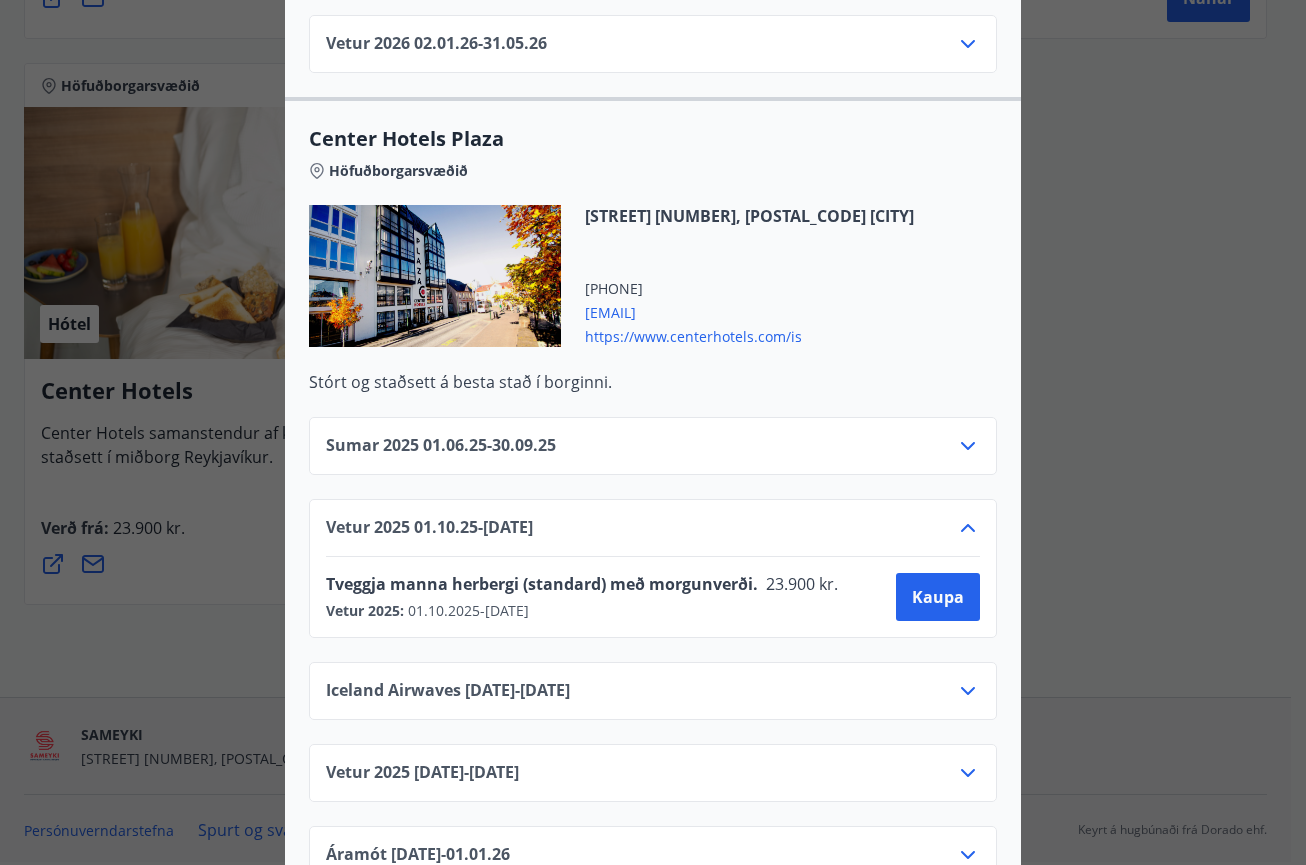 click 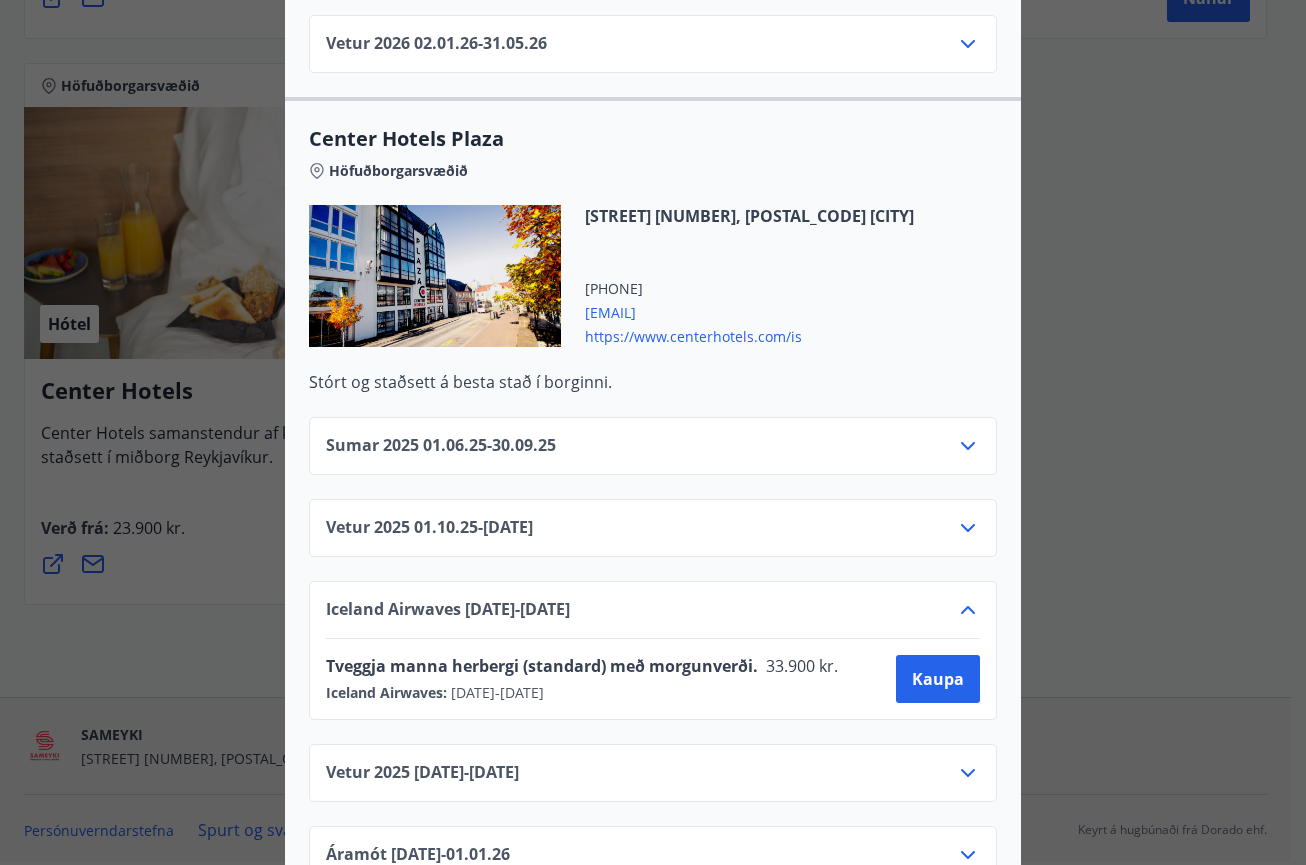 click 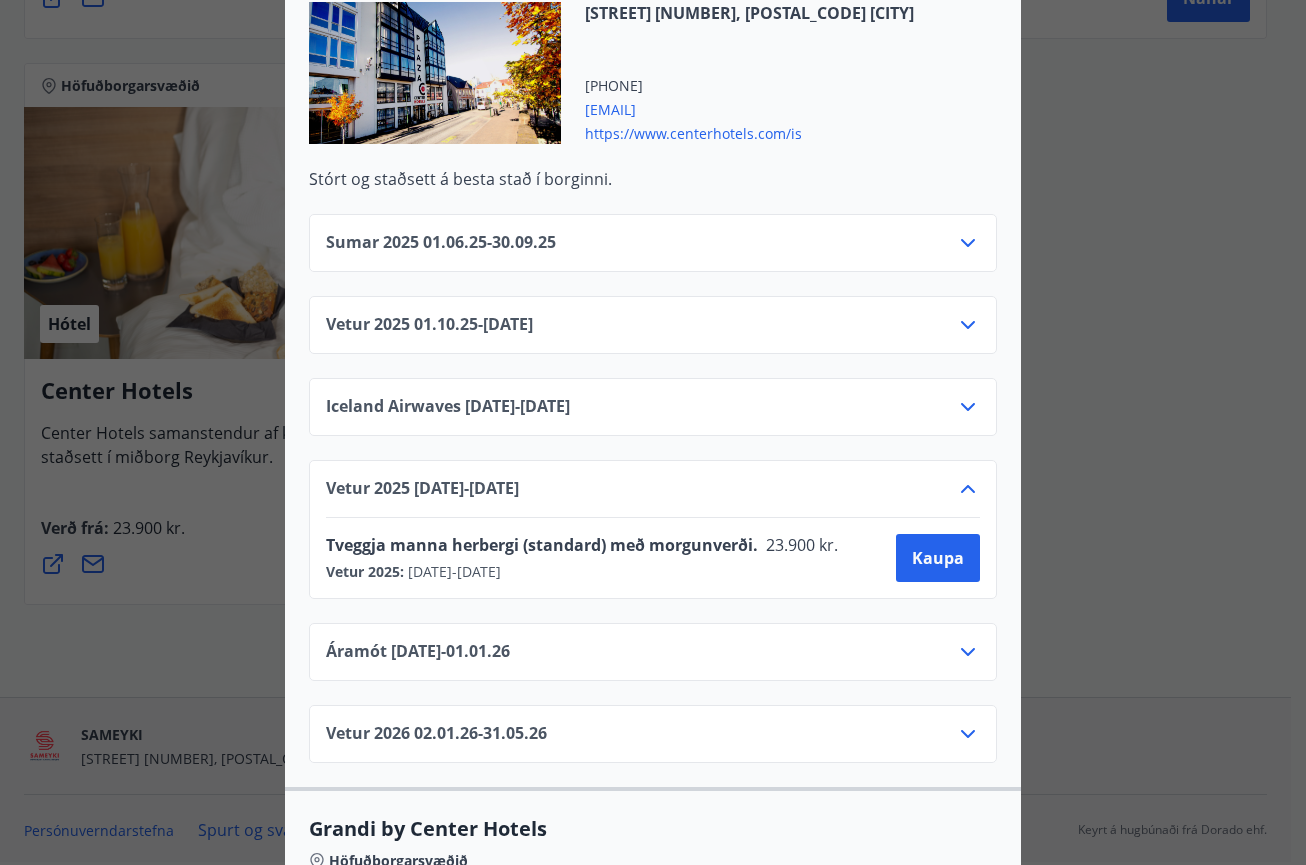 scroll, scrollTop: 1900, scrollLeft: 0, axis: vertical 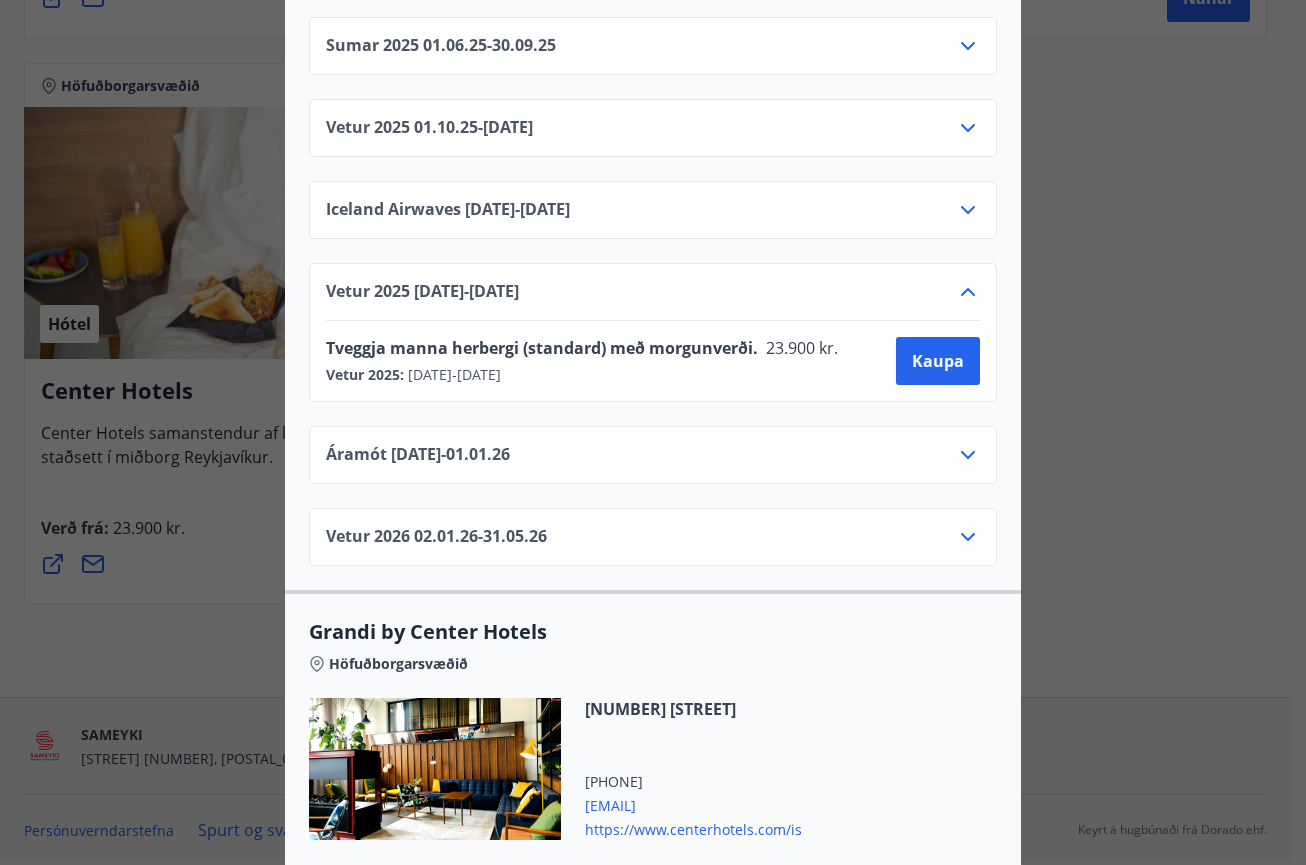 click 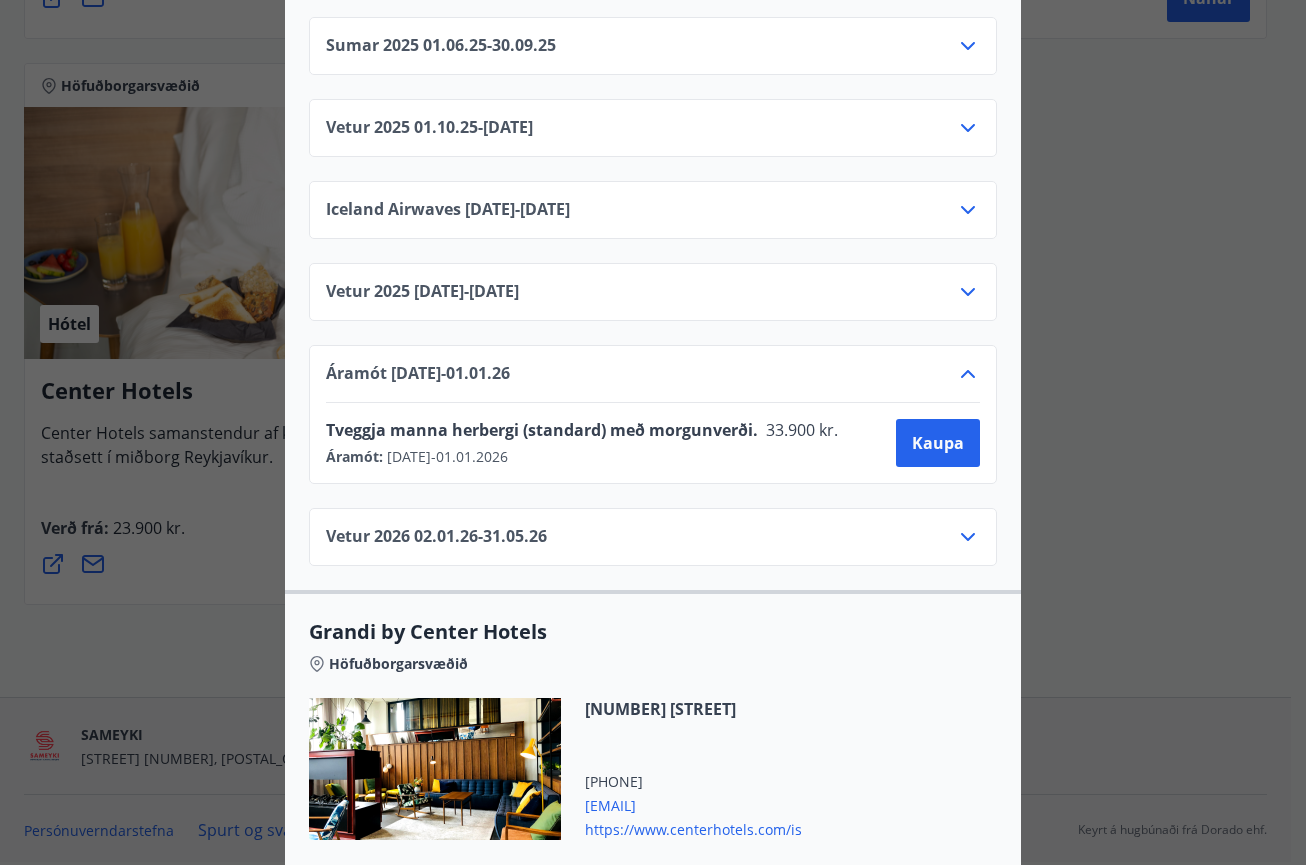 click 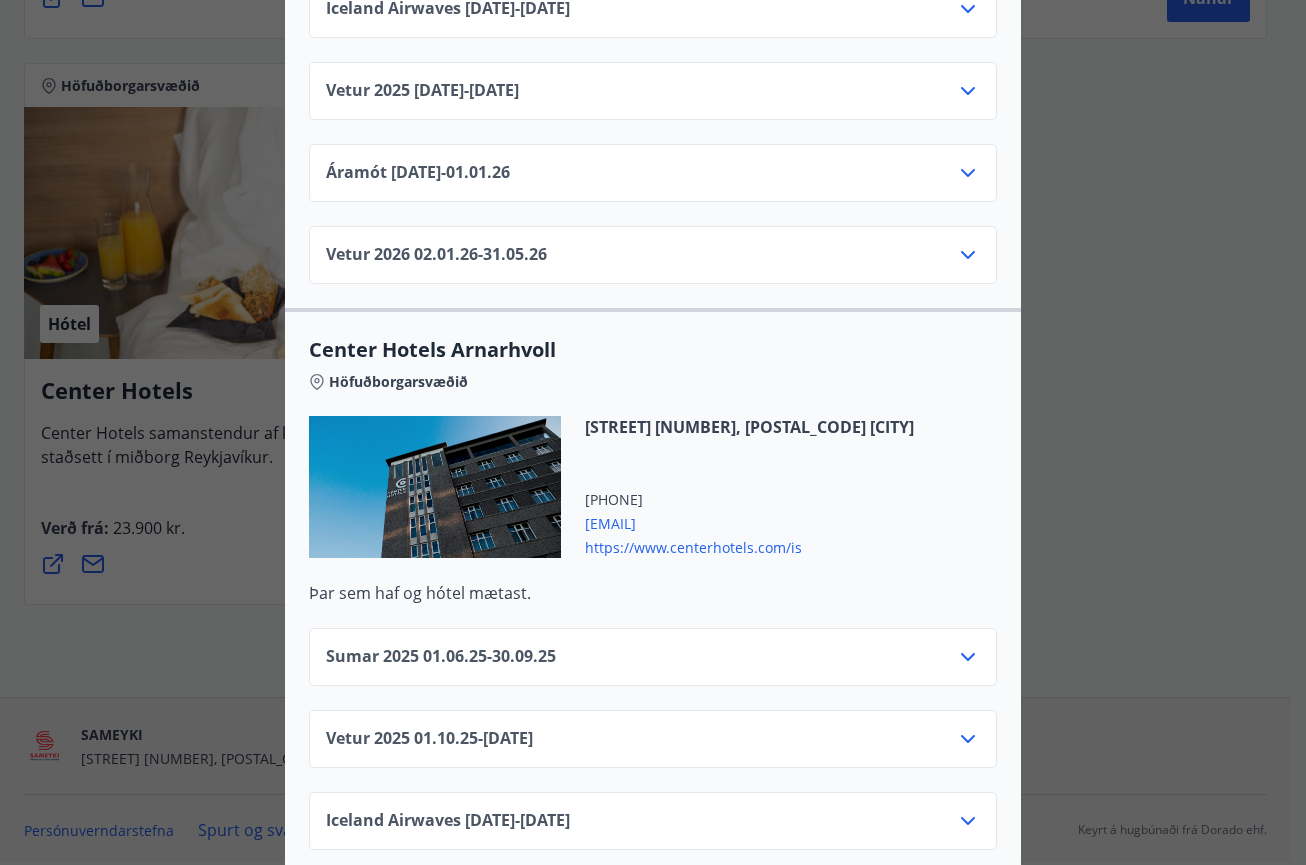 scroll, scrollTop: 3000, scrollLeft: 0, axis: vertical 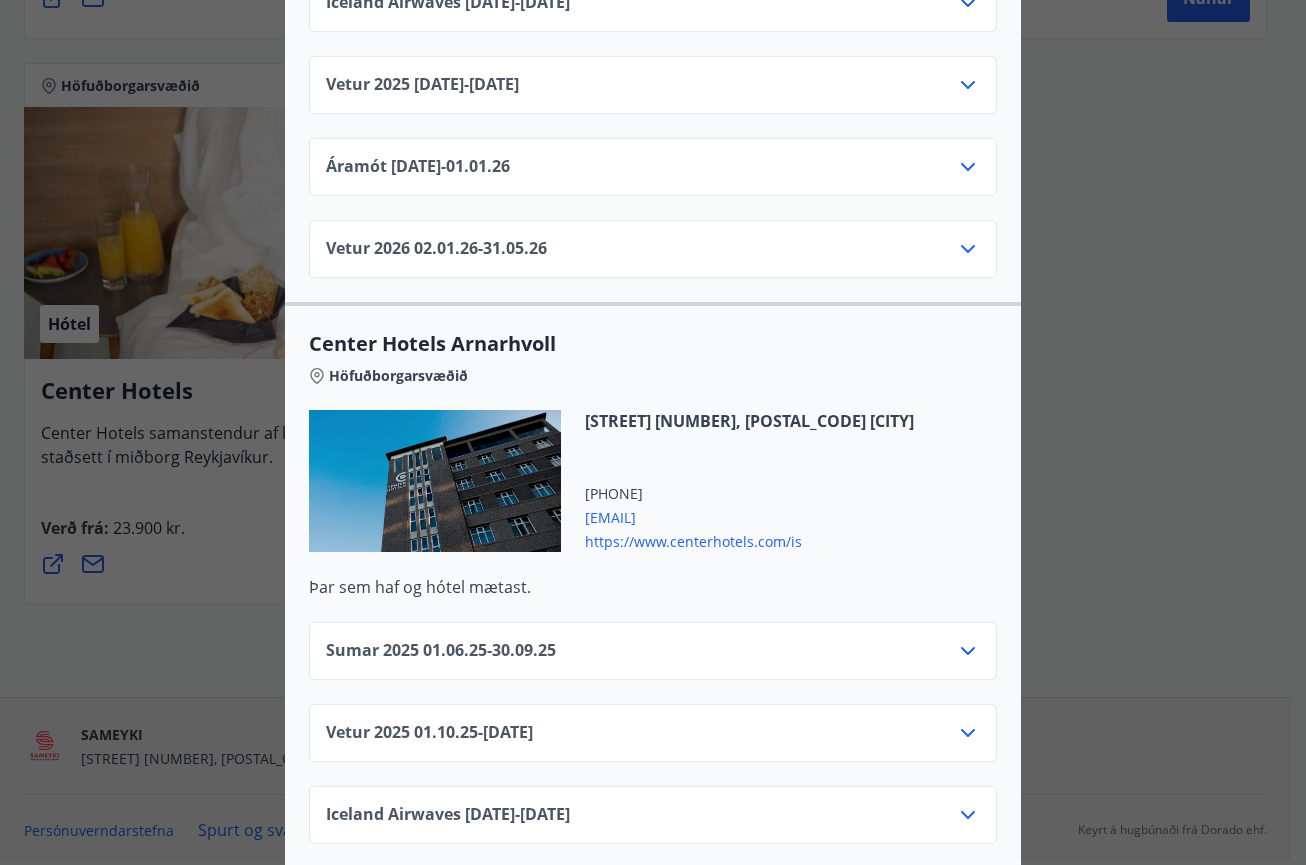 click 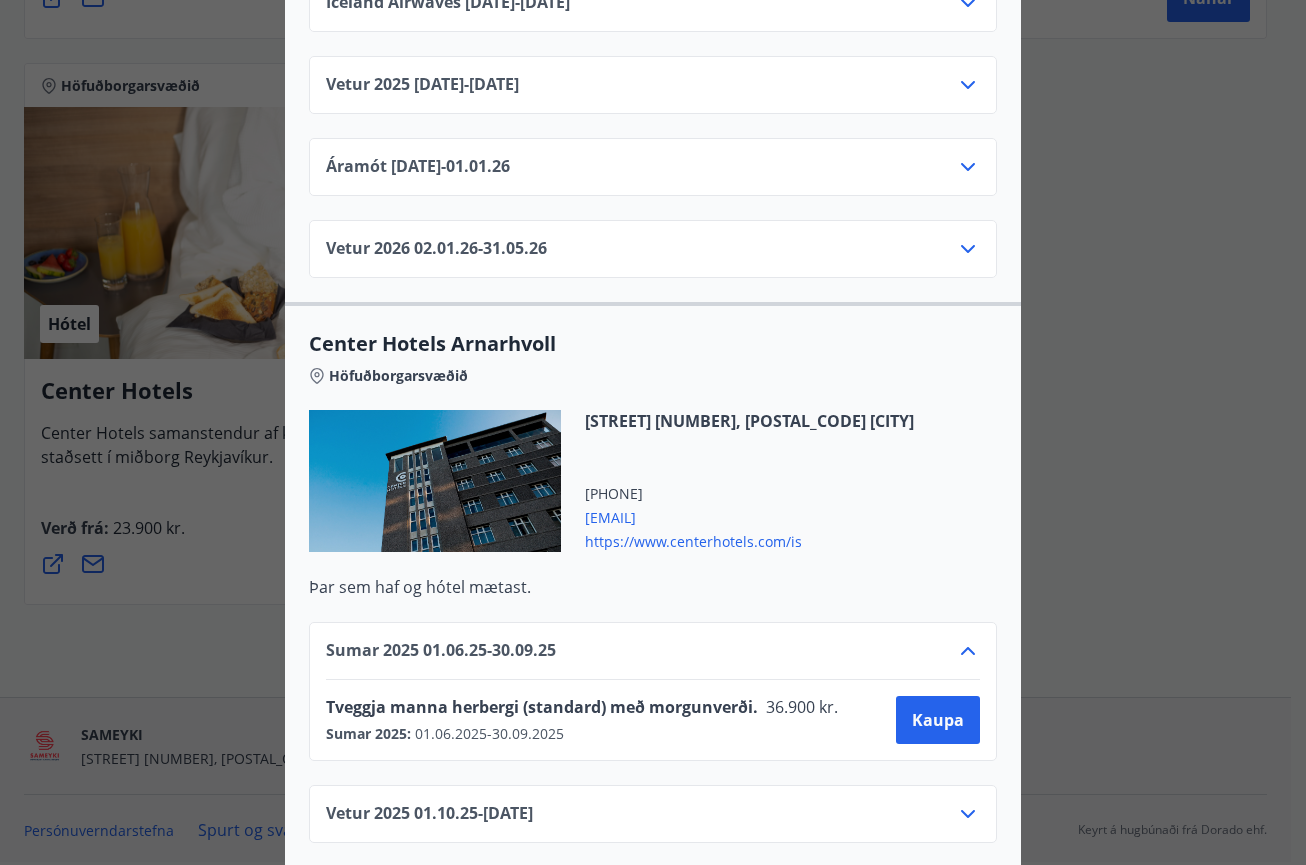 click 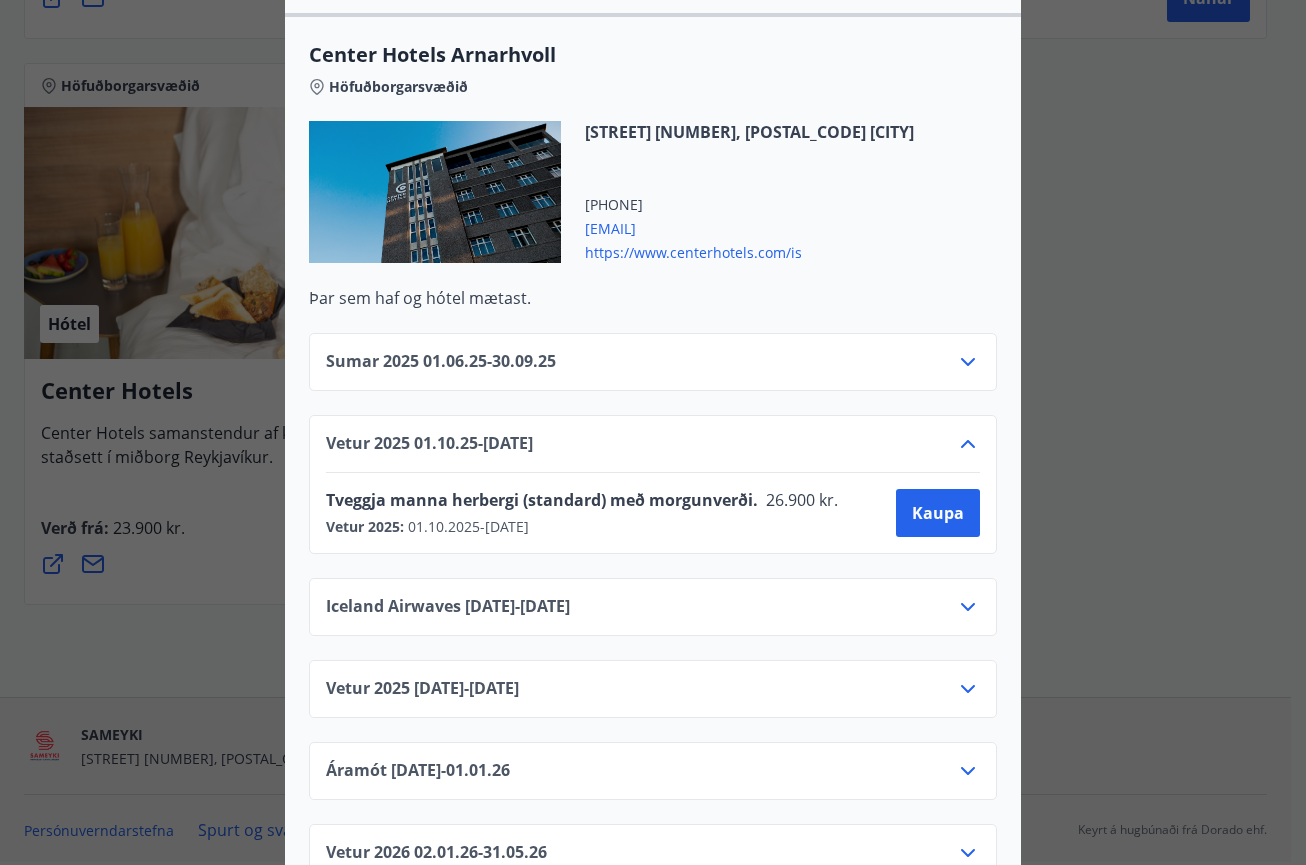 scroll, scrollTop: 3500, scrollLeft: 0, axis: vertical 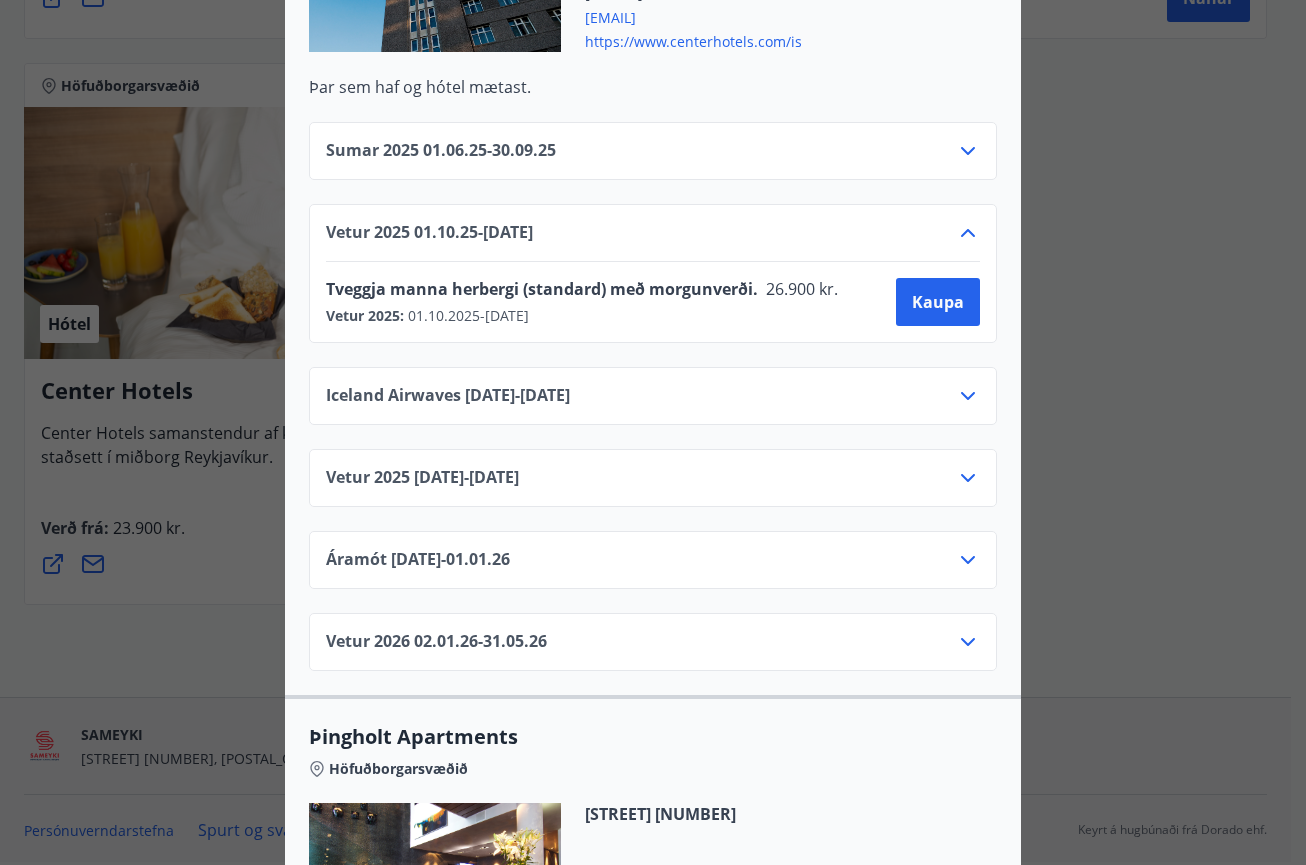 click 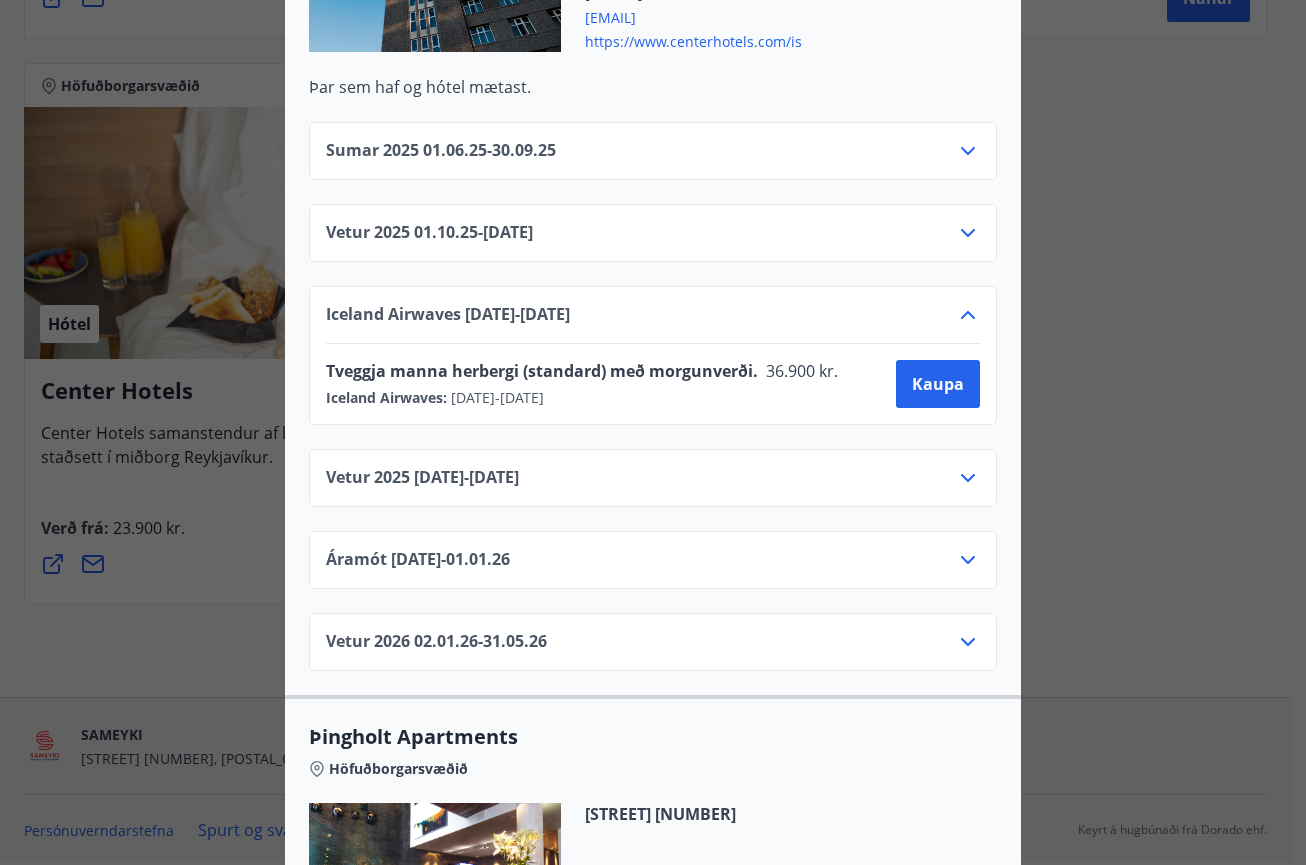 click 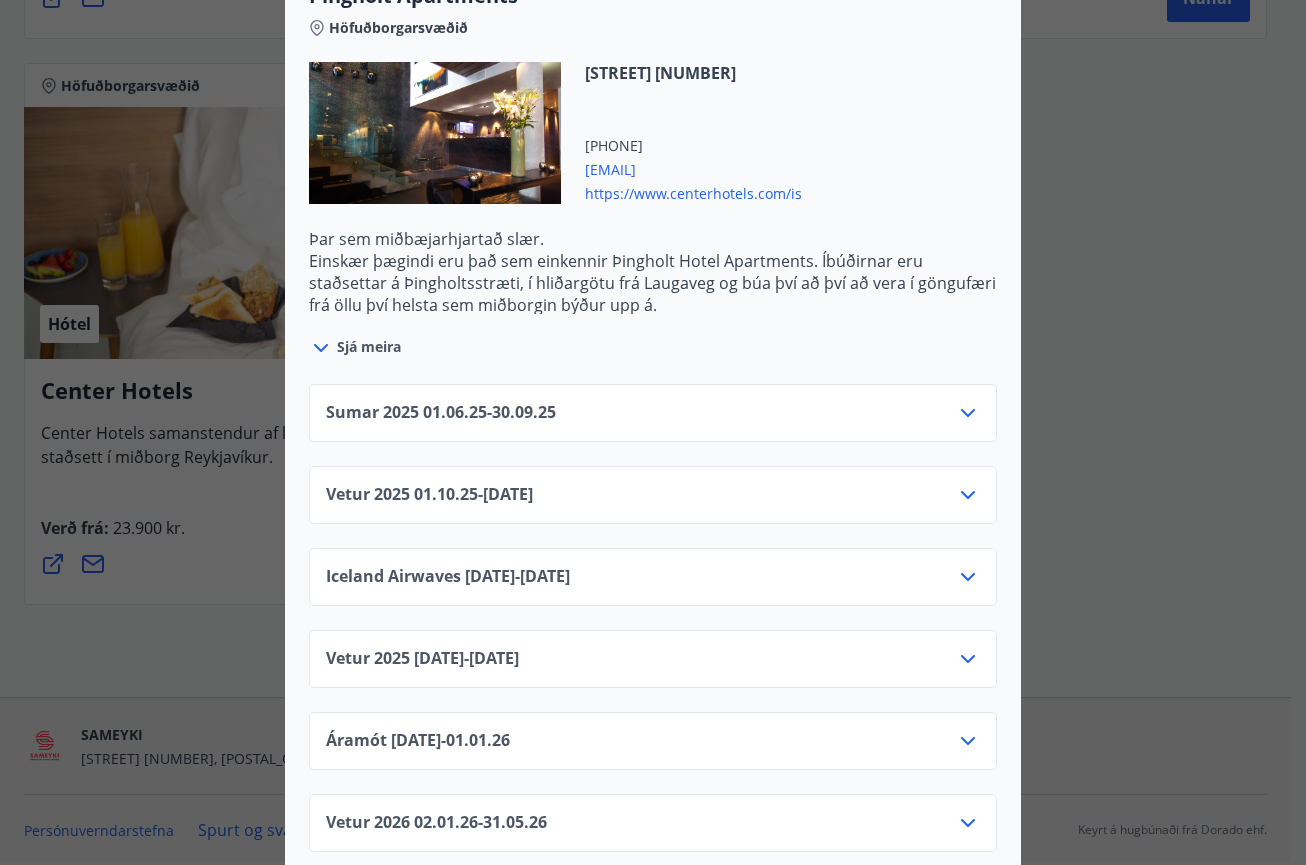 scroll, scrollTop: 4400, scrollLeft: 0, axis: vertical 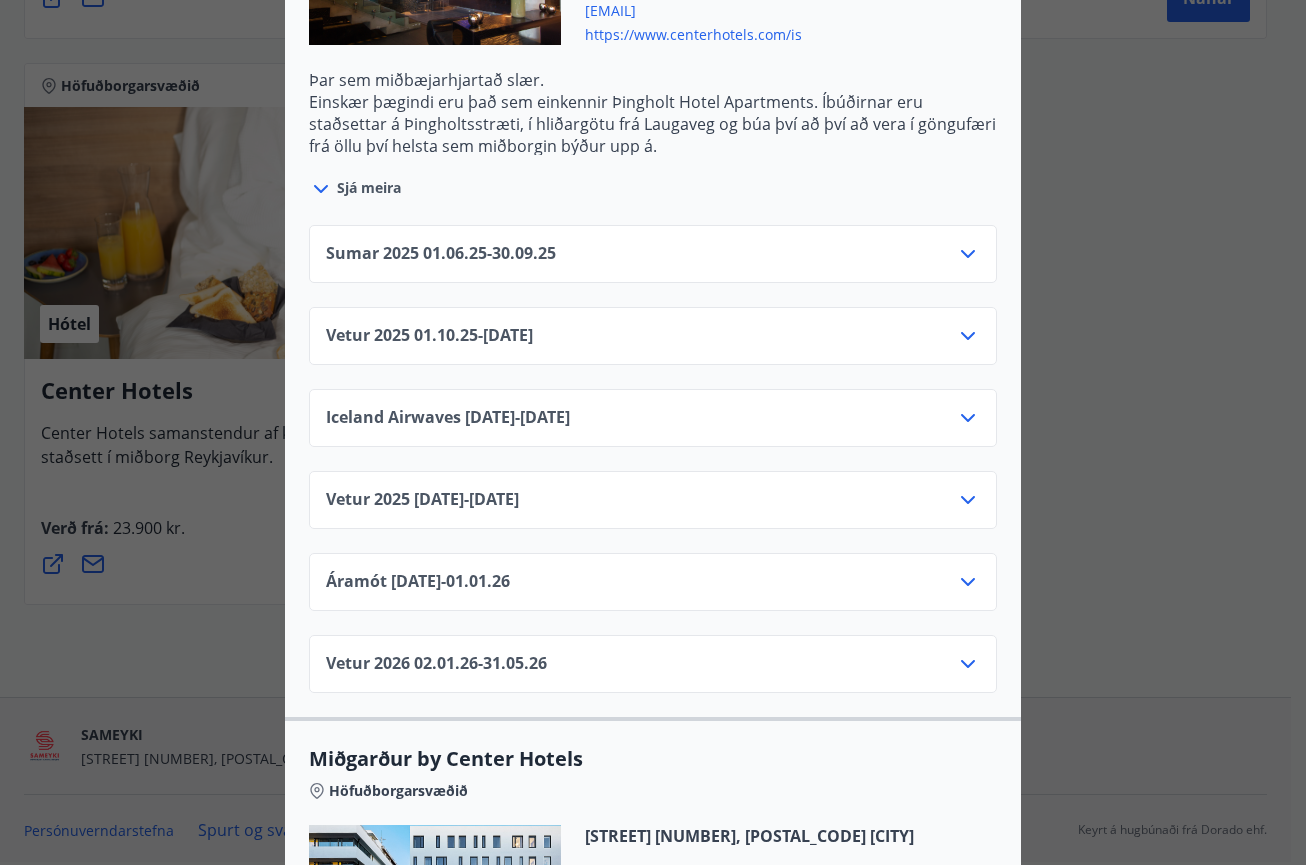 click 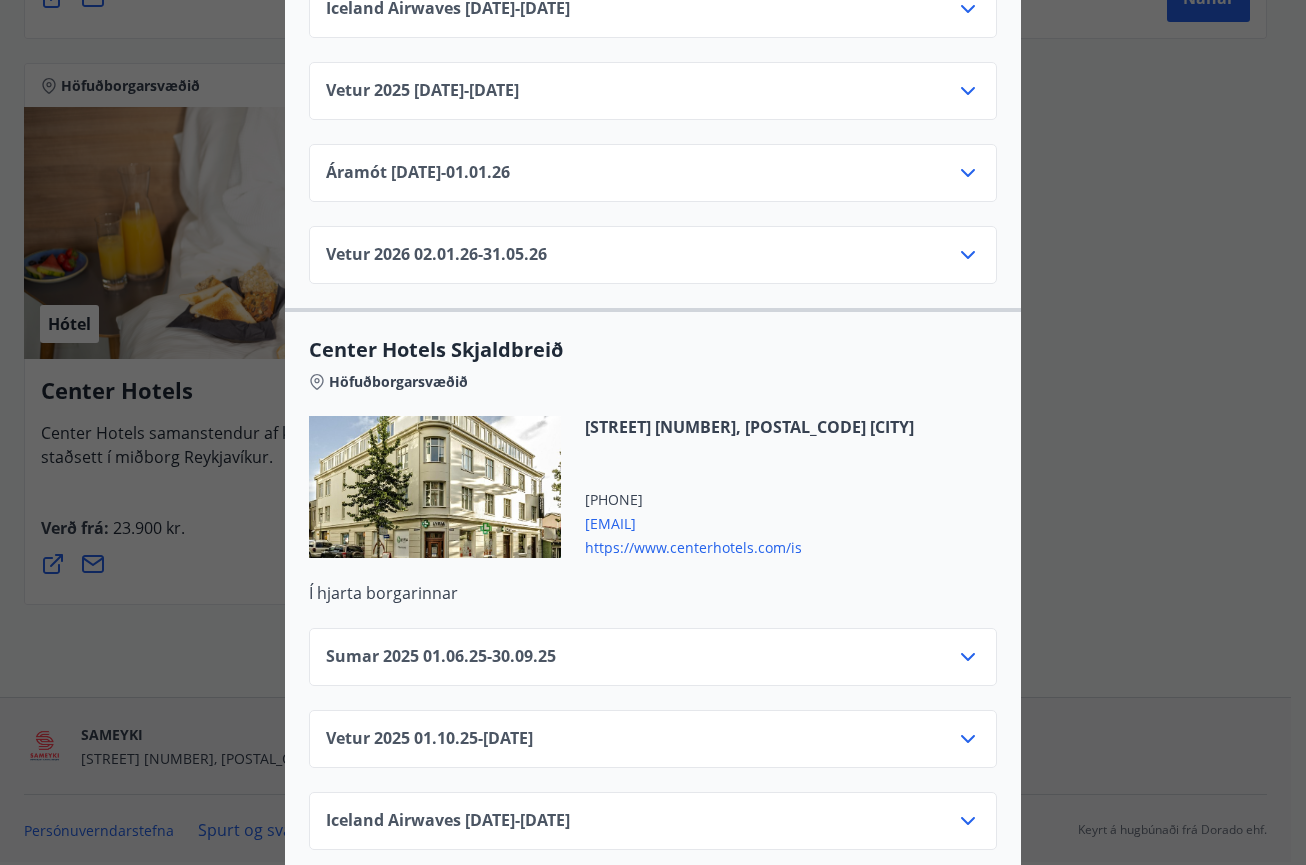 scroll, scrollTop: 5800, scrollLeft: 0, axis: vertical 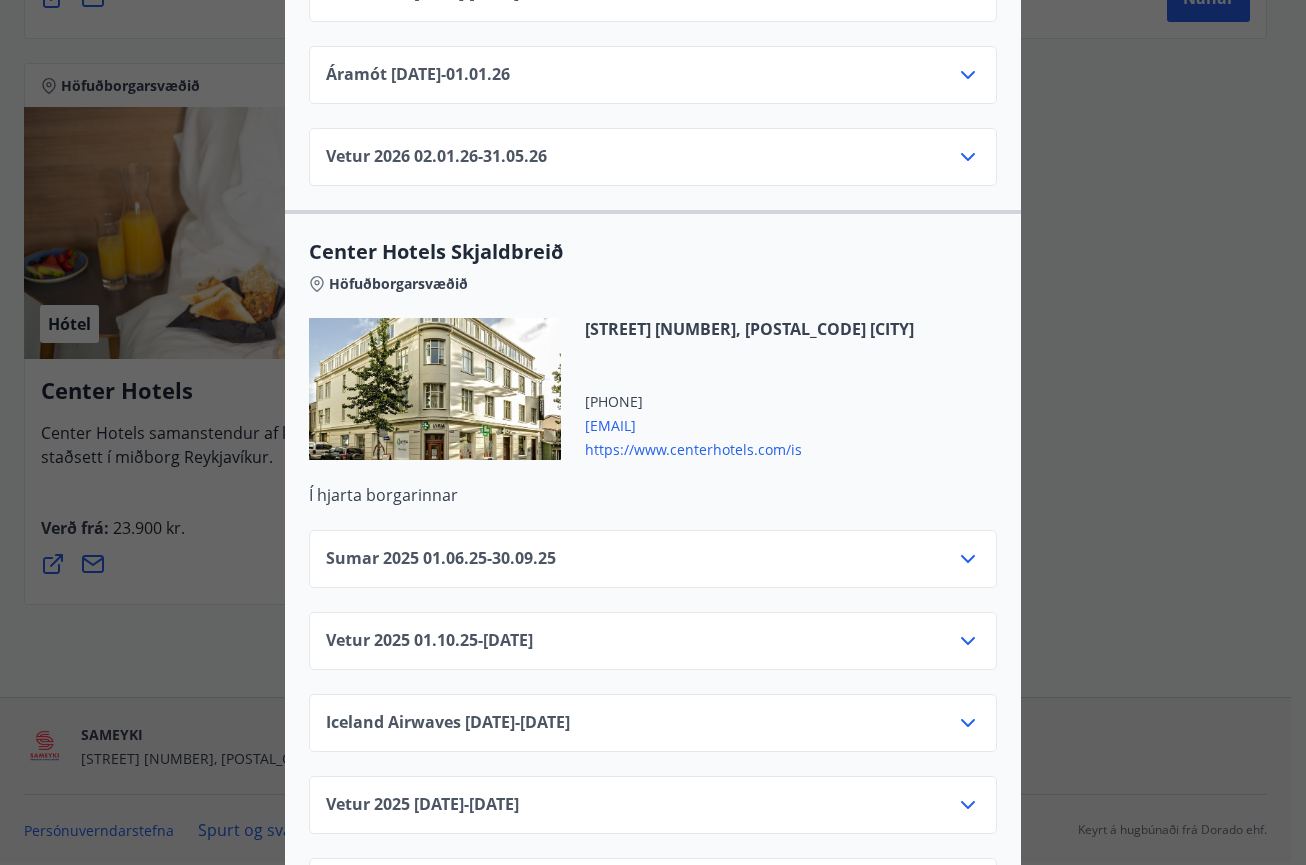 click 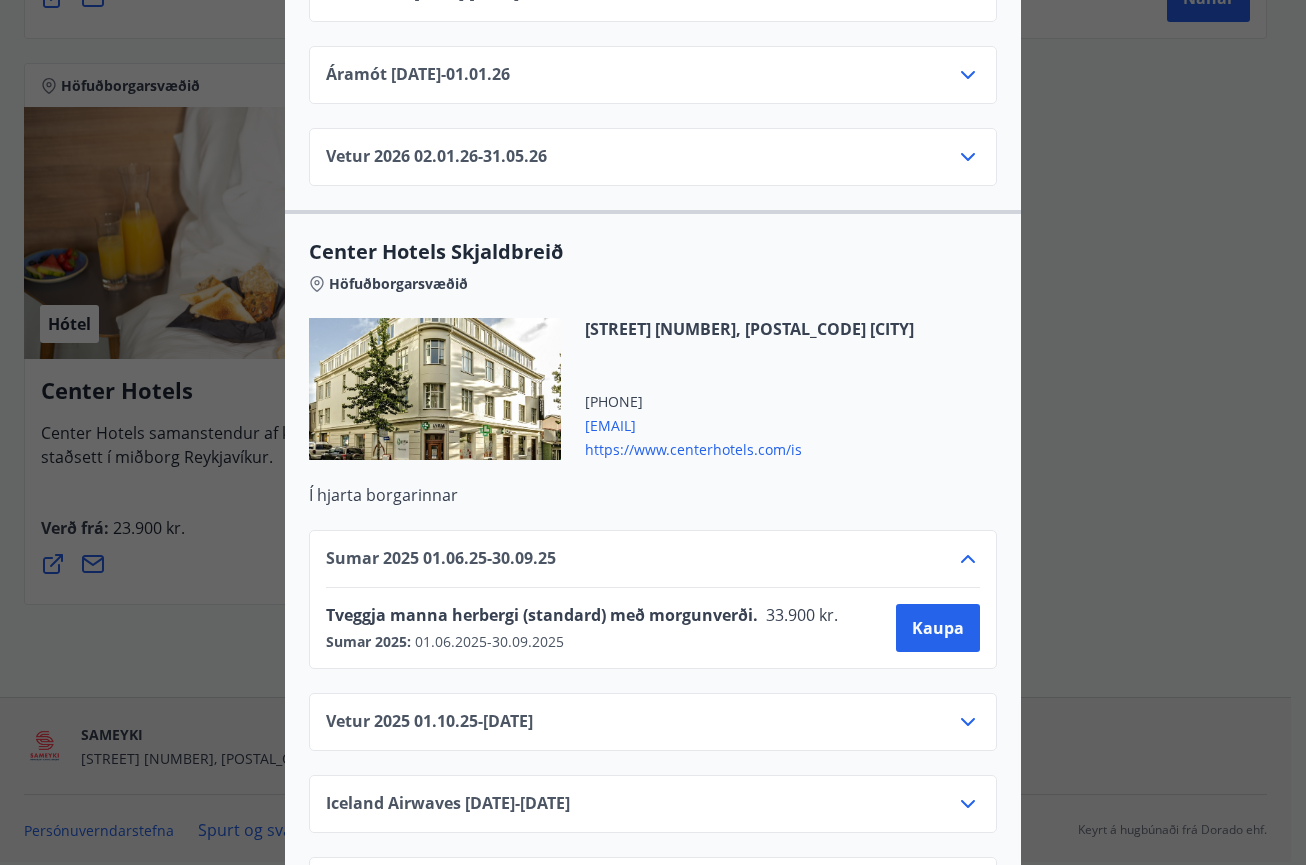 click 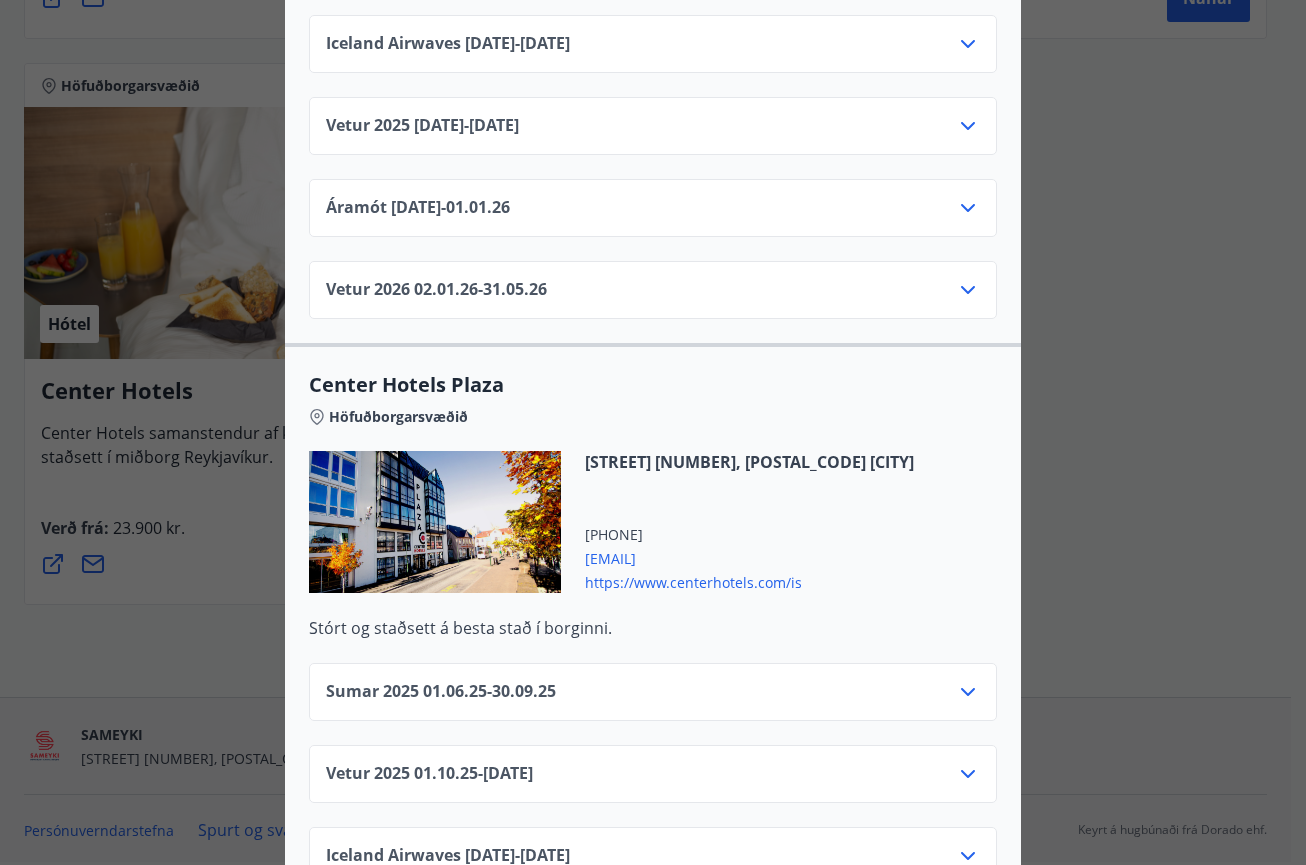scroll, scrollTop: 1265, scrollLeft: 0, axis: vertical 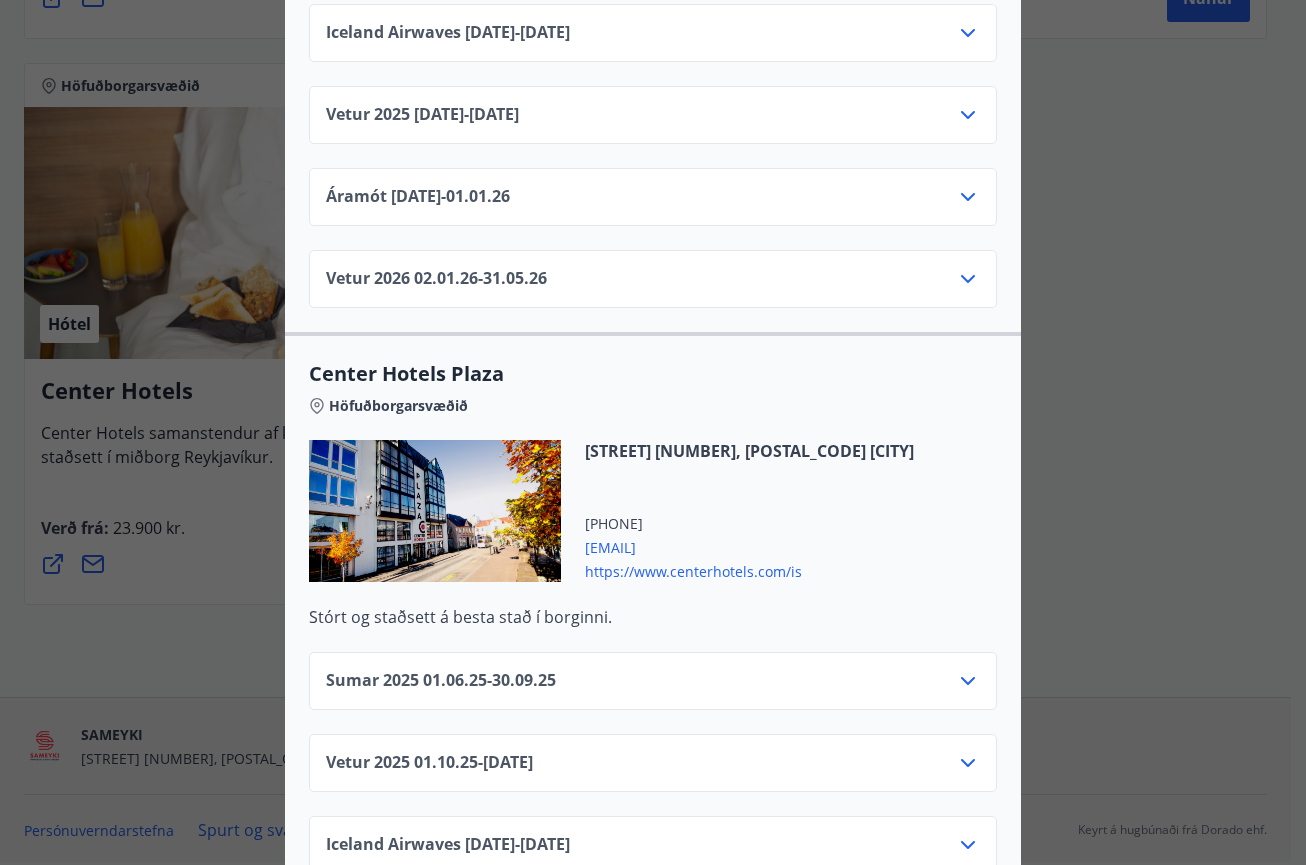 click on "https://www.centerhotels.com/is" at bounding box center (749, 570) 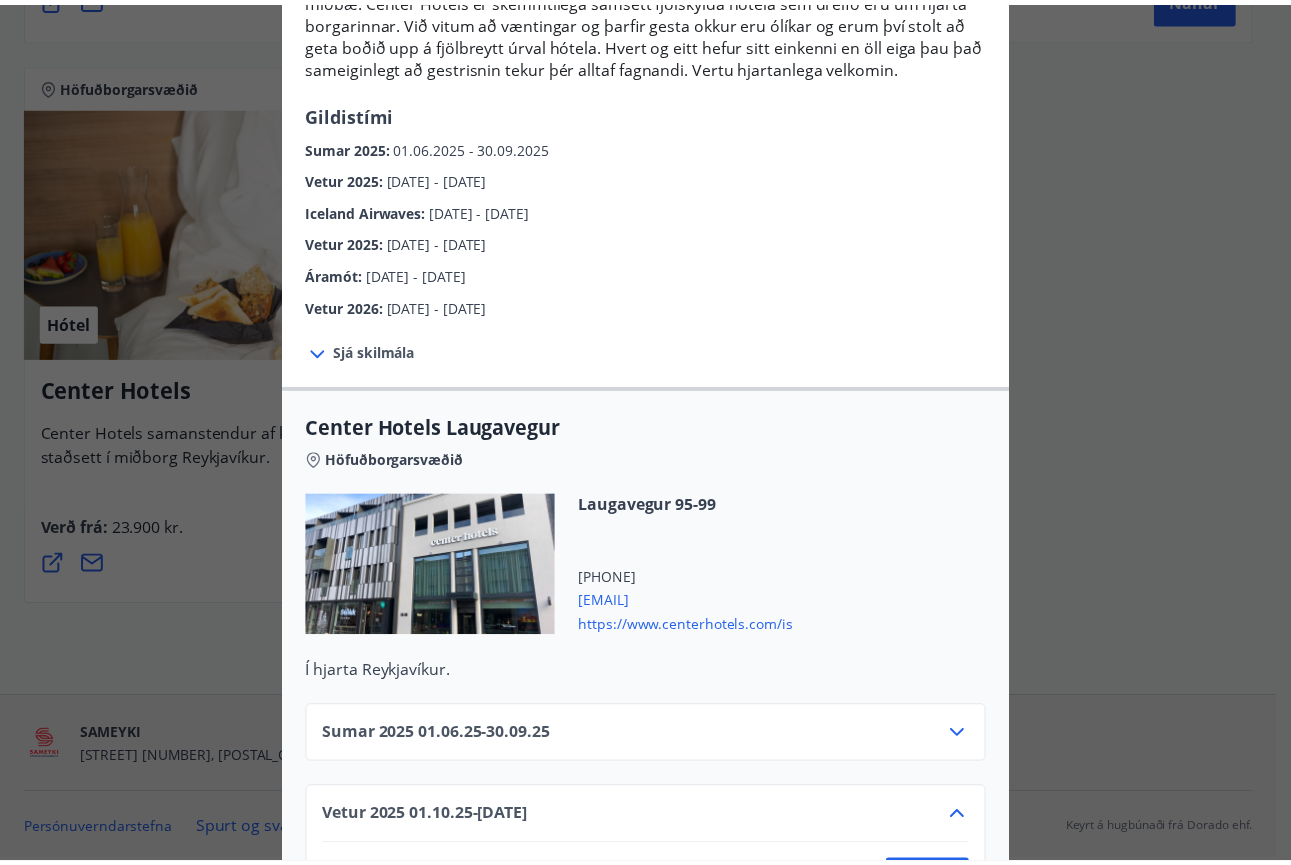 scroll, scrollTop: 0, scrollLeft: 0, axis: both 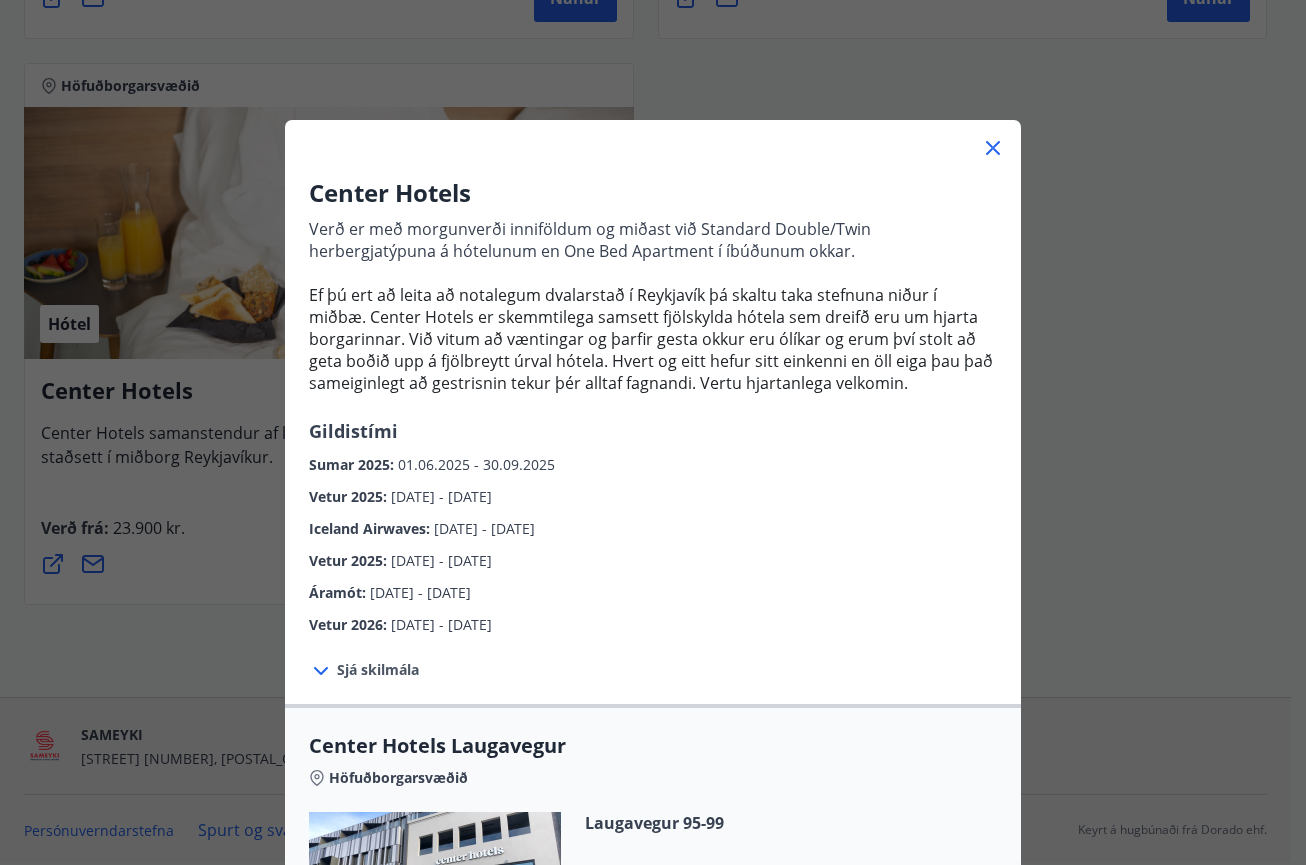 click 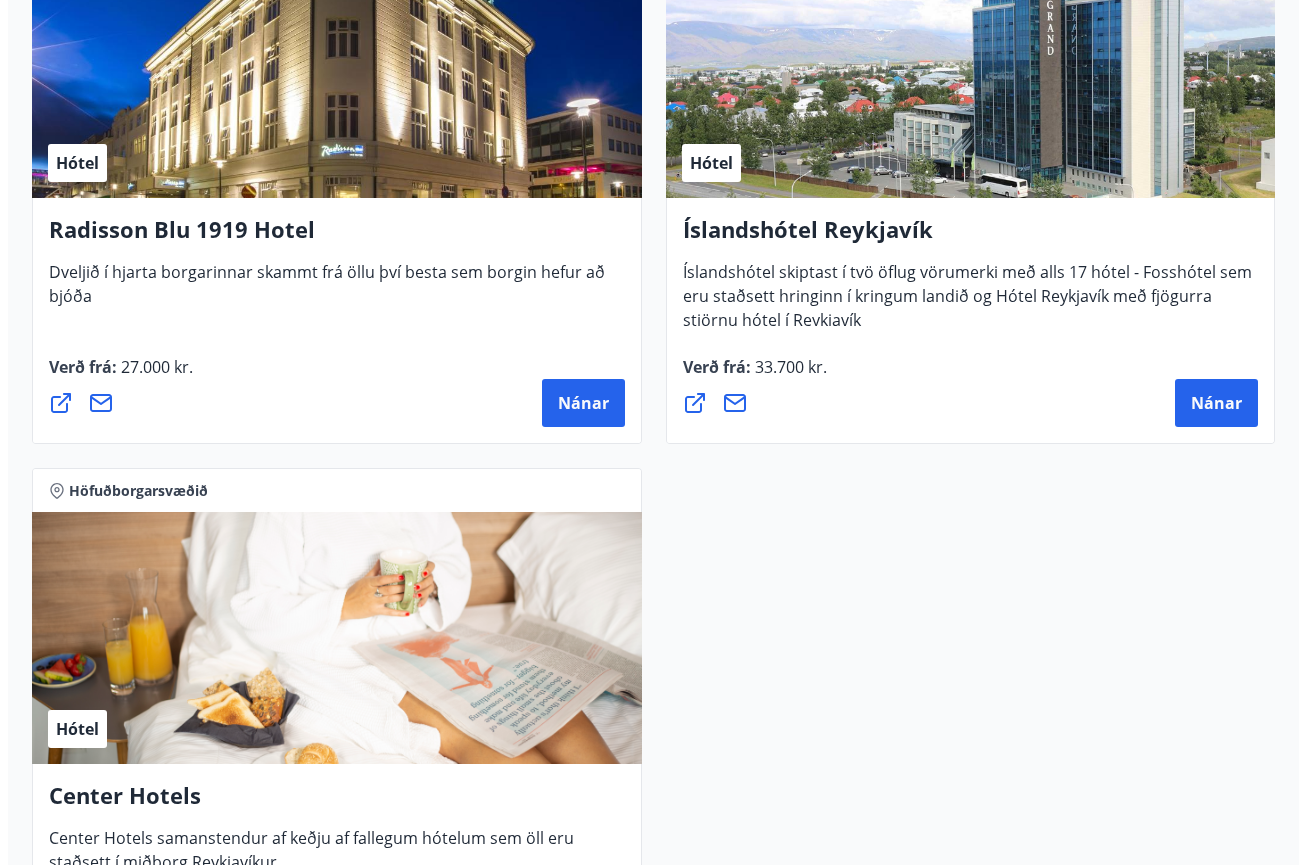 scroll, scrollTop: 2741, scrollLeft: 0, axis: vertical 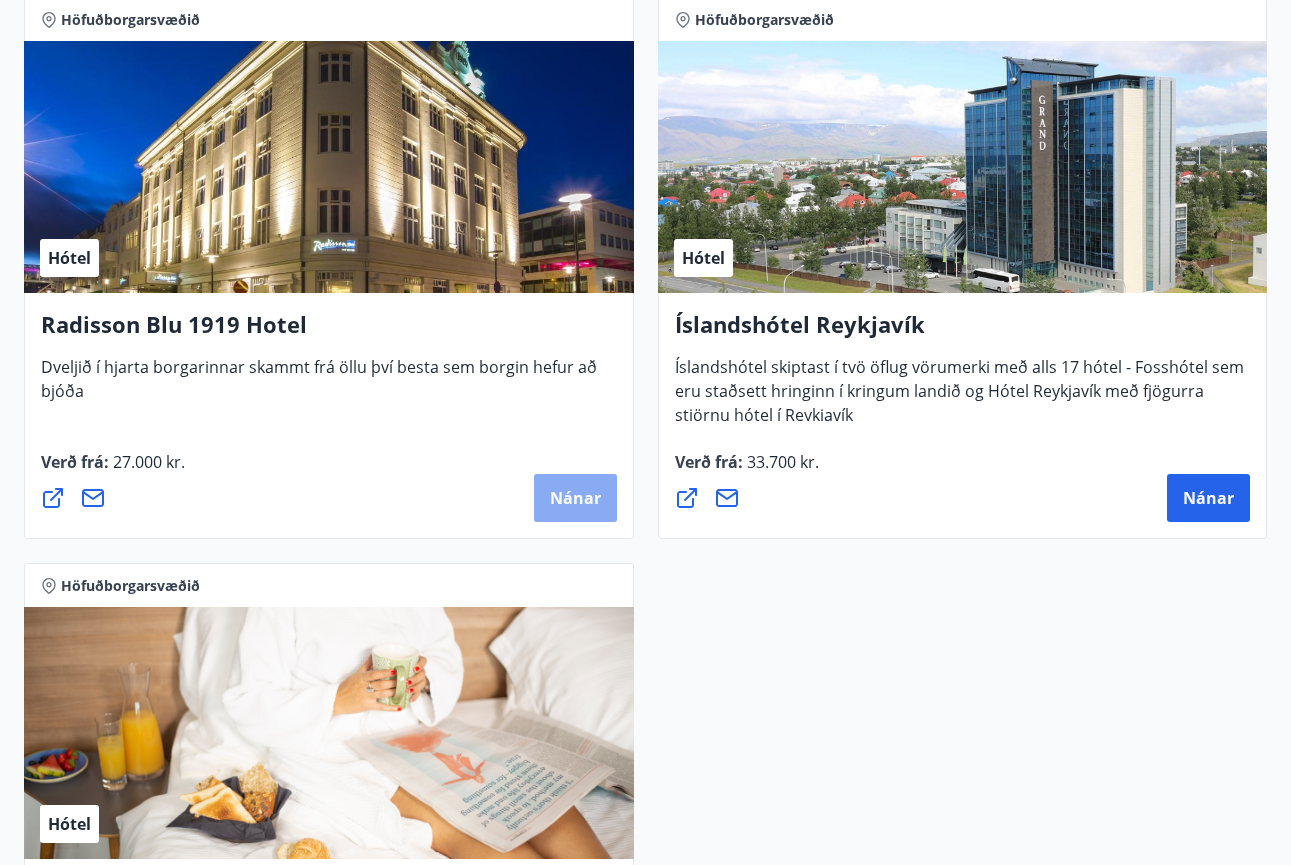 click on "Nánar" at bounding box center (575, 498) 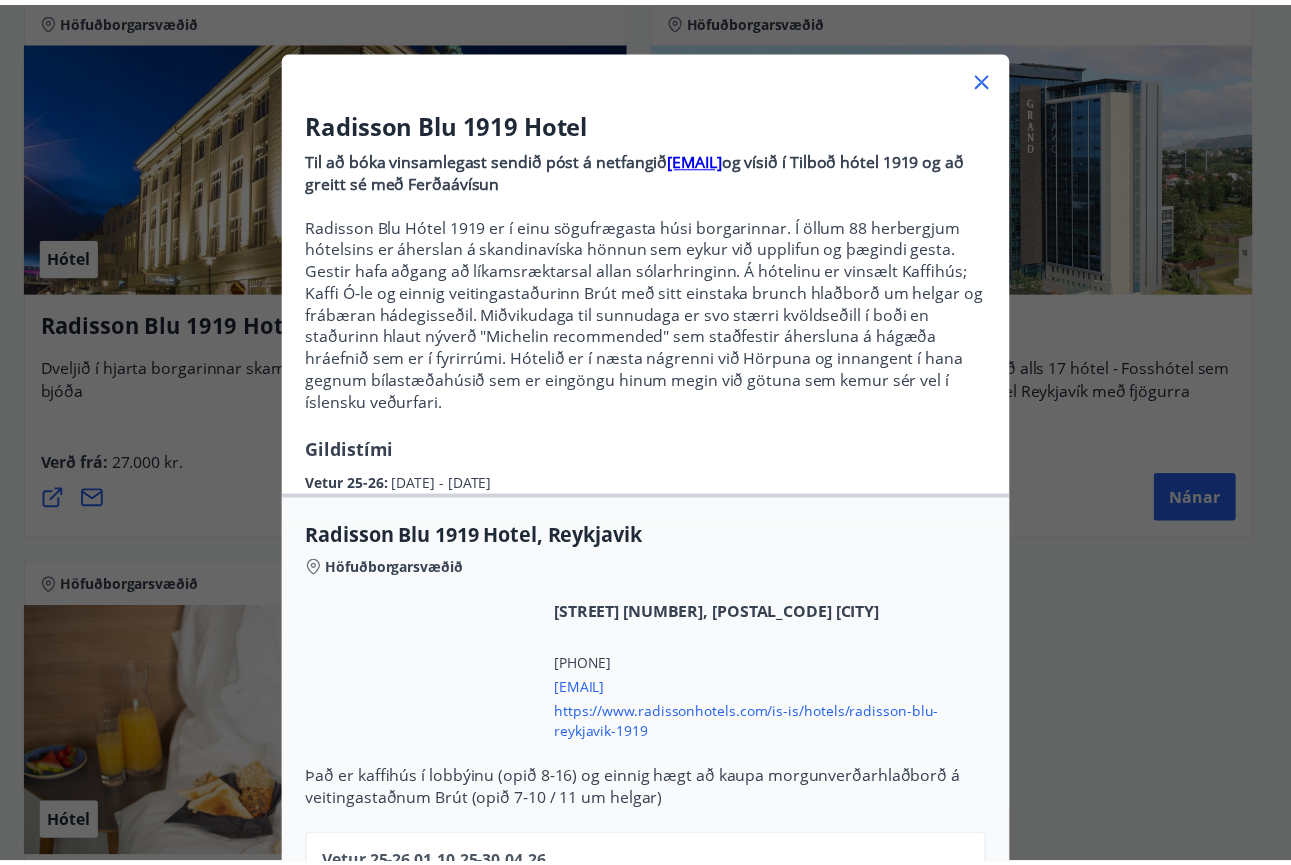 scroll, scrollTop: 0, scrollLeft: 0, axis: both 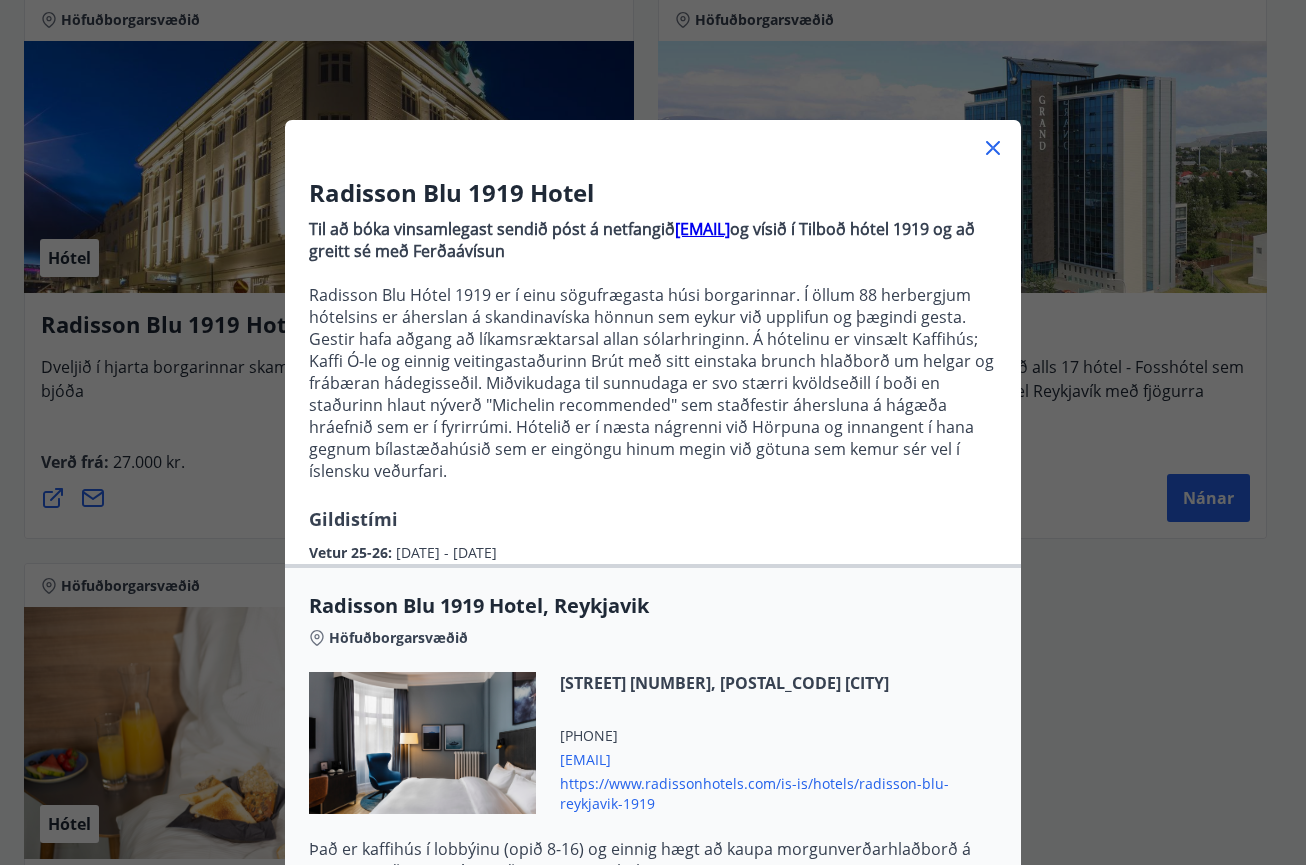 click 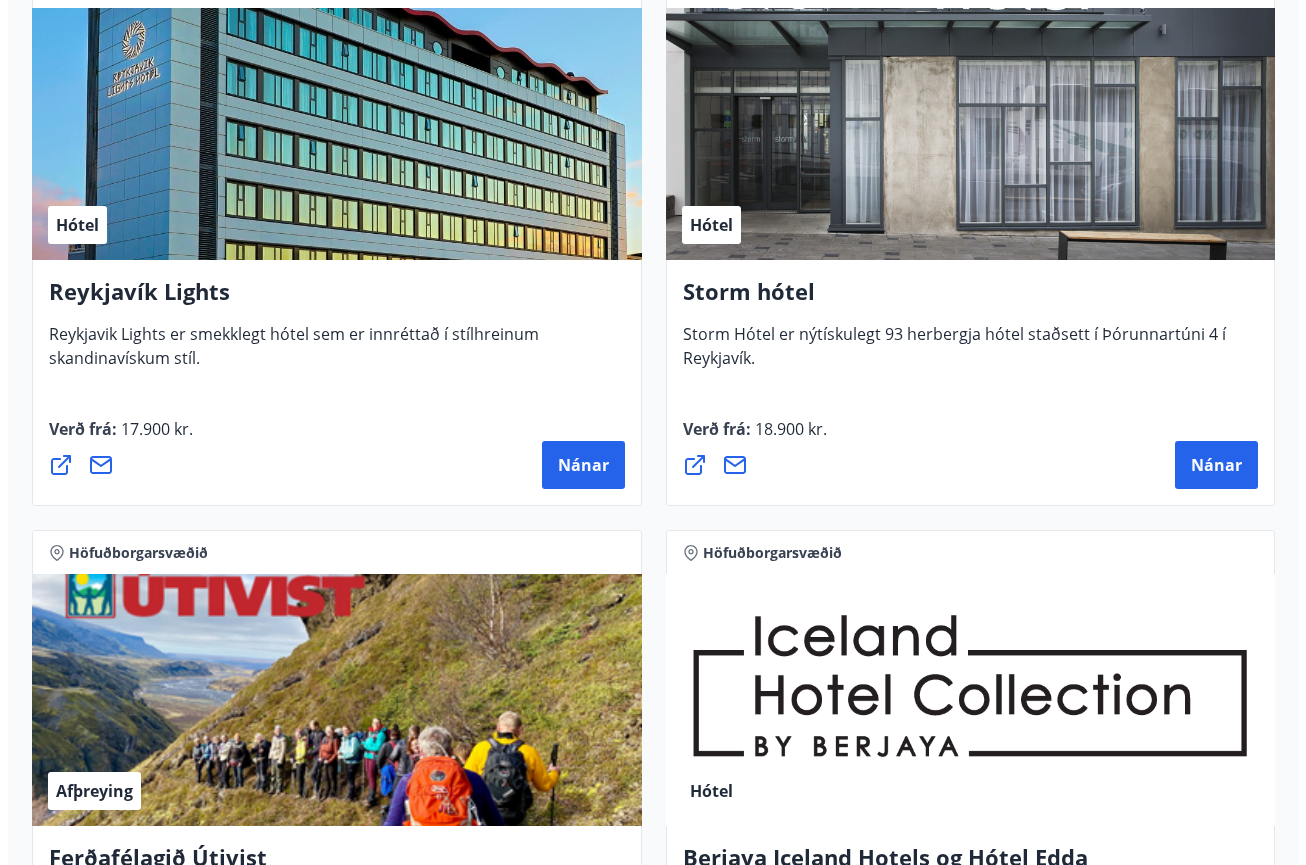 scroll, scrollTop: 1041, scrollLeft: 0, axis: vertical 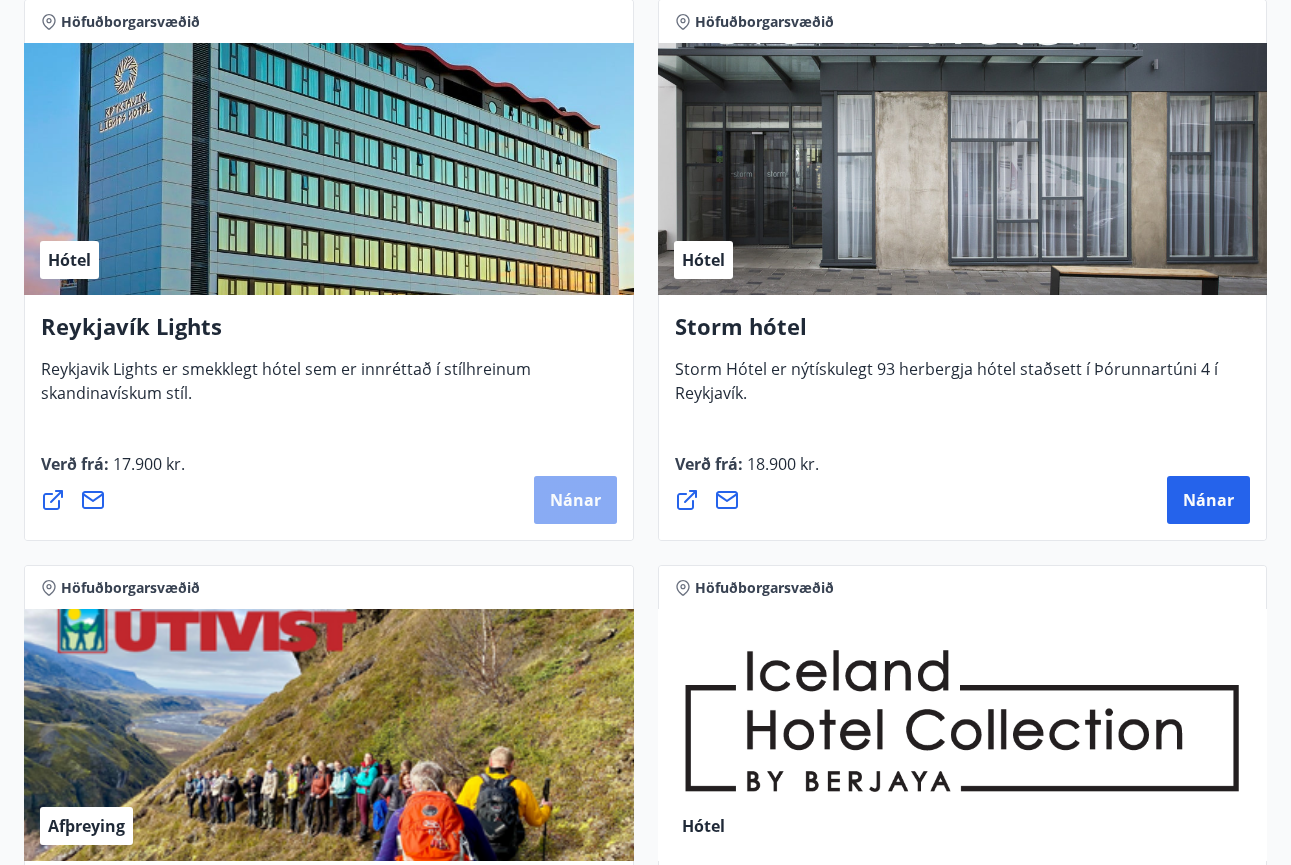 click on "Nánar" at bounding box center [575, 500] 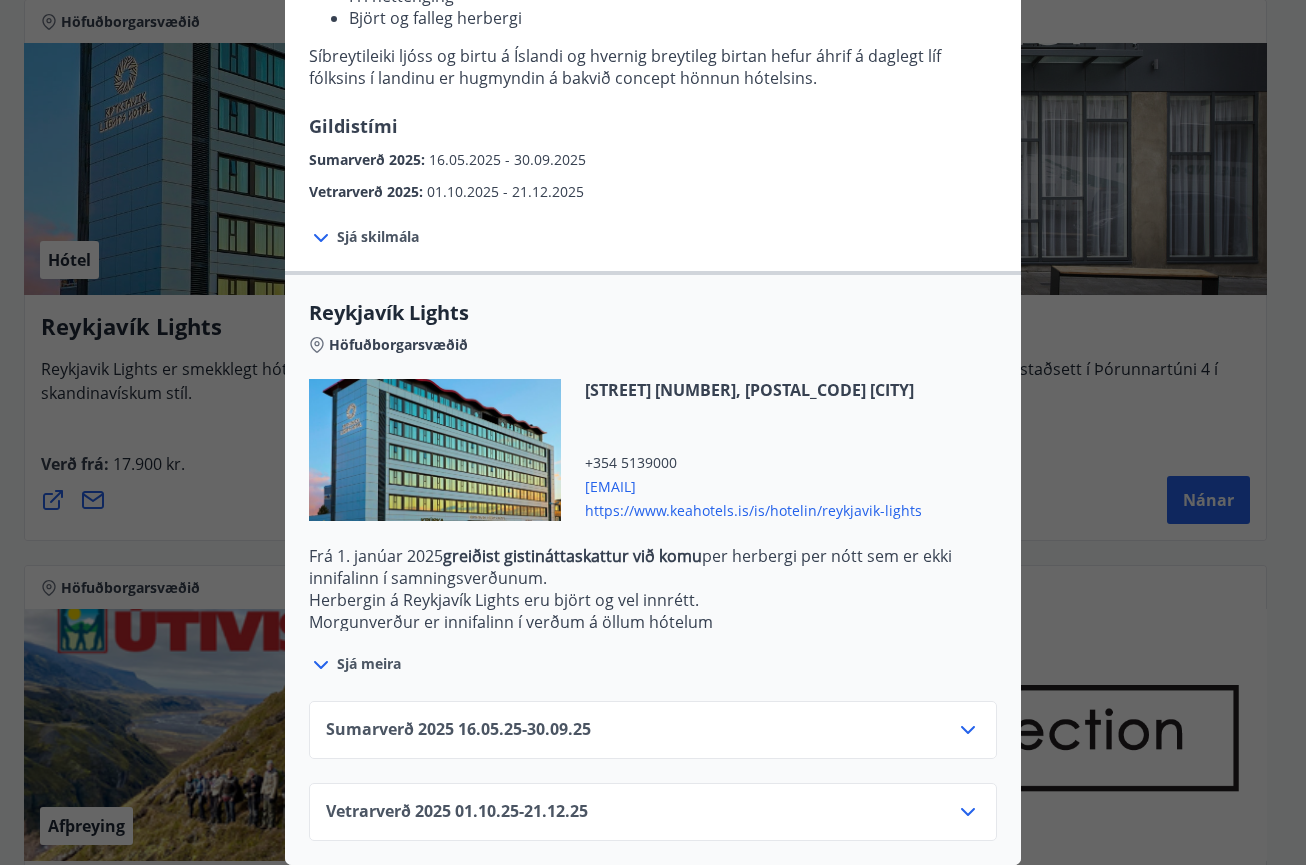 scroll, scrollTop: 396, scrollLeft: 0, axis: vertical 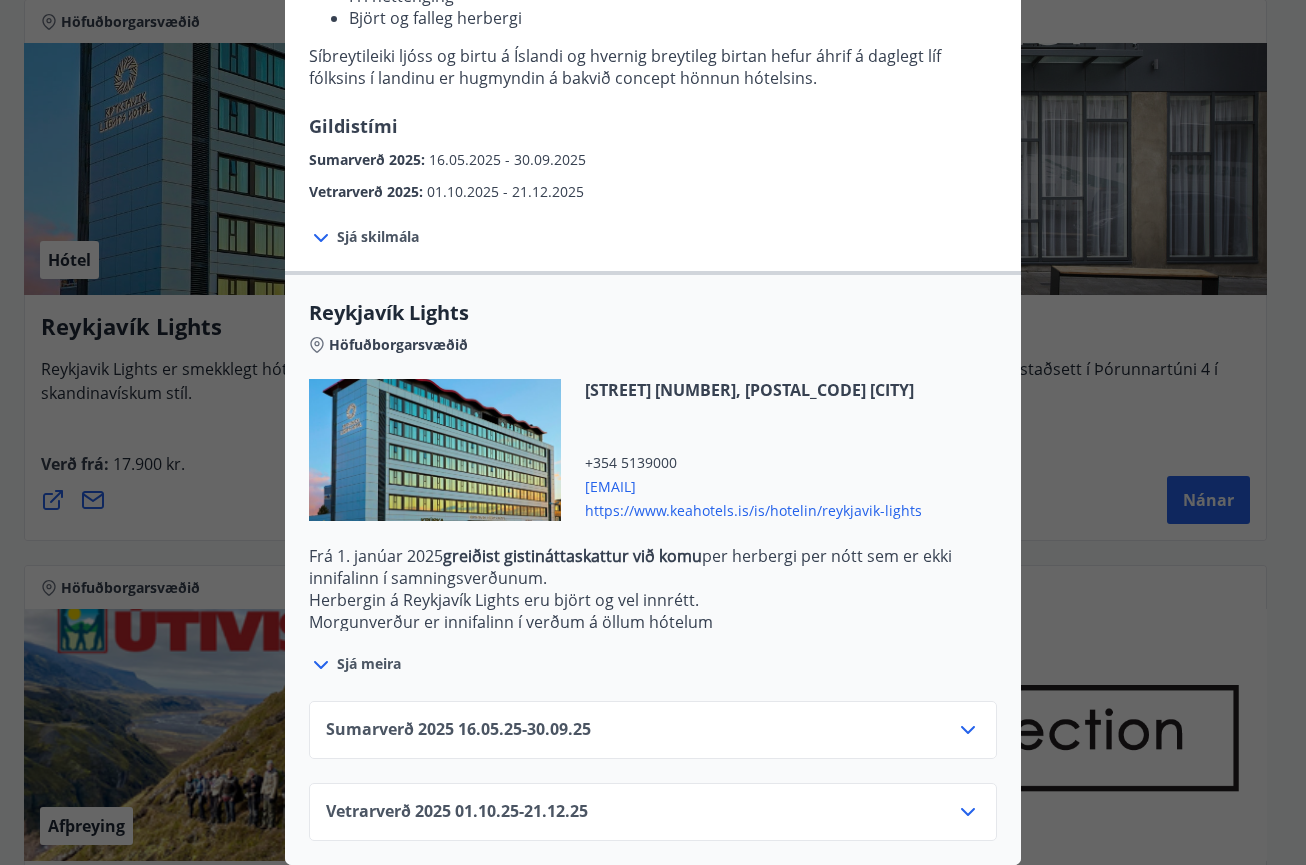 click 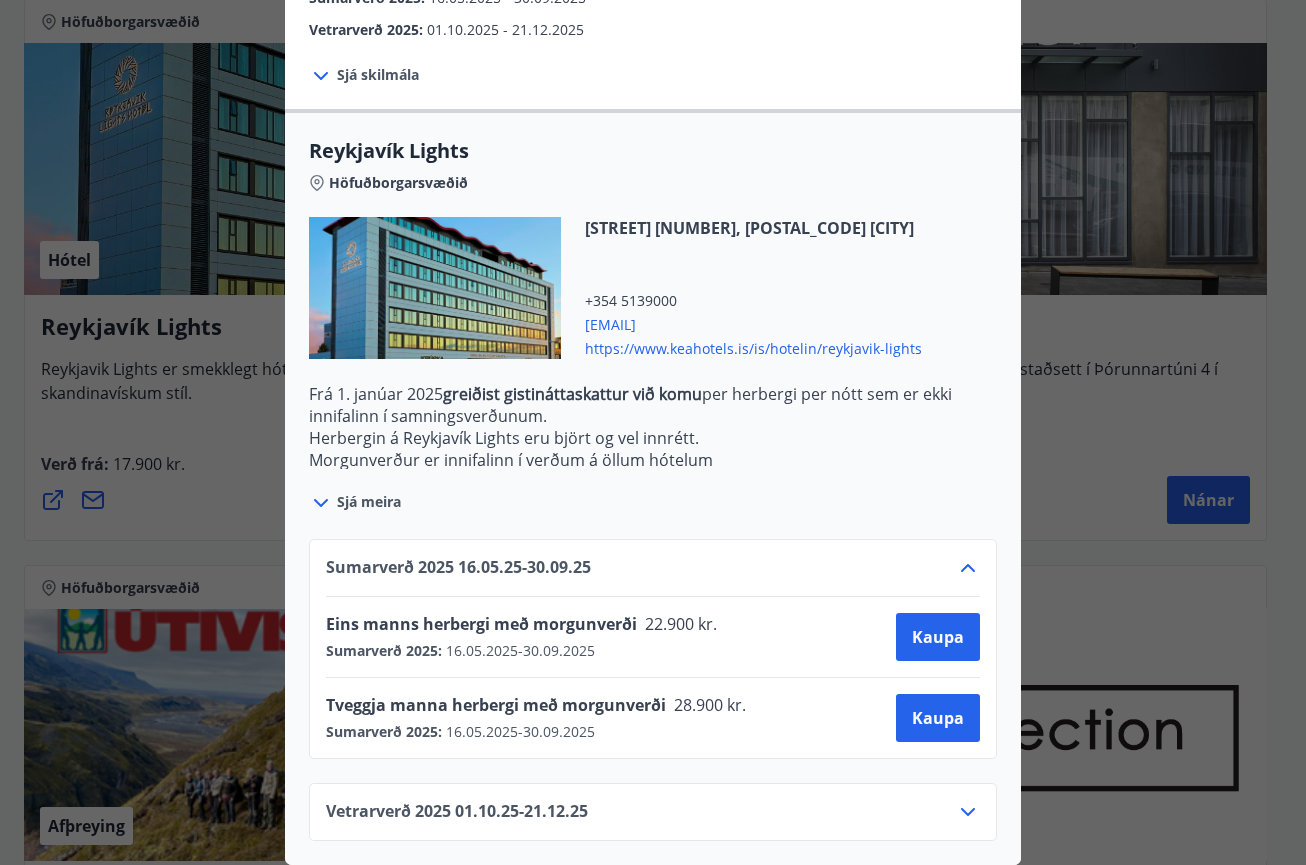 scroll, scrollTop: 558, scrollLeft: 0, axis: vertical 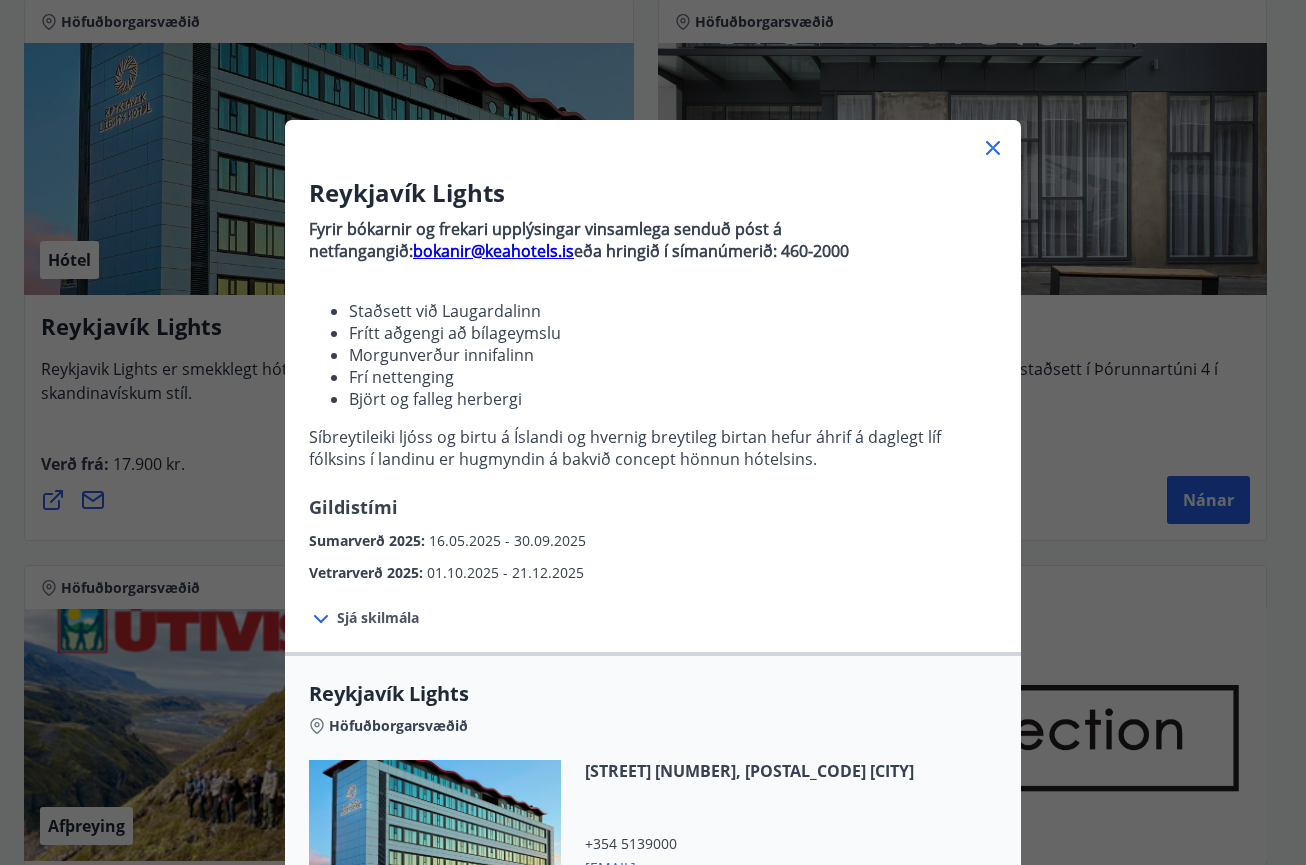 click 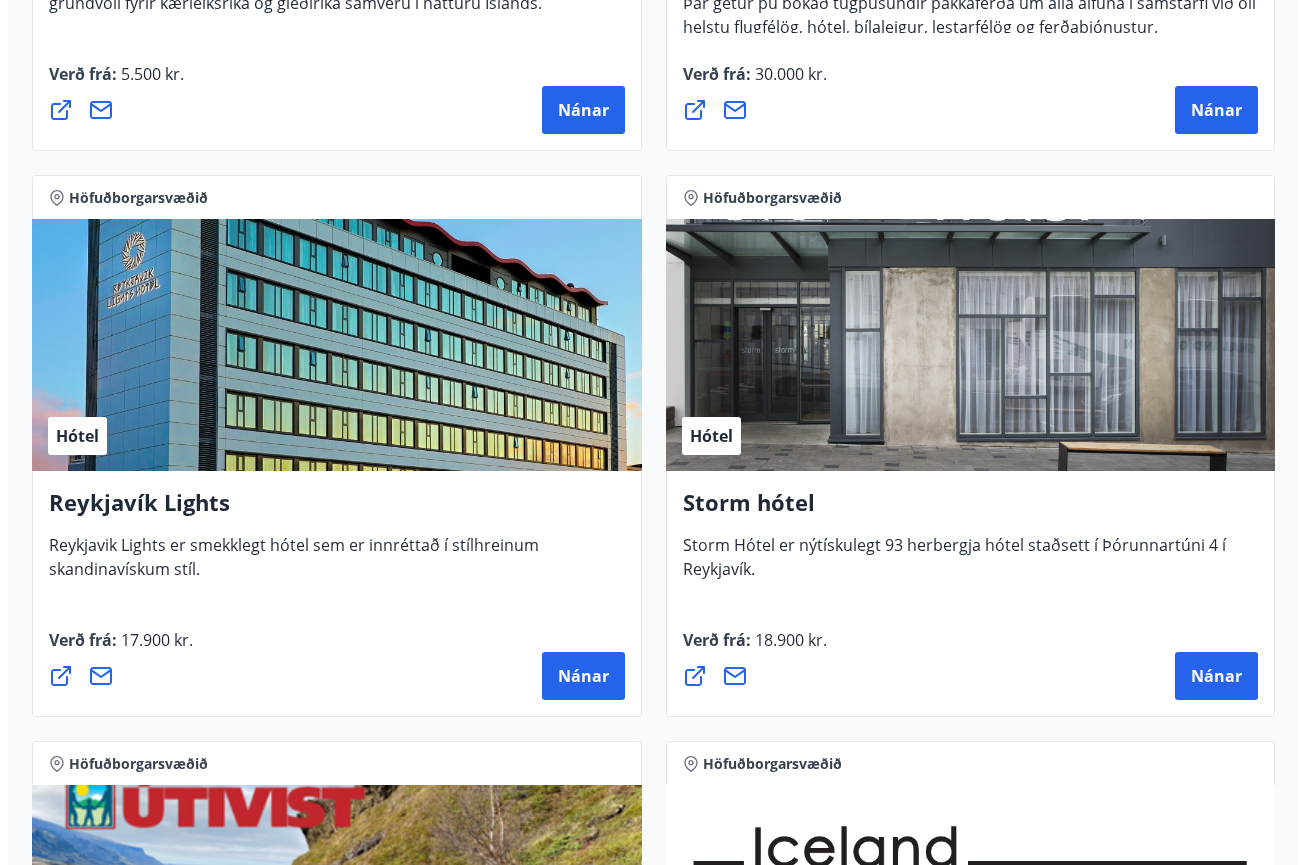 scroll, scrollTop: 941, scrollLeft: 0, axis: vertical 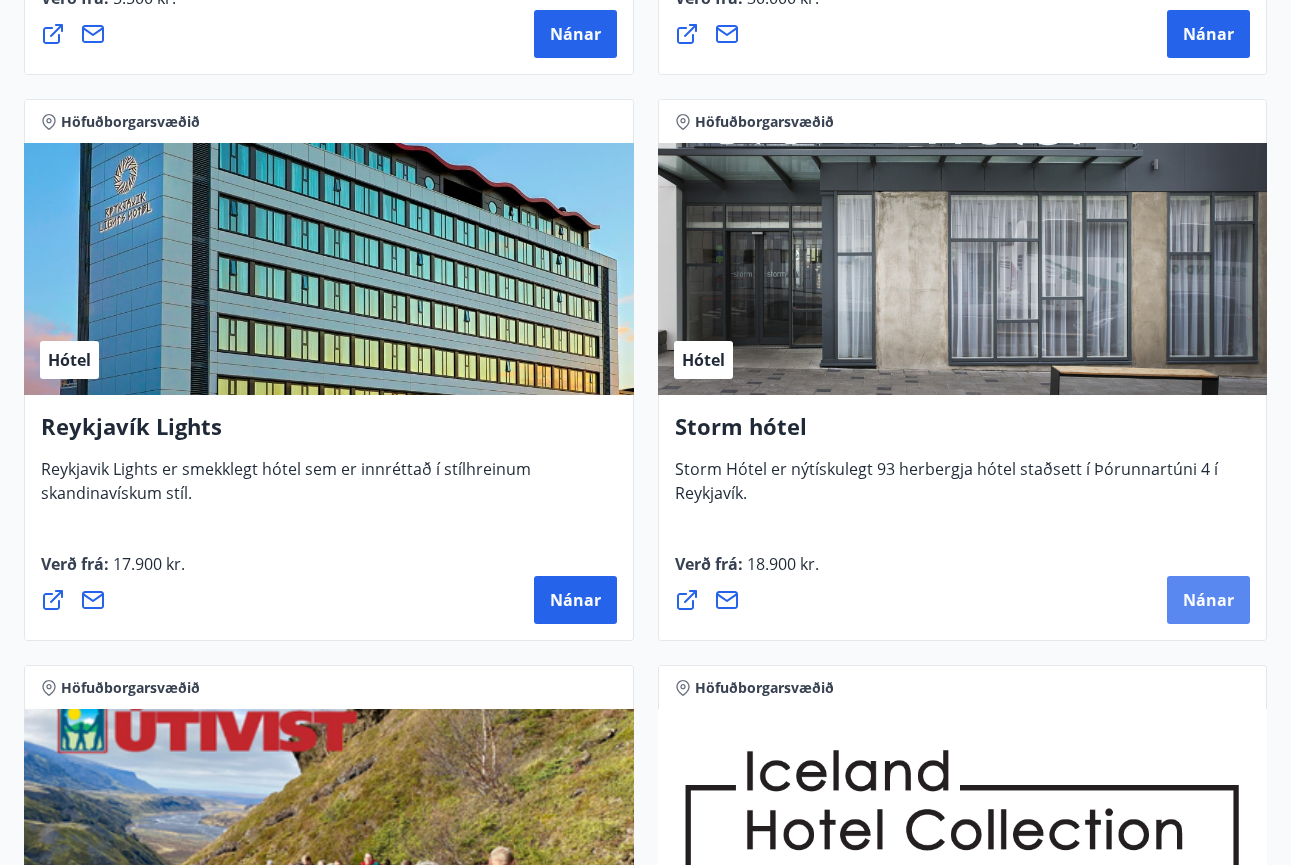 click on "Nánar" at bounding box center (1208, 600) 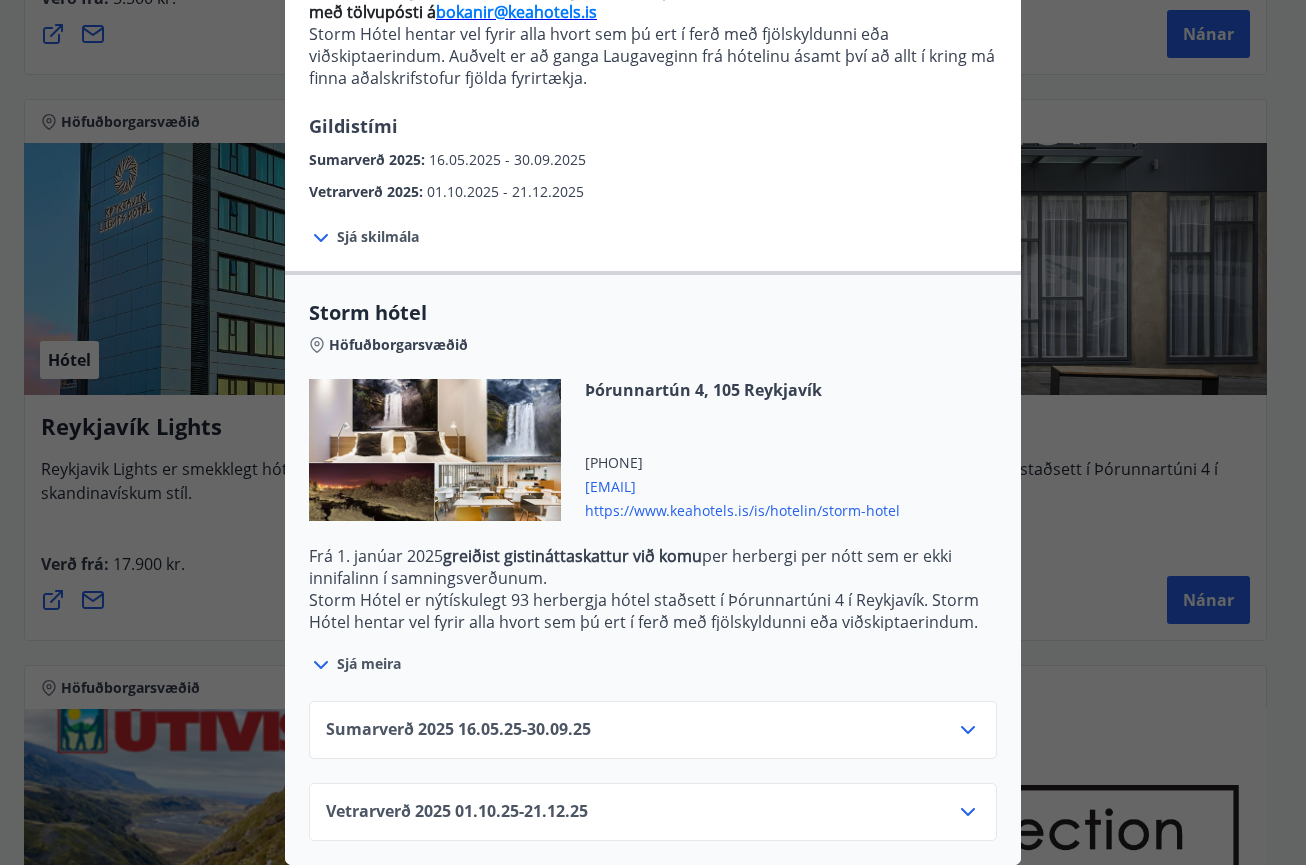 scroll, scrollTop: 254, scrollLeft: 0, axis: vertical 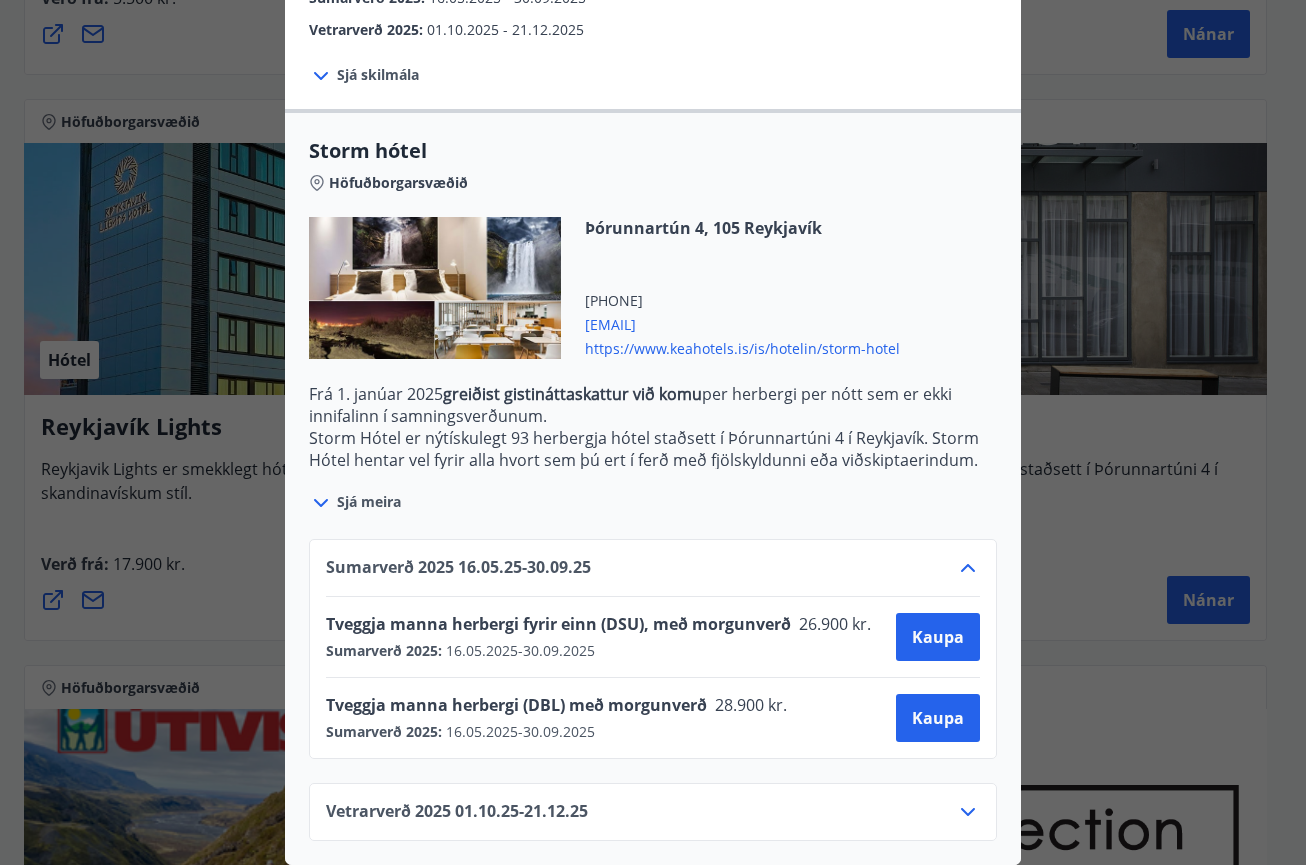 click on "Vetrarverð 2025   01.10.25  -  21.12.25" at bounding box center (653, 812) 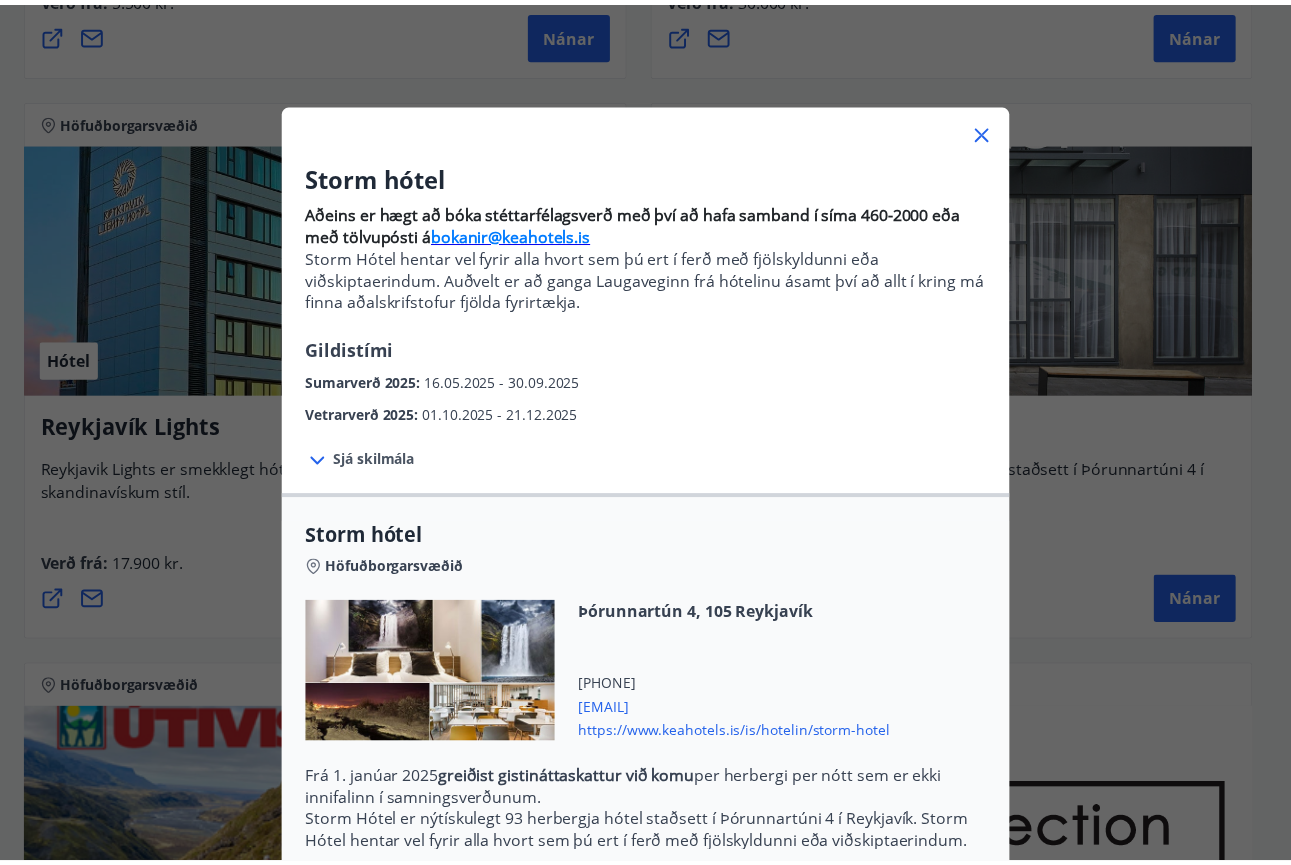 scroll, scrollTop: 0, scrollLeft: 0, axis: both 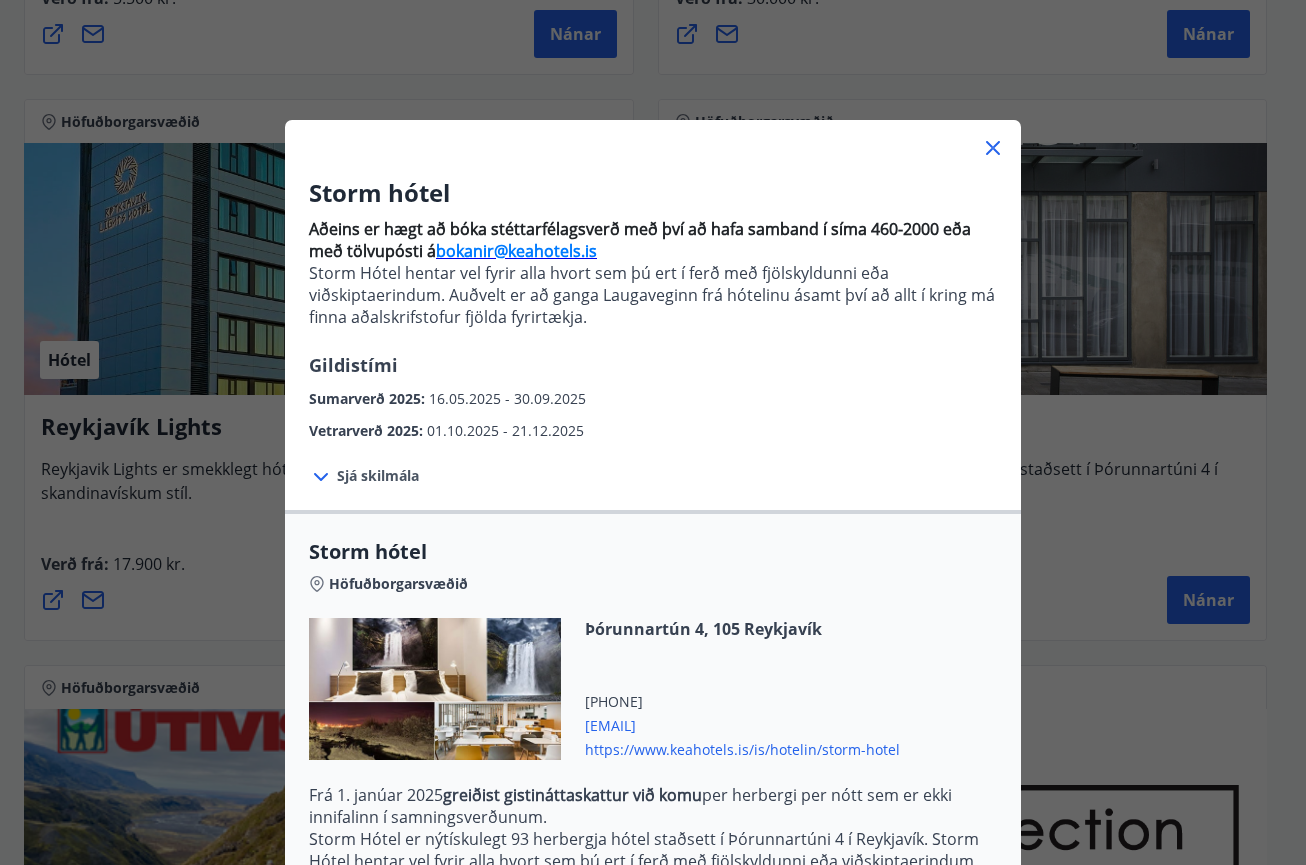 click 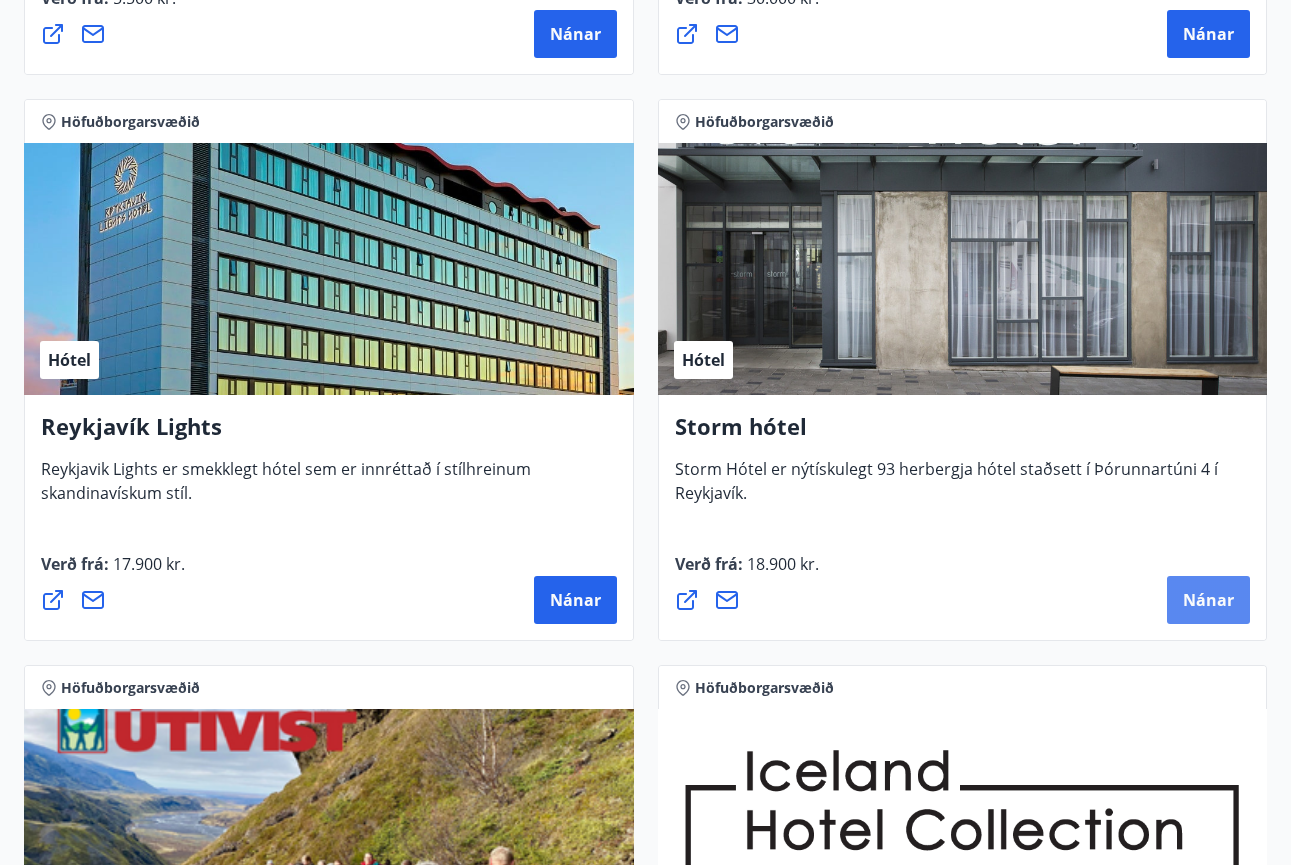 click on "Nánar" at bounding box center (1208, 600) 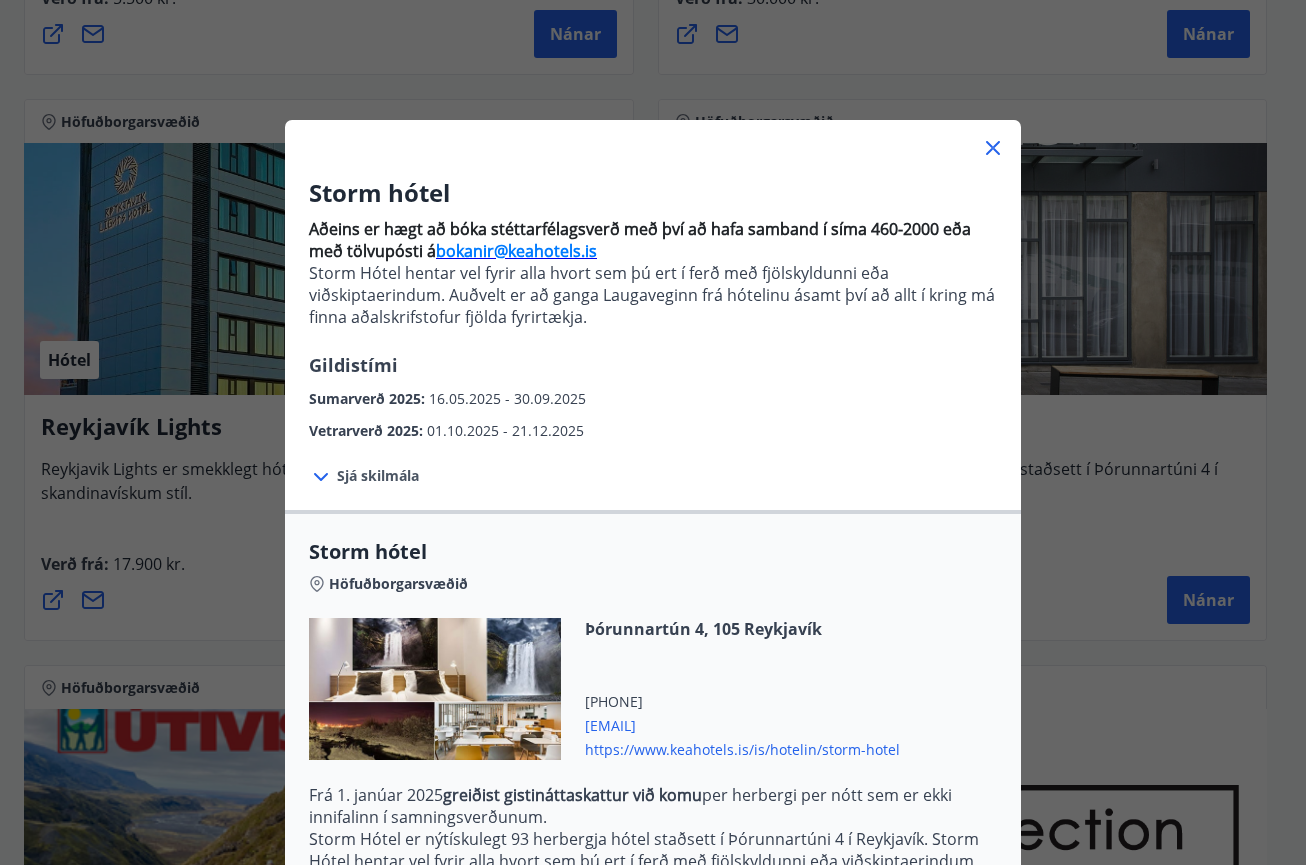 click 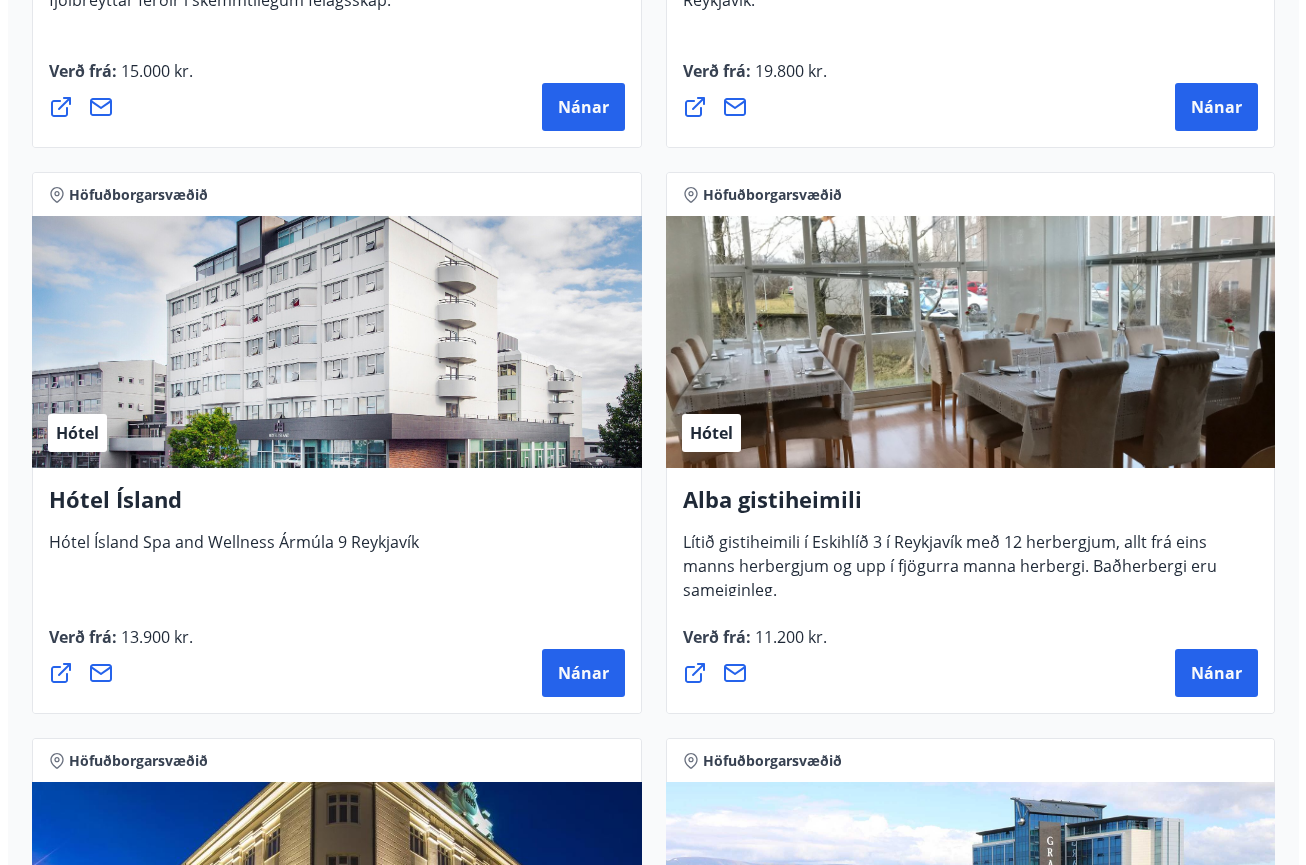 scroll, scrollTop: 2100, scrollLeft: 0, axis: vertical 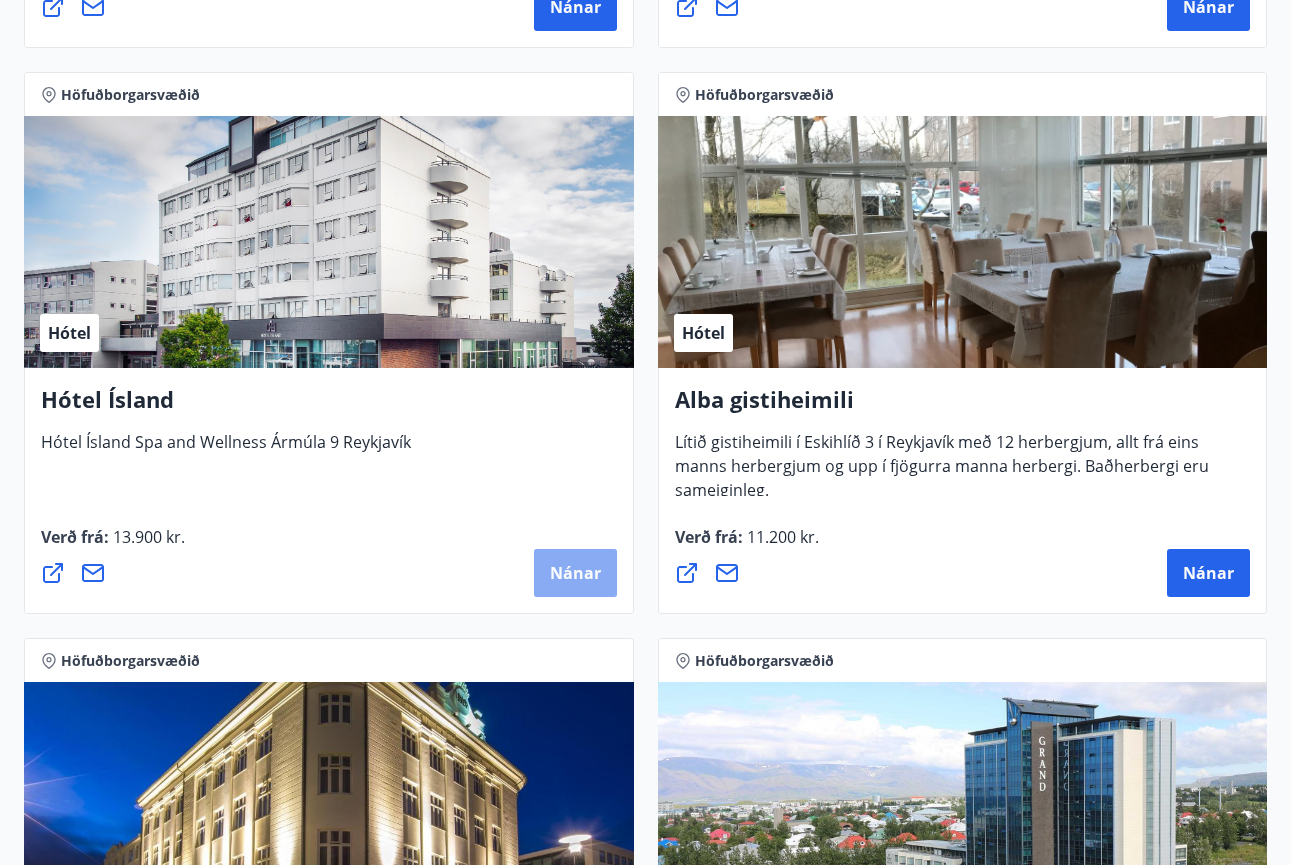 click on "Nánar" at bounding box center (575, 573) 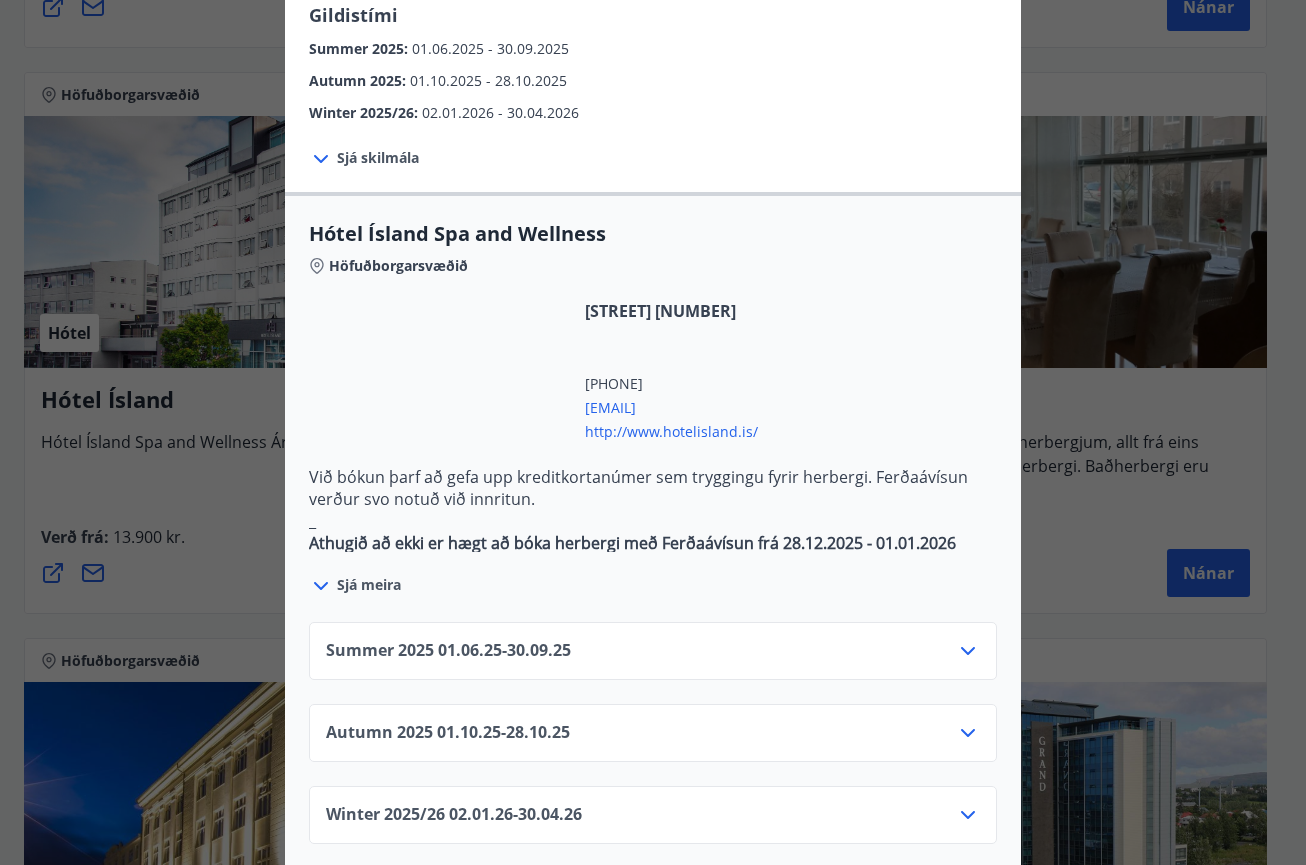 scroll, scrollTop: 1000, scrollLeft: 0, axis: vertical 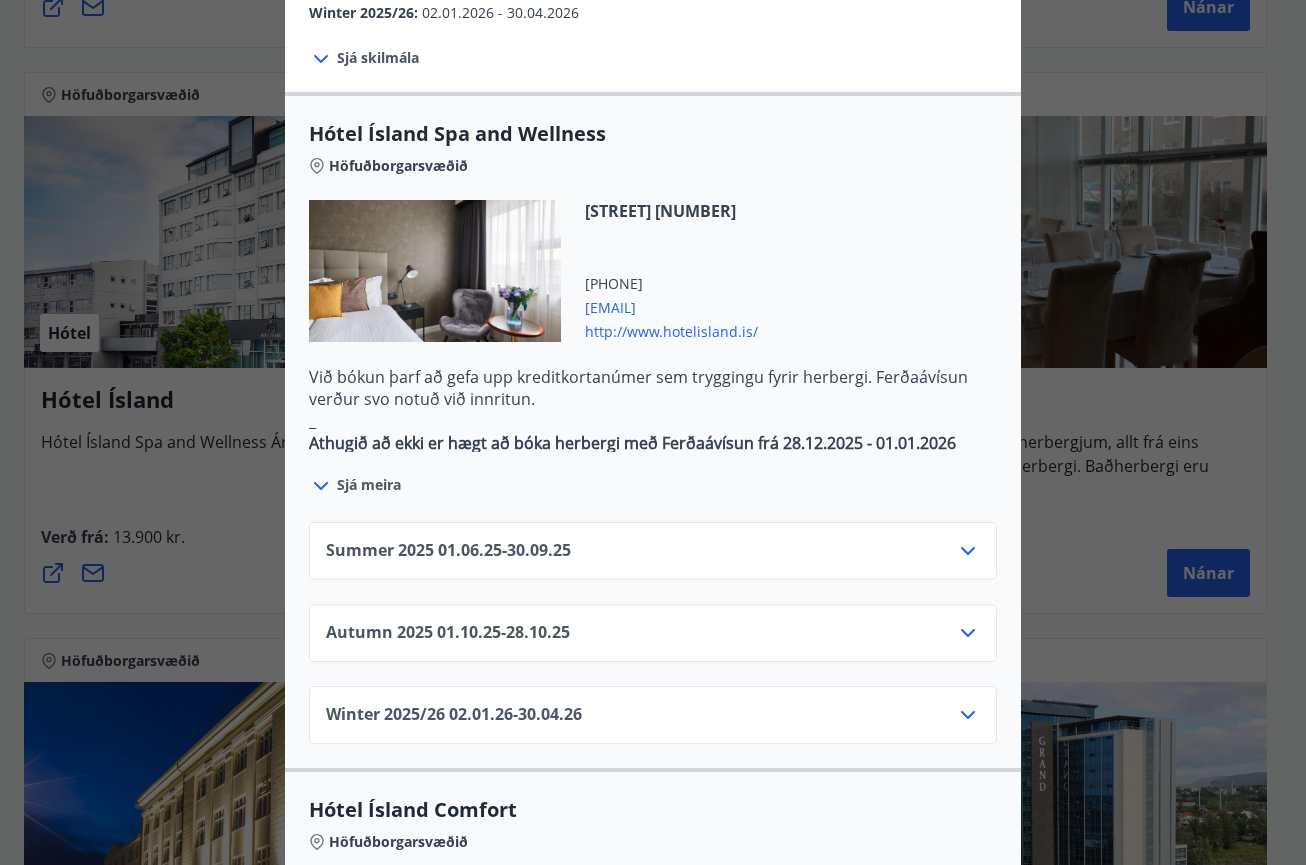click 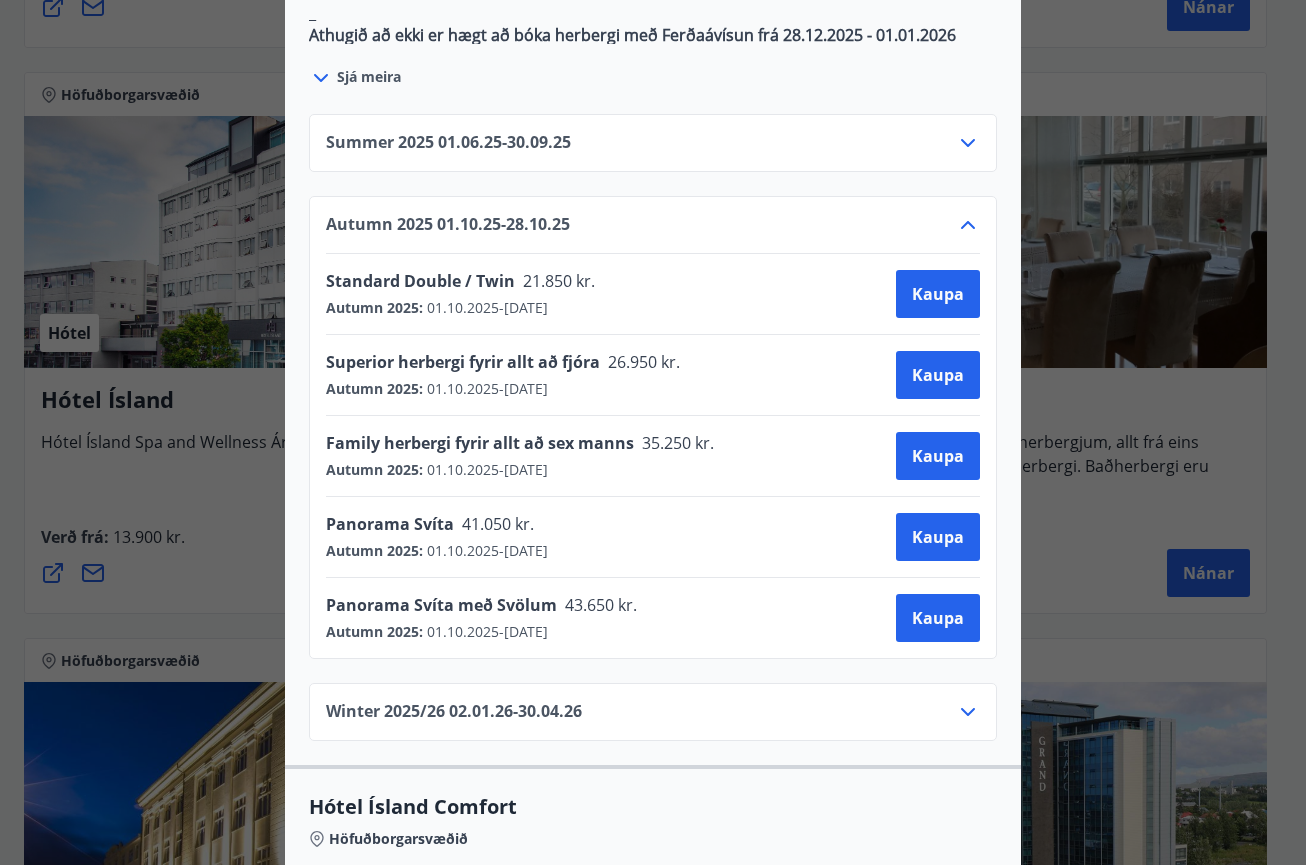 scroll, scrollTop: 1500, scrollLeft: 0, axis: vertical 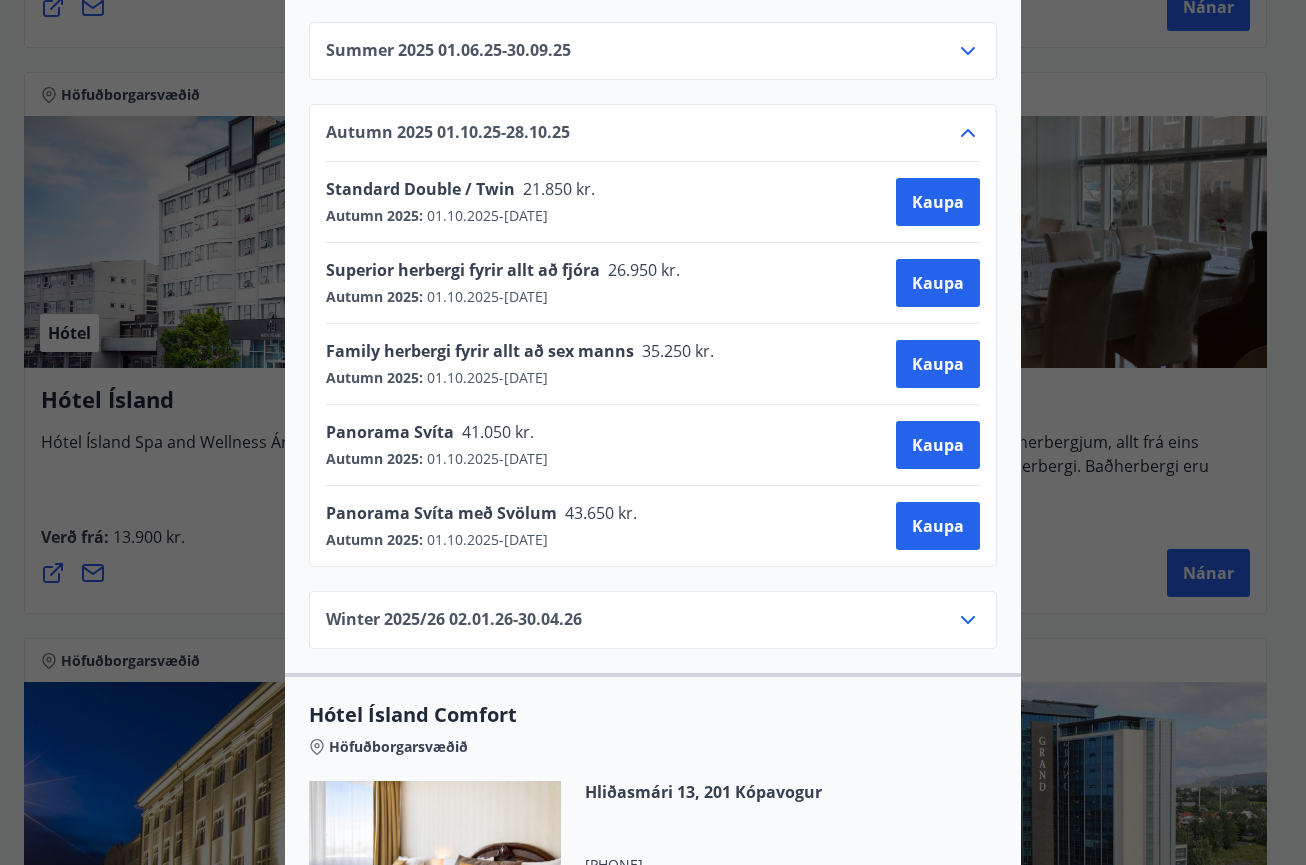click 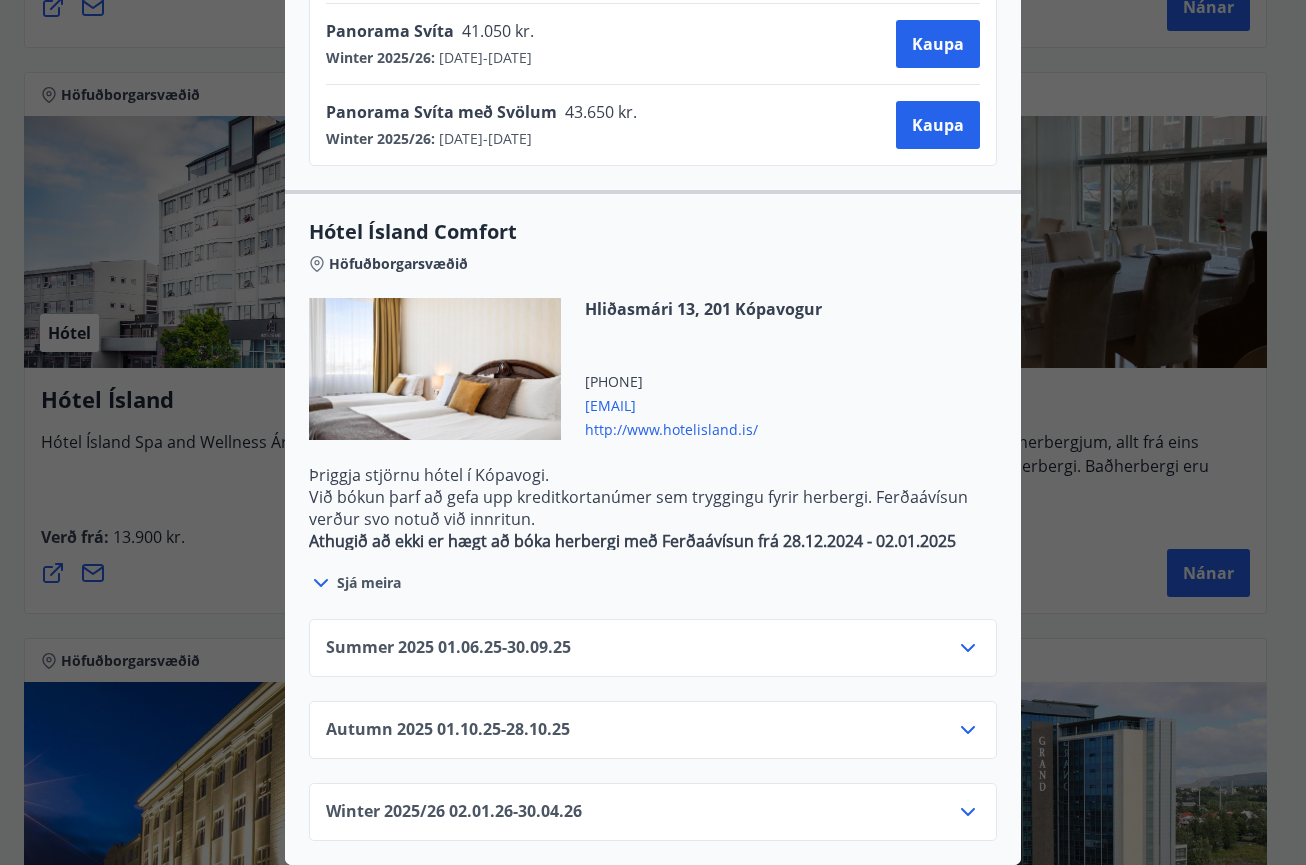 scroll, scrollTop: 1998, scrollLeft: 0, axis: vertical 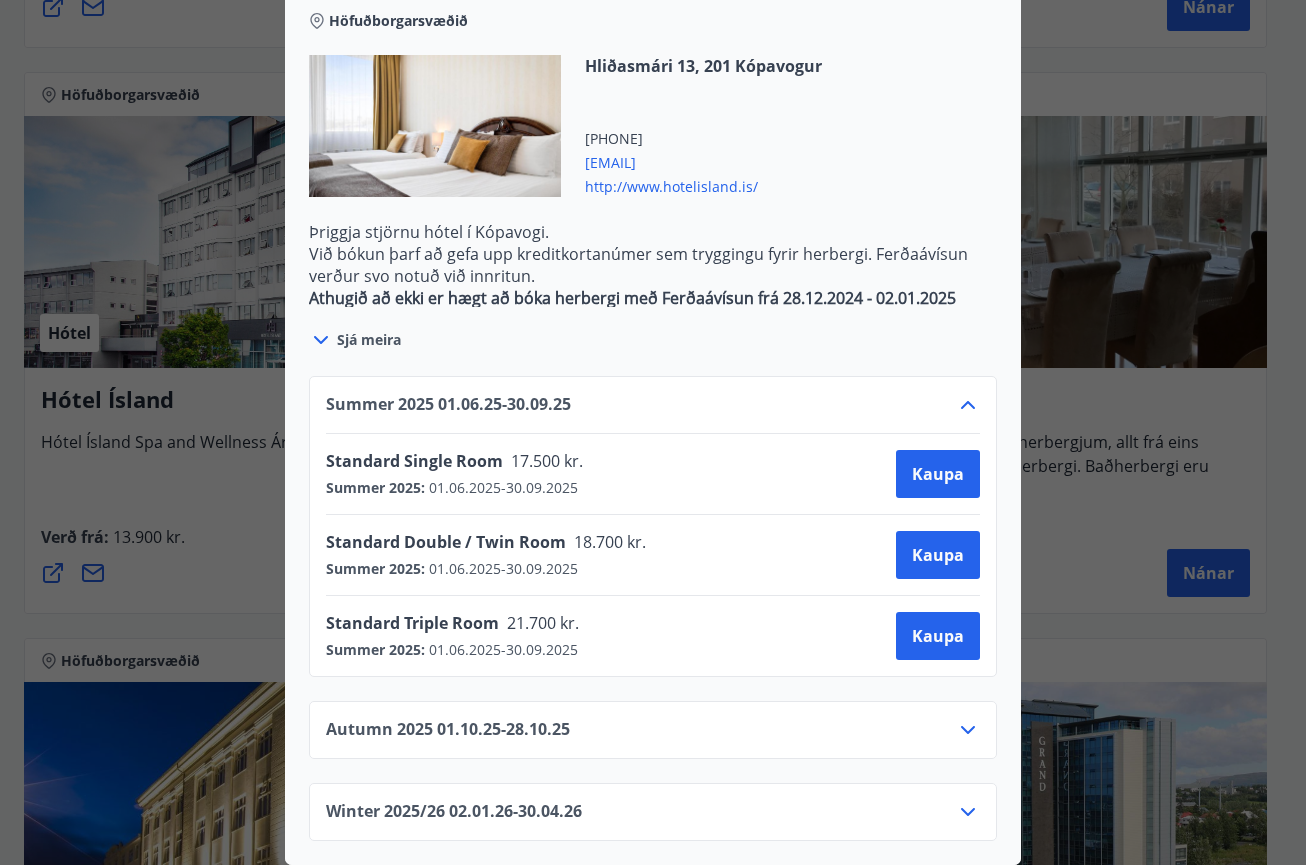 click 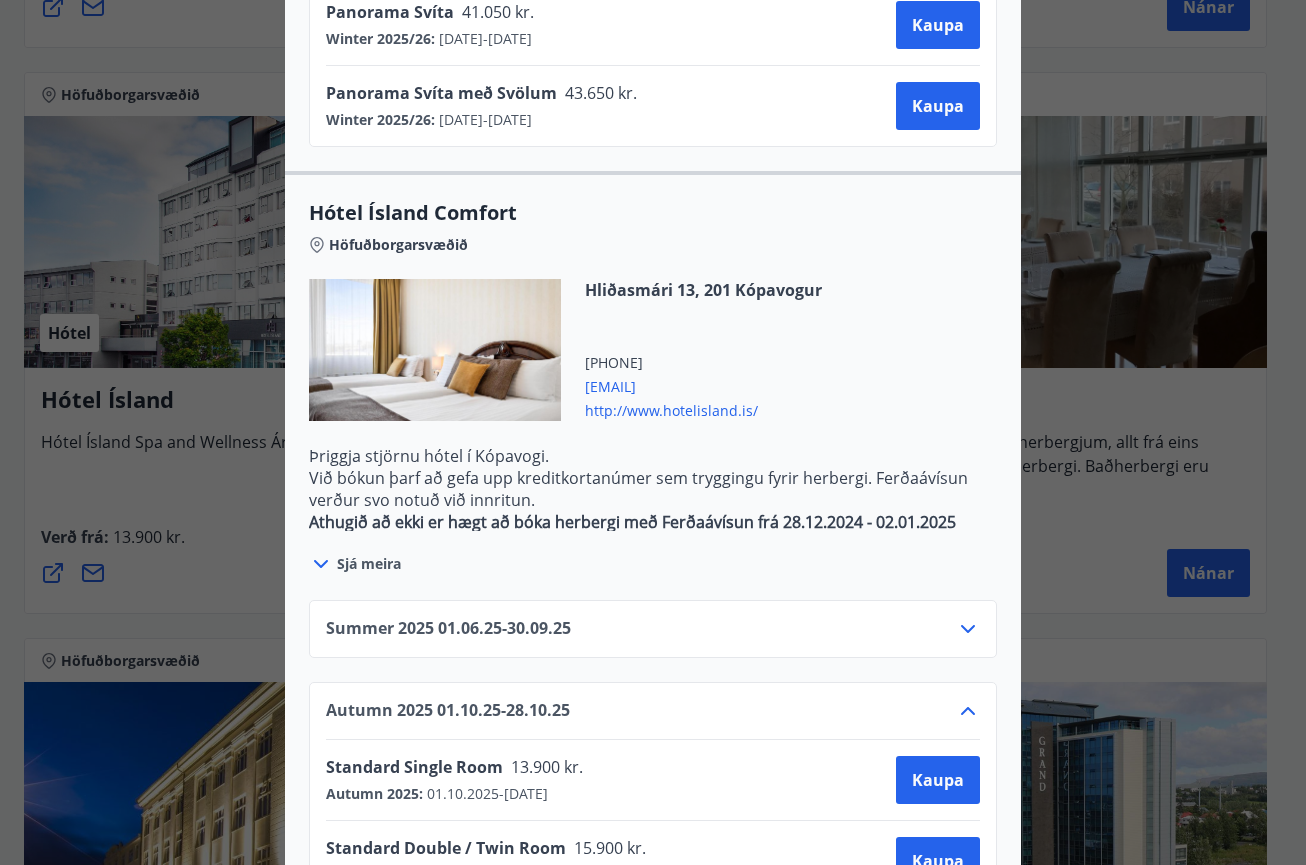 scroll, scrollTop: 2100, scrollLeft: 0, axis: vertical 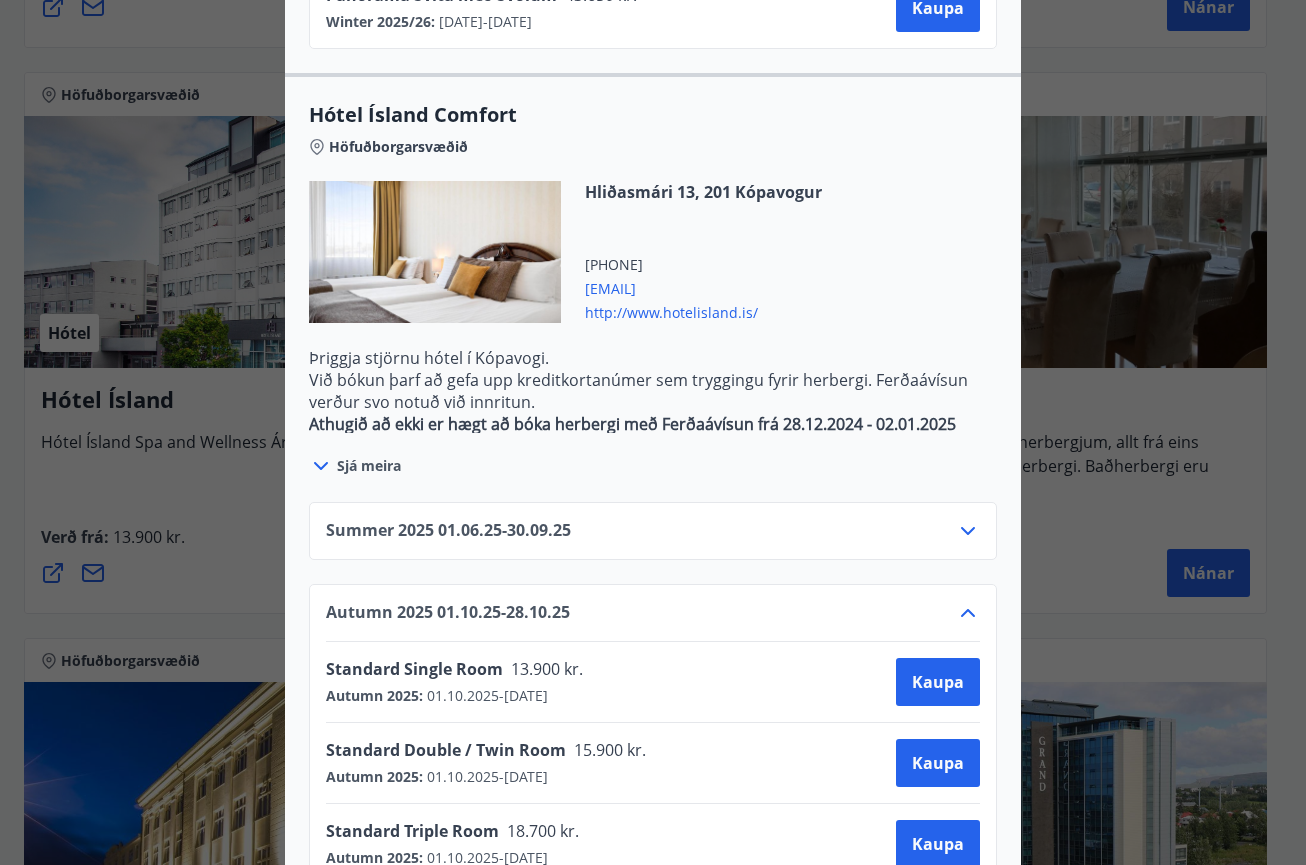 click 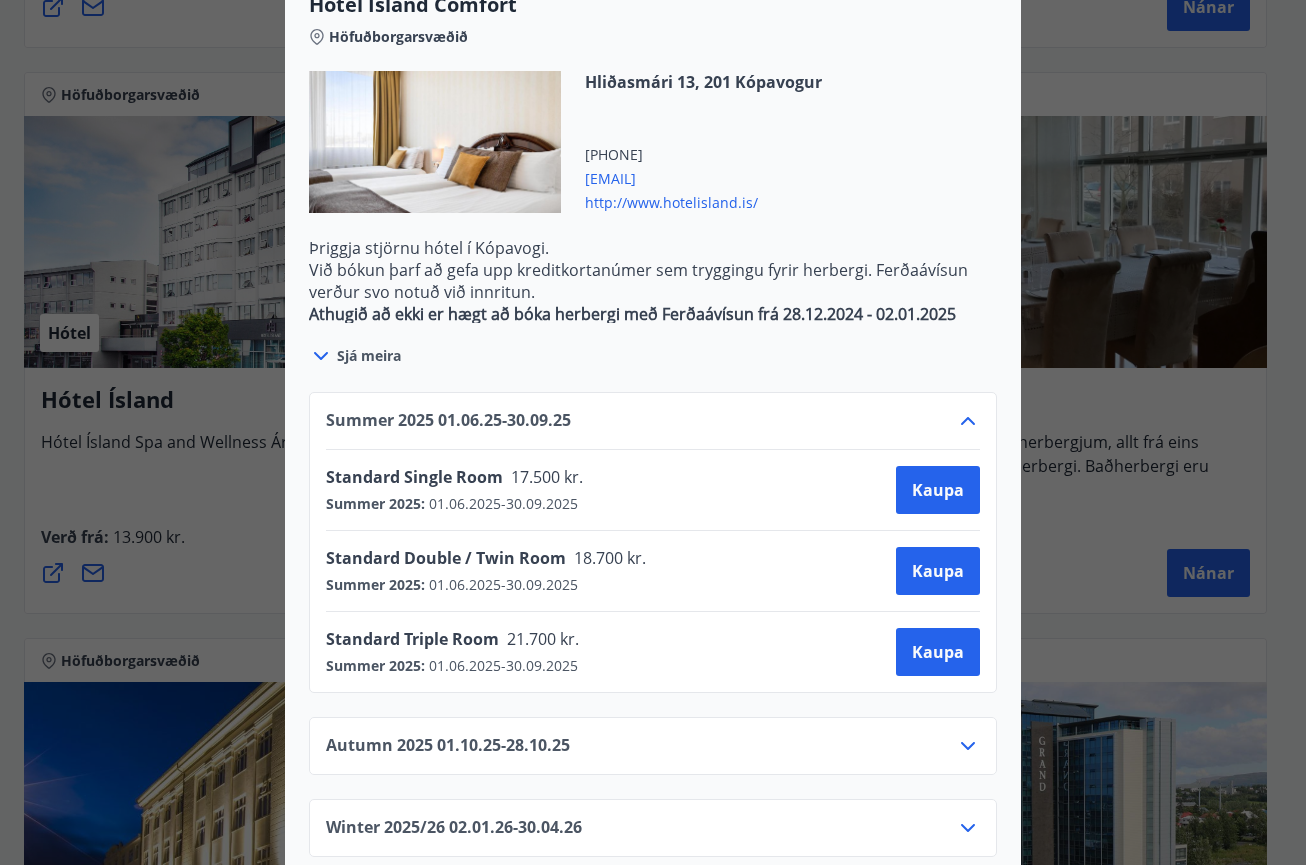 scroll, scrollTop: 2241, scrollLeft: 0, axis: vertical 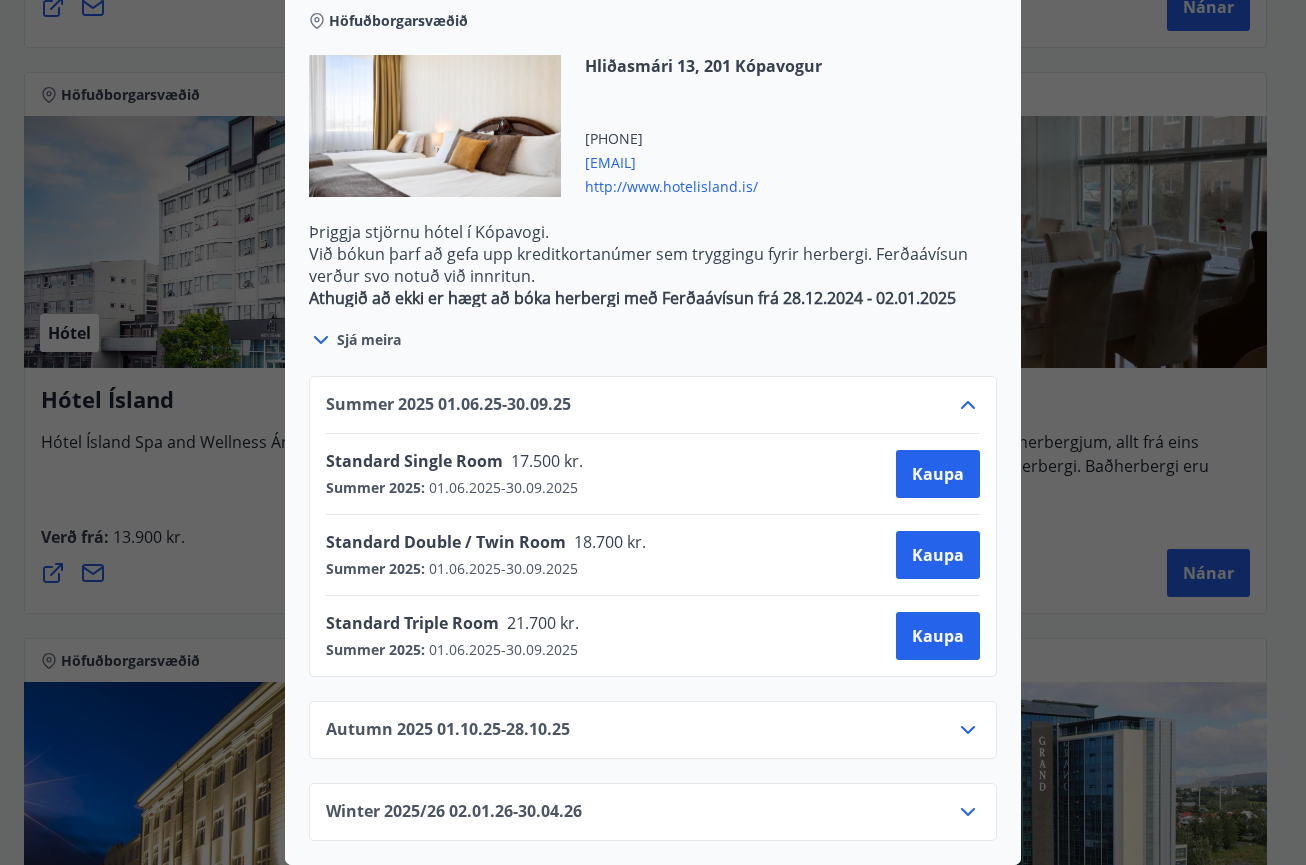 click 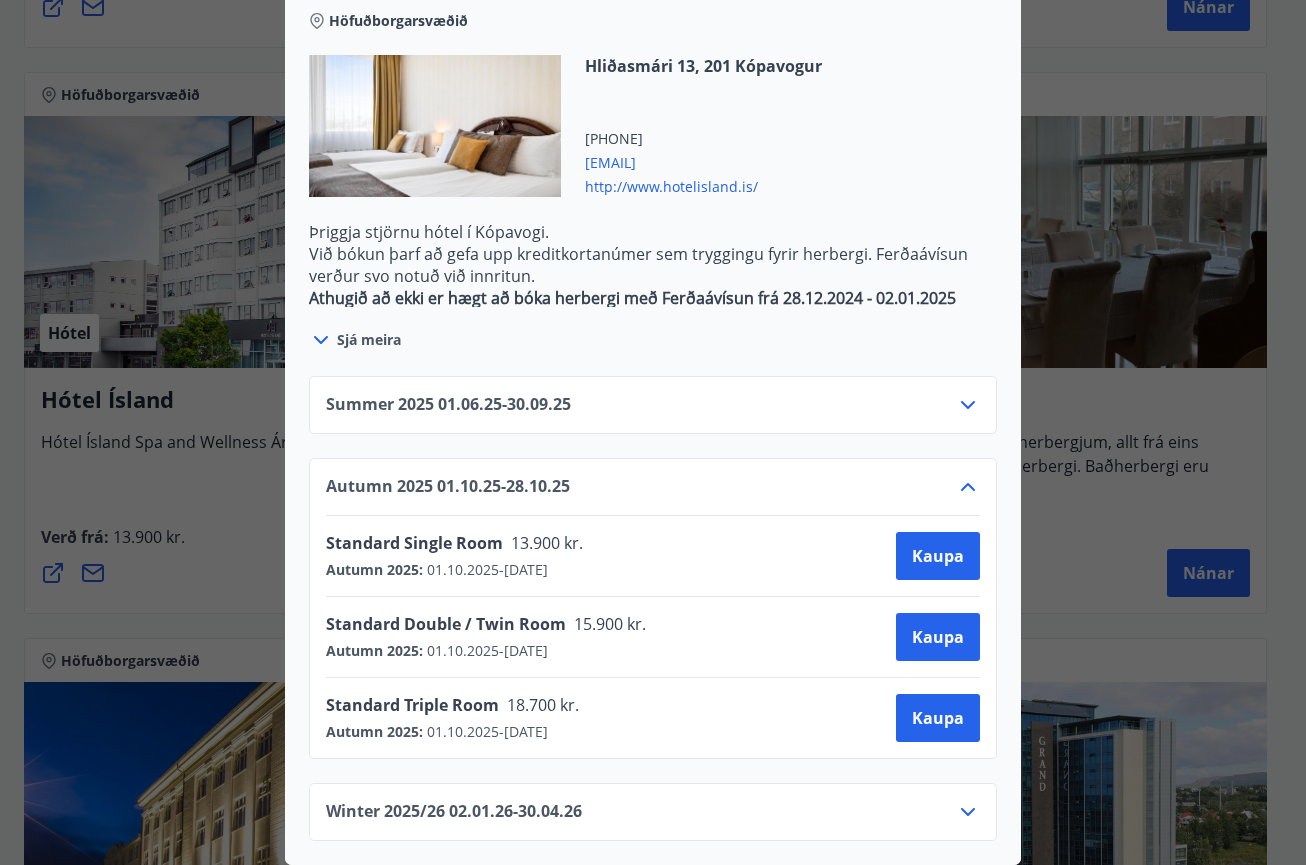 click 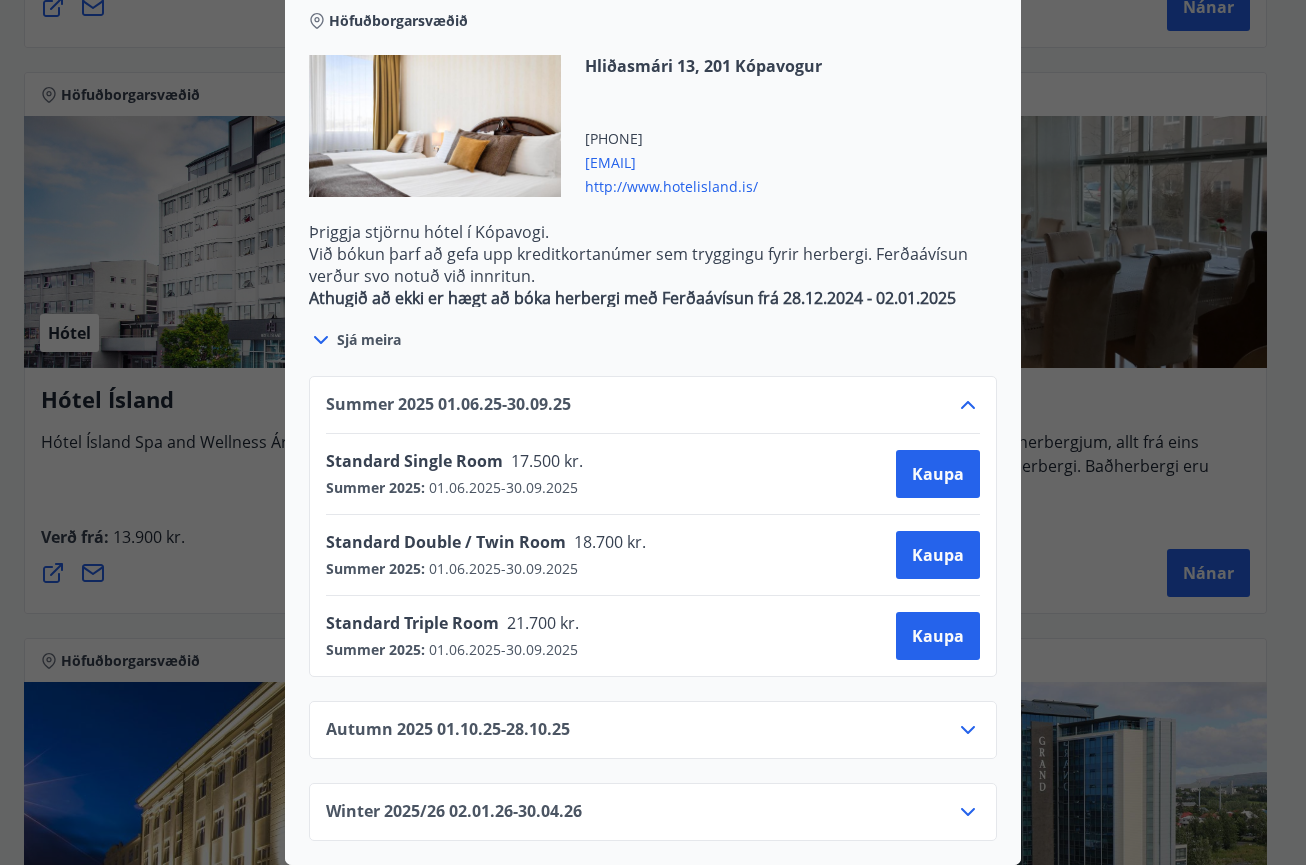 click 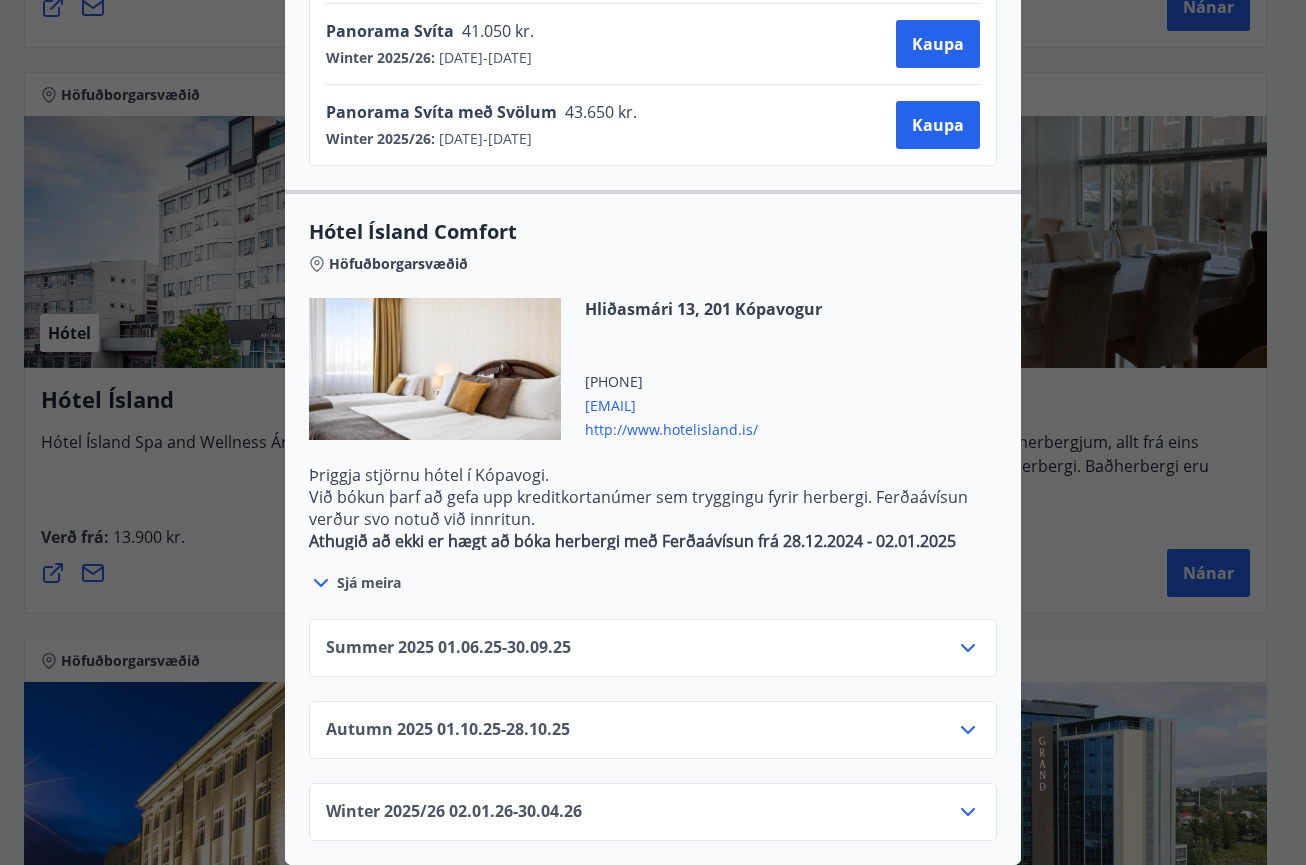 scroll, scrollTop: 1998, scrollLeft: 0, axis: vertical 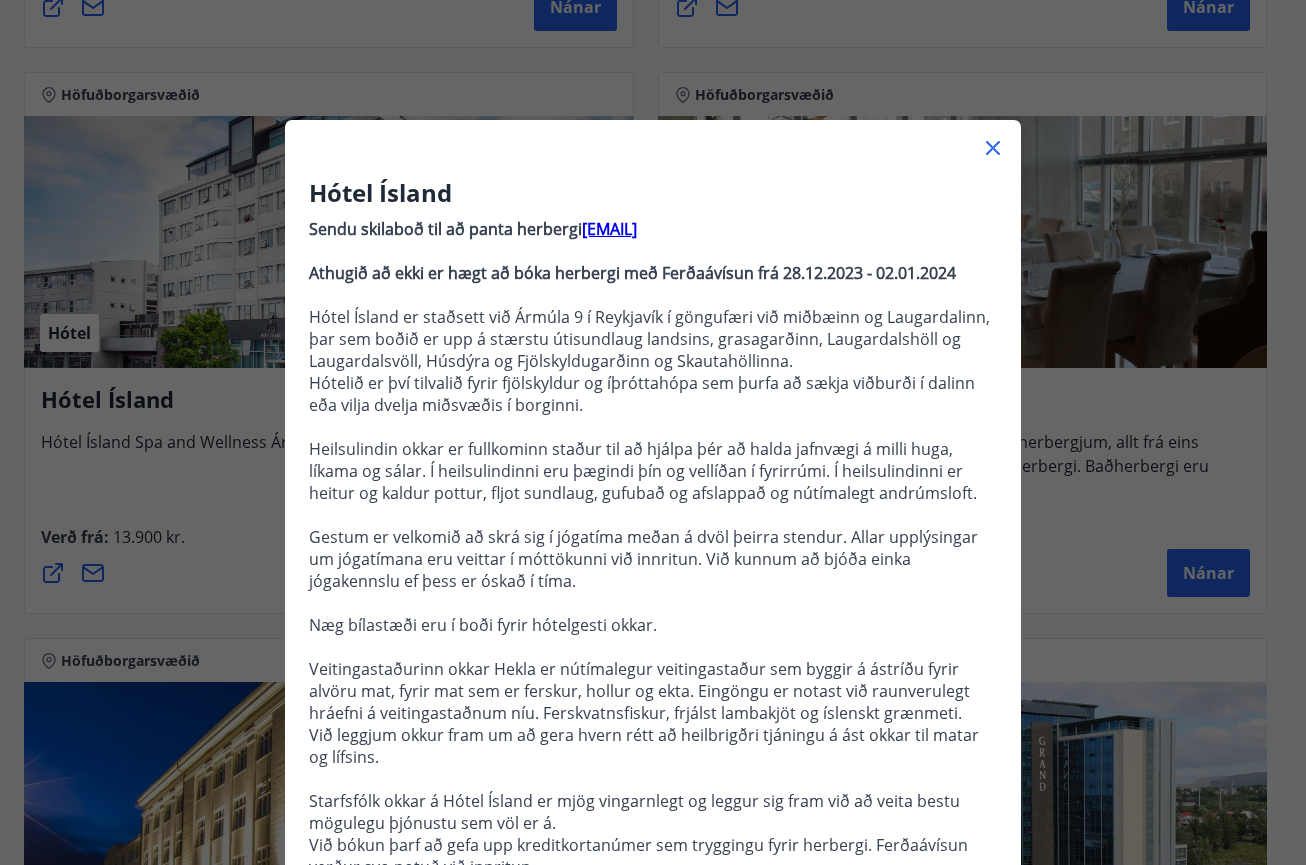 click 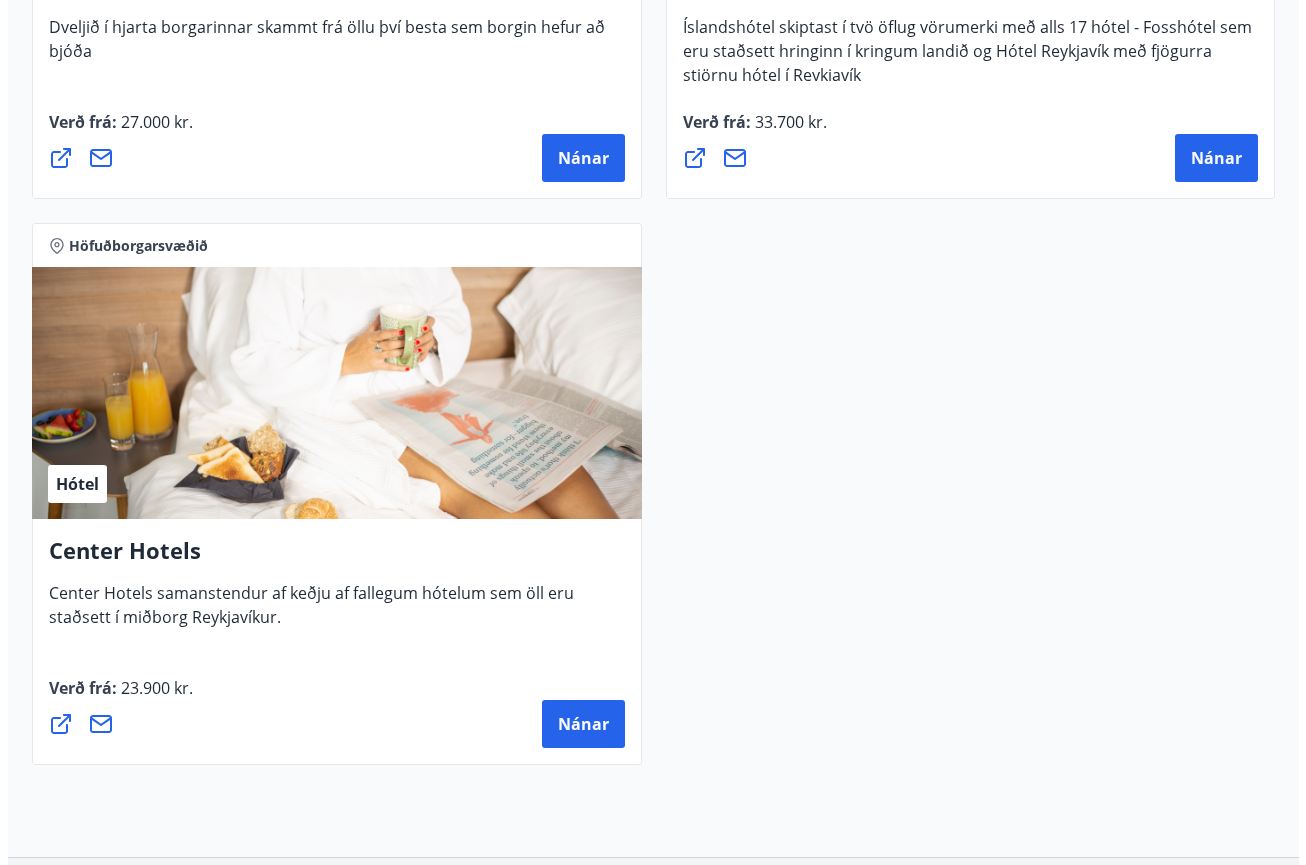 scroll, scrollTop: 3100, scrollLeft: 0, axis: vertical 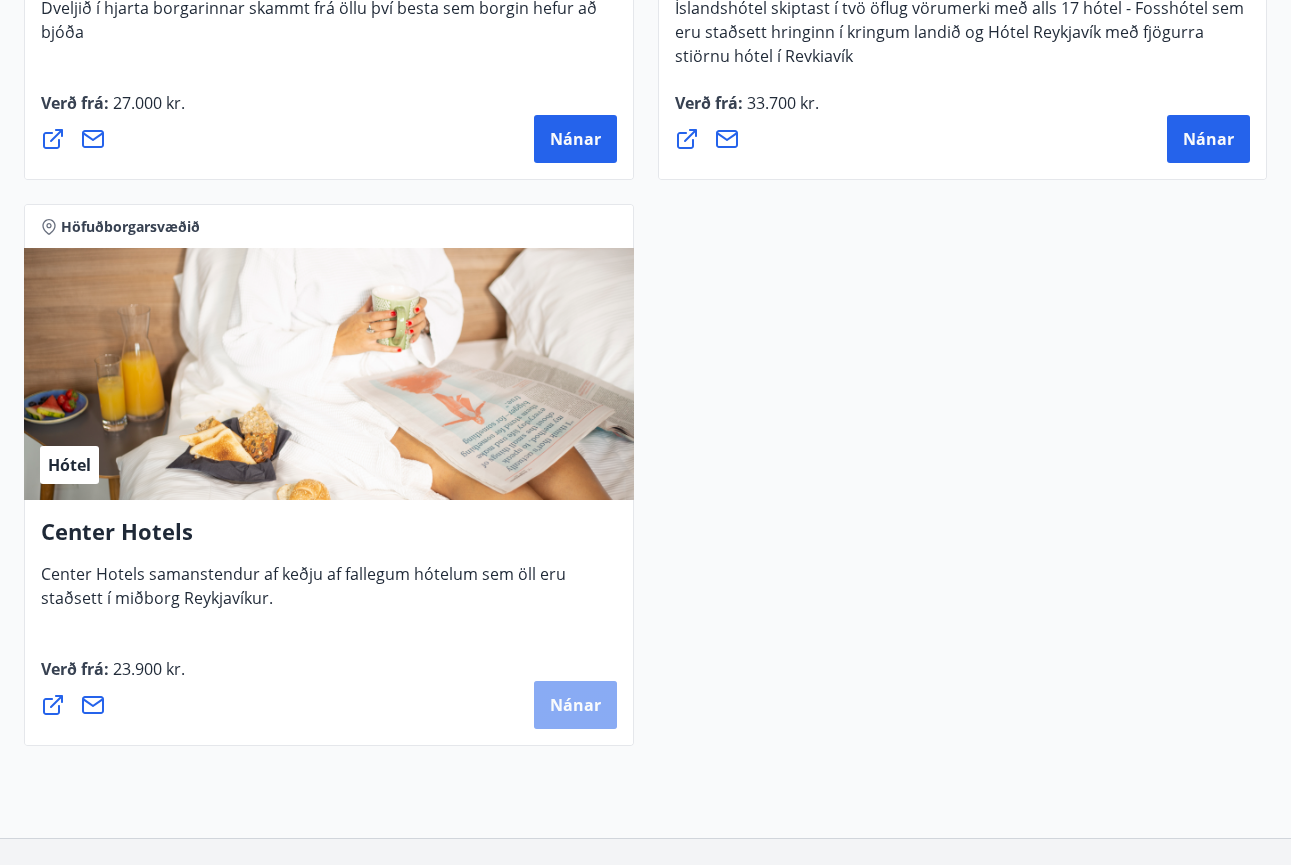 click on "Nánar" at bounding box center [575, 705] 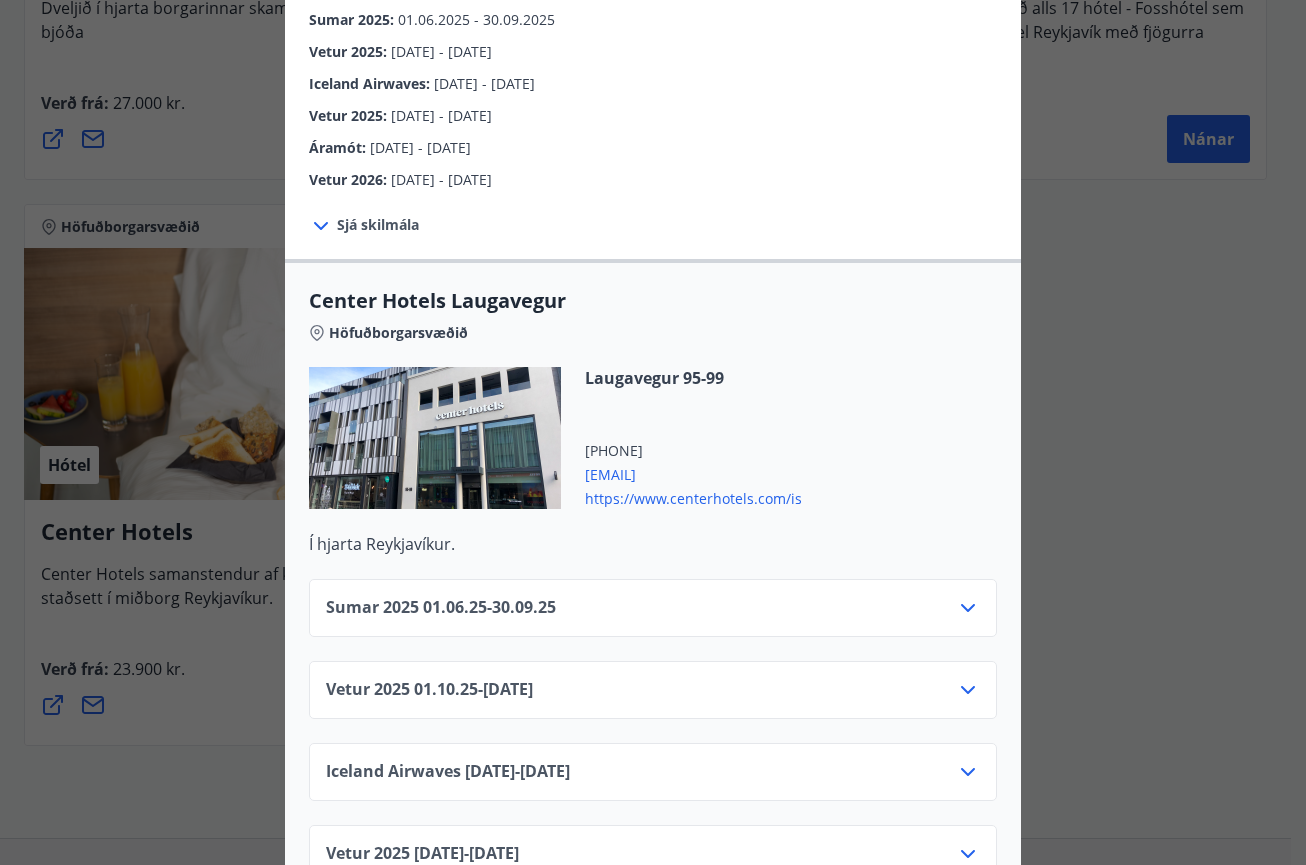 scroll, scrollTop: 500, scrollLeft: 0, axis: vertical 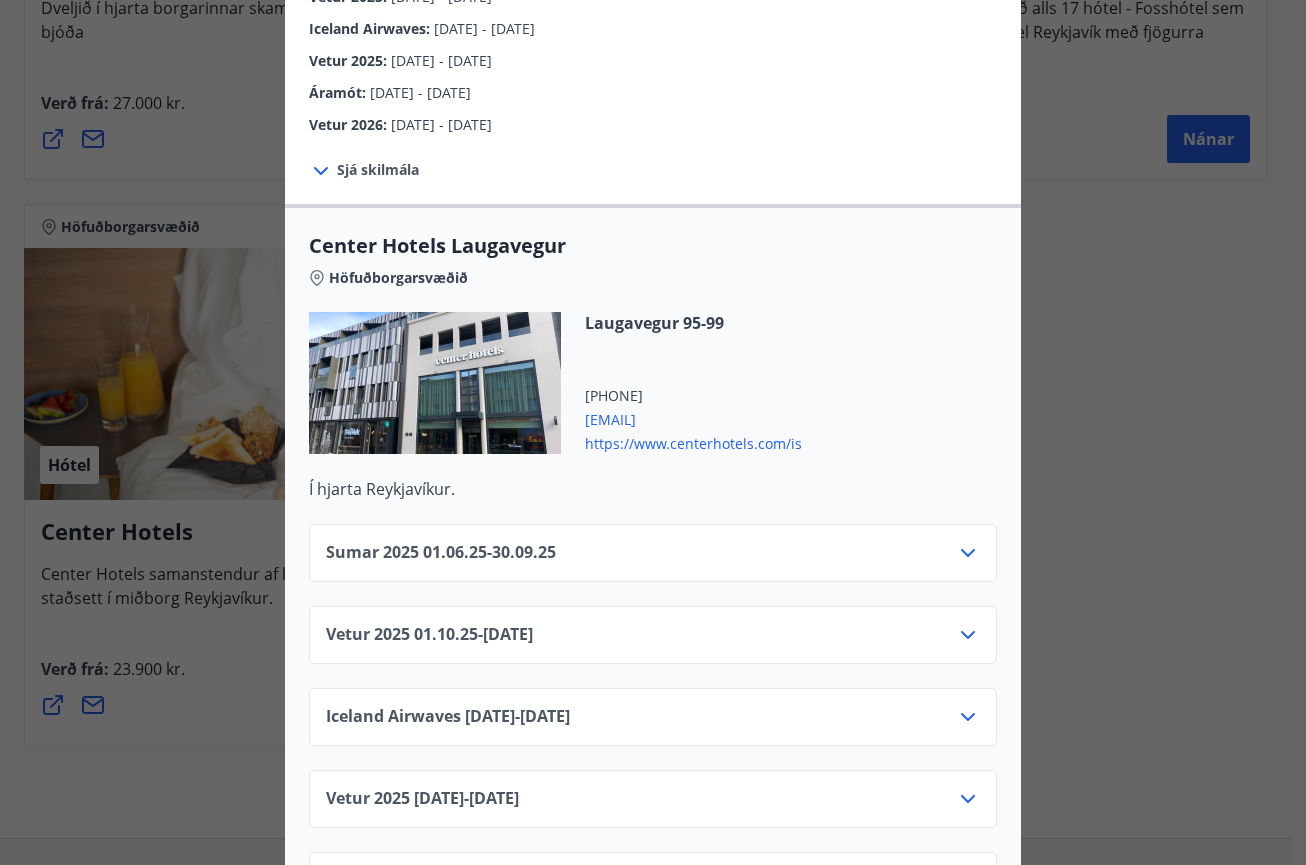 click 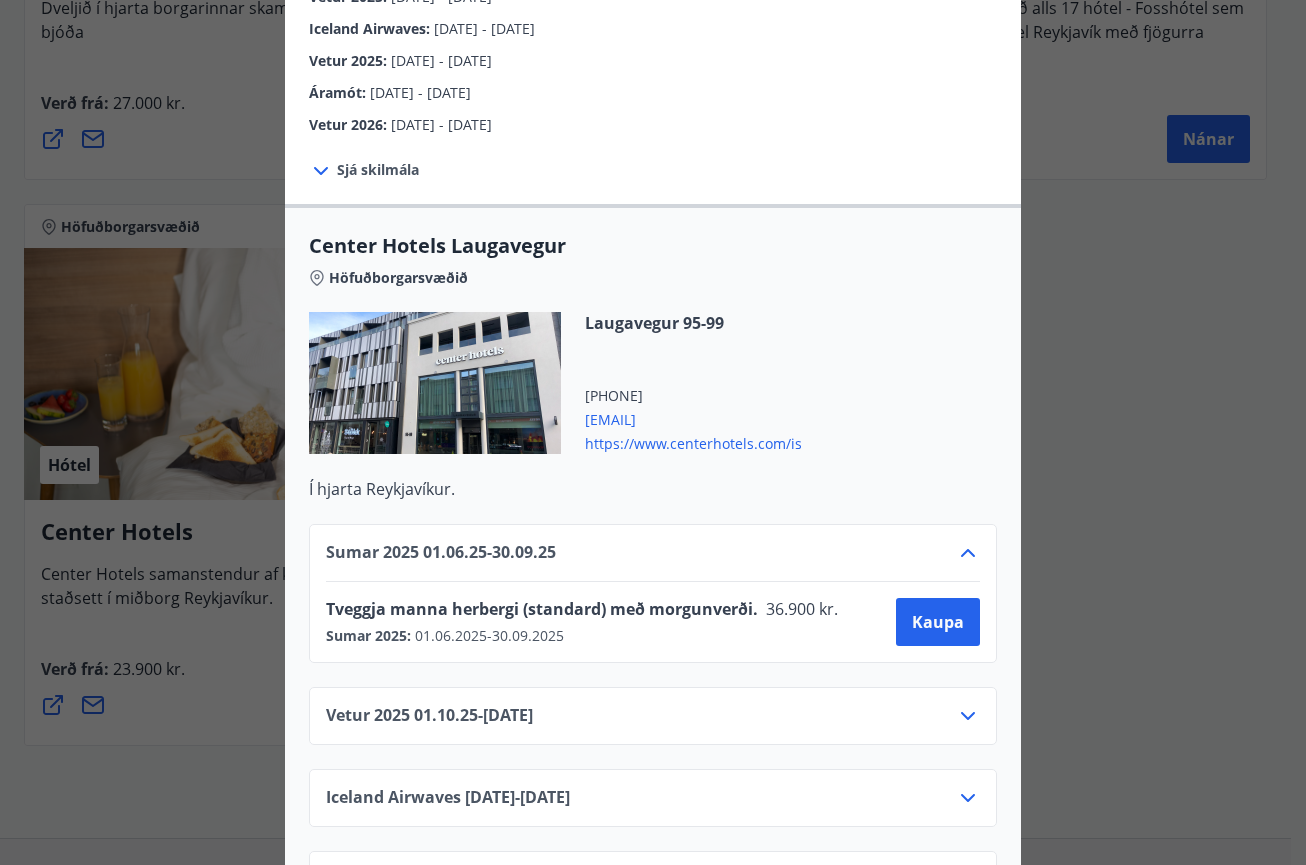 click 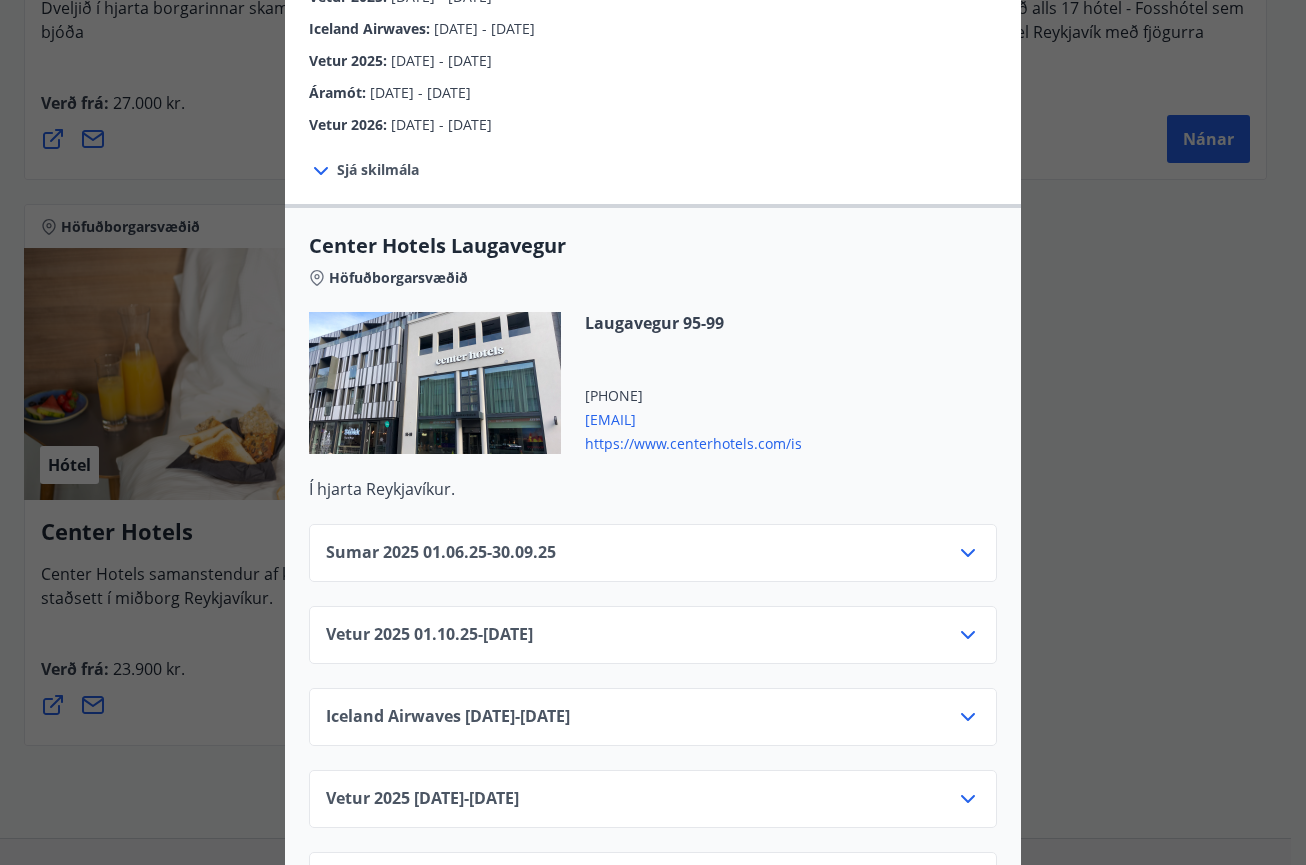 click 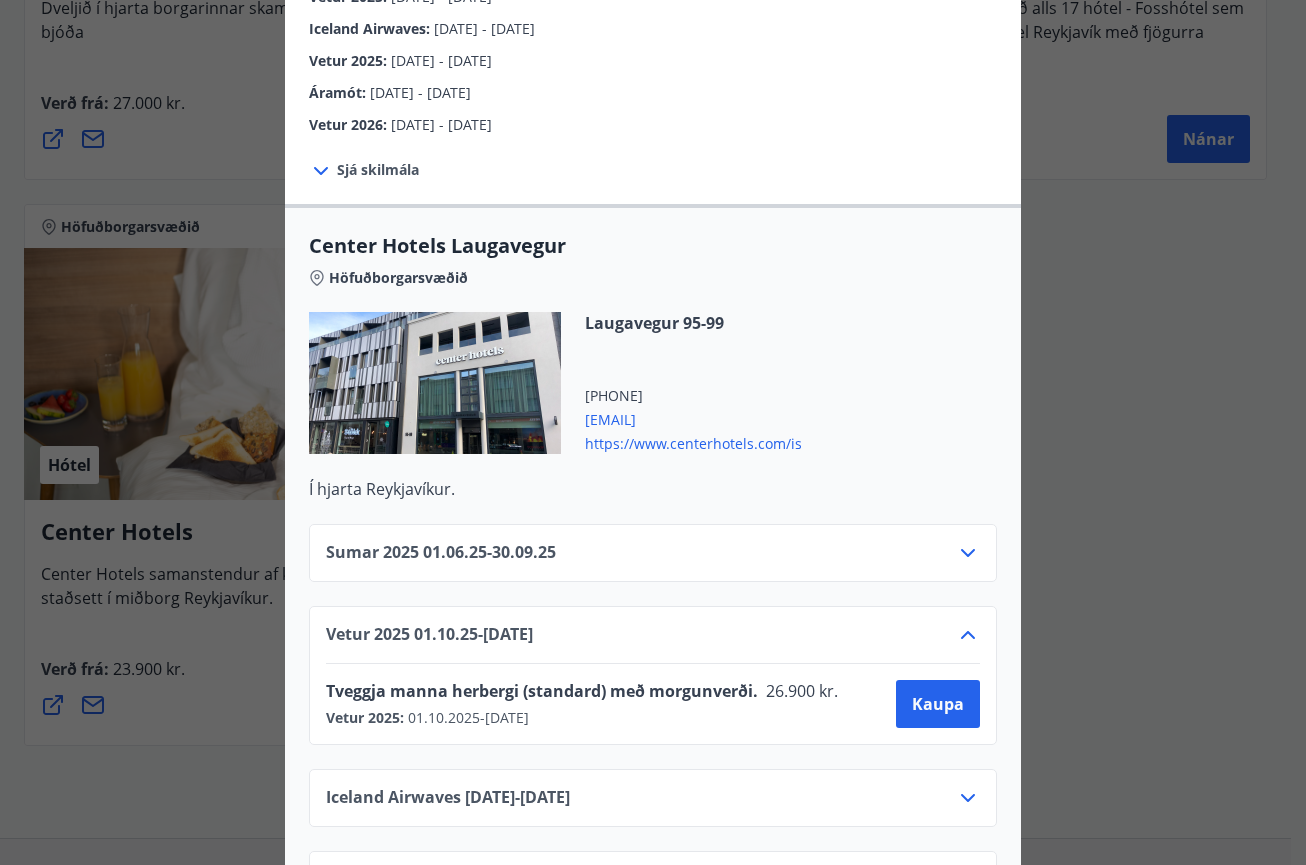 click 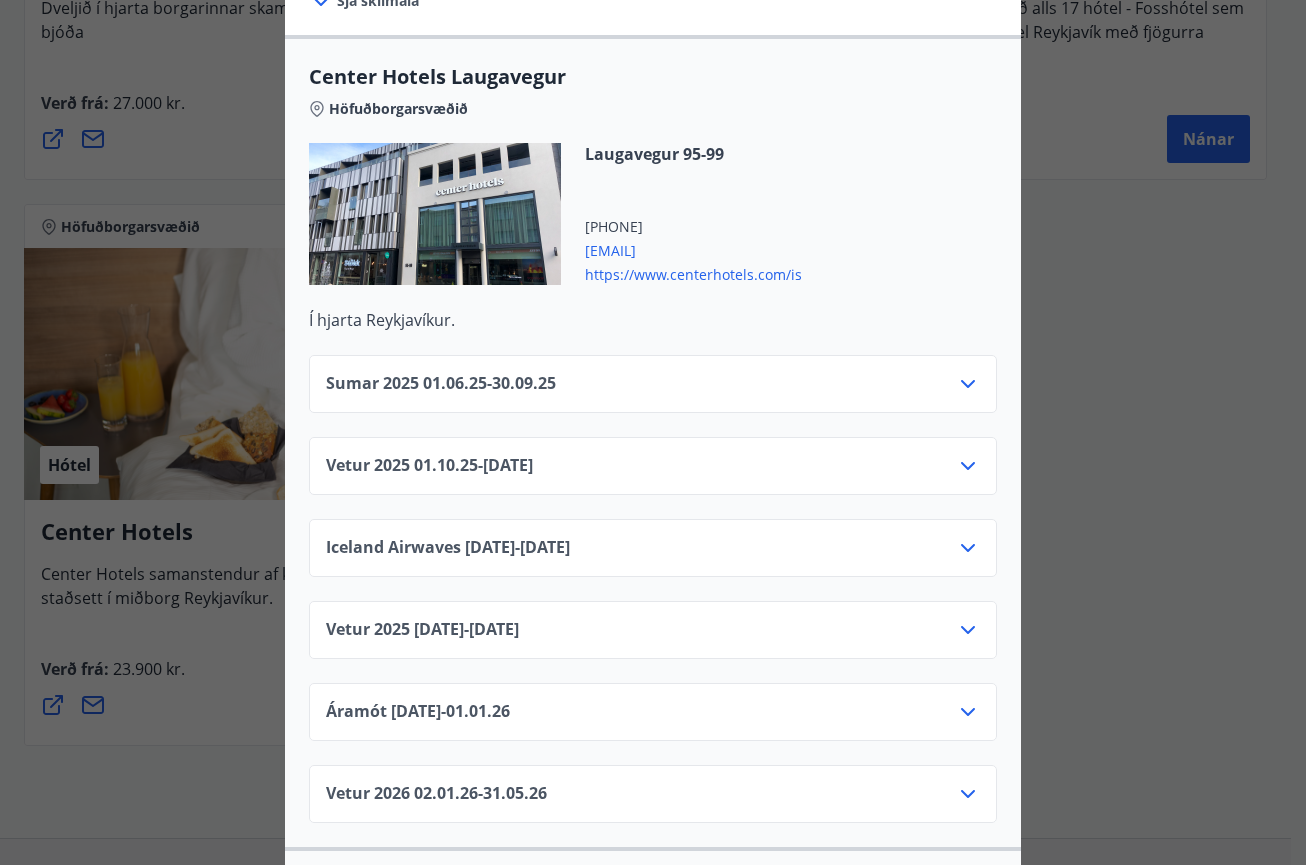 scroll, scrollTop: 700, scrollLeft: 0, axis: vertical 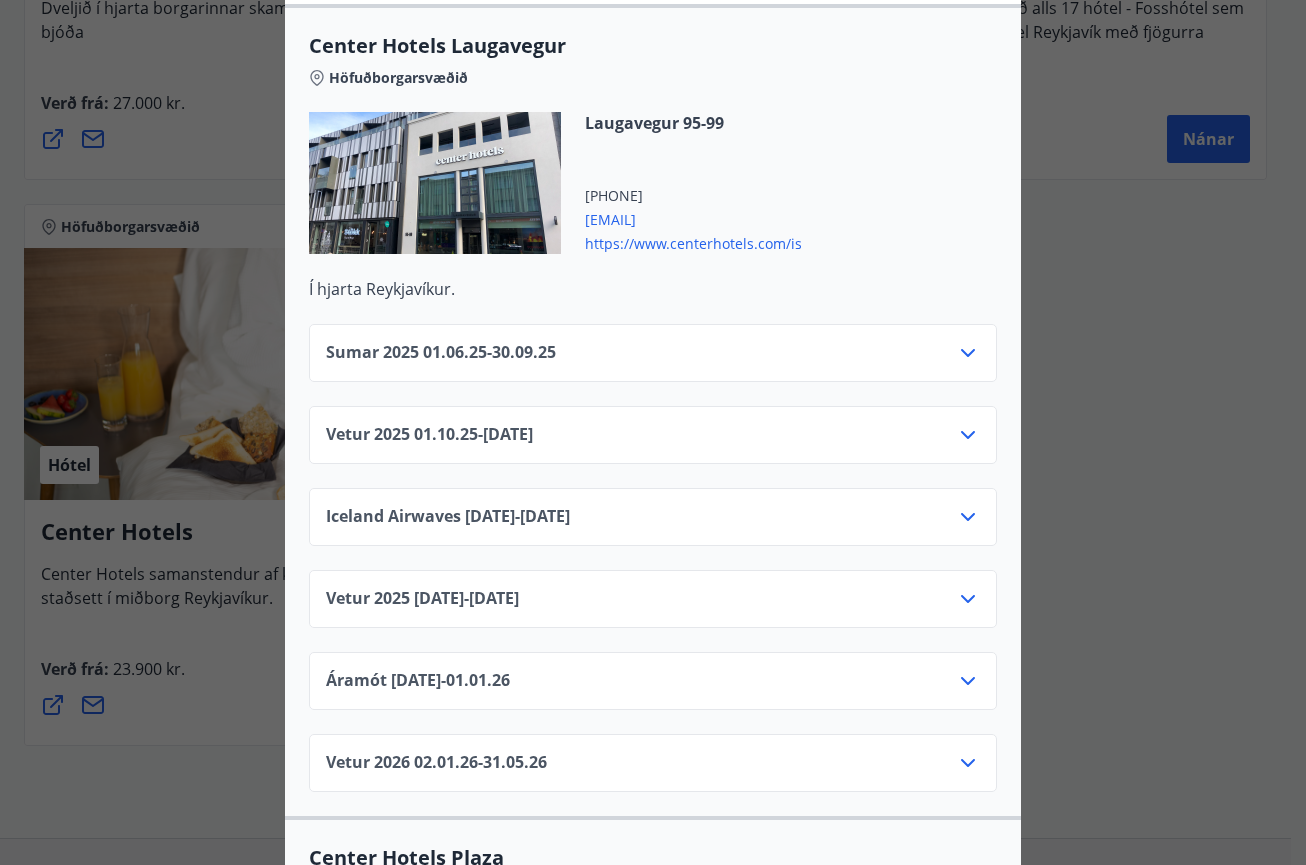 click 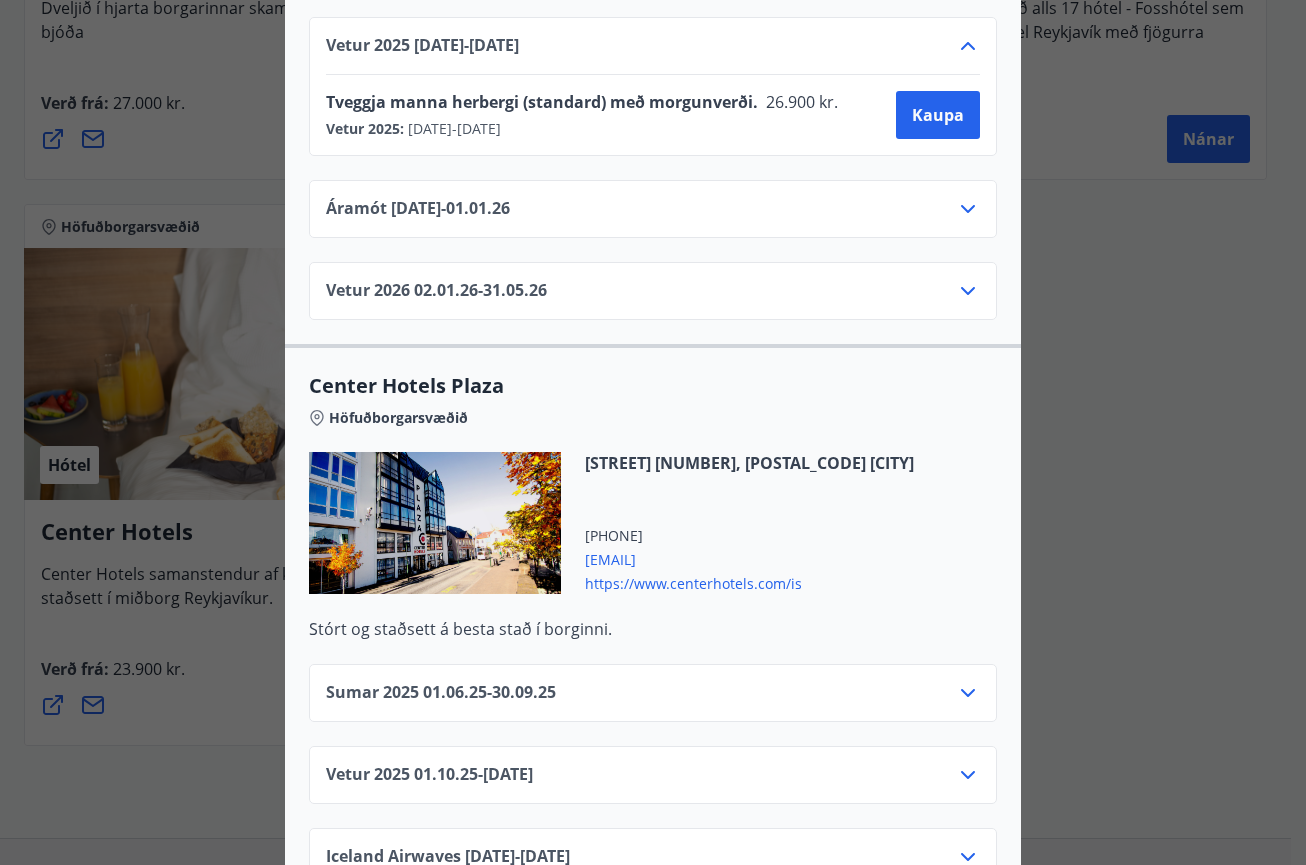 scroll, scrollTop: 1300, scrollLeft: 0, axis: vertical 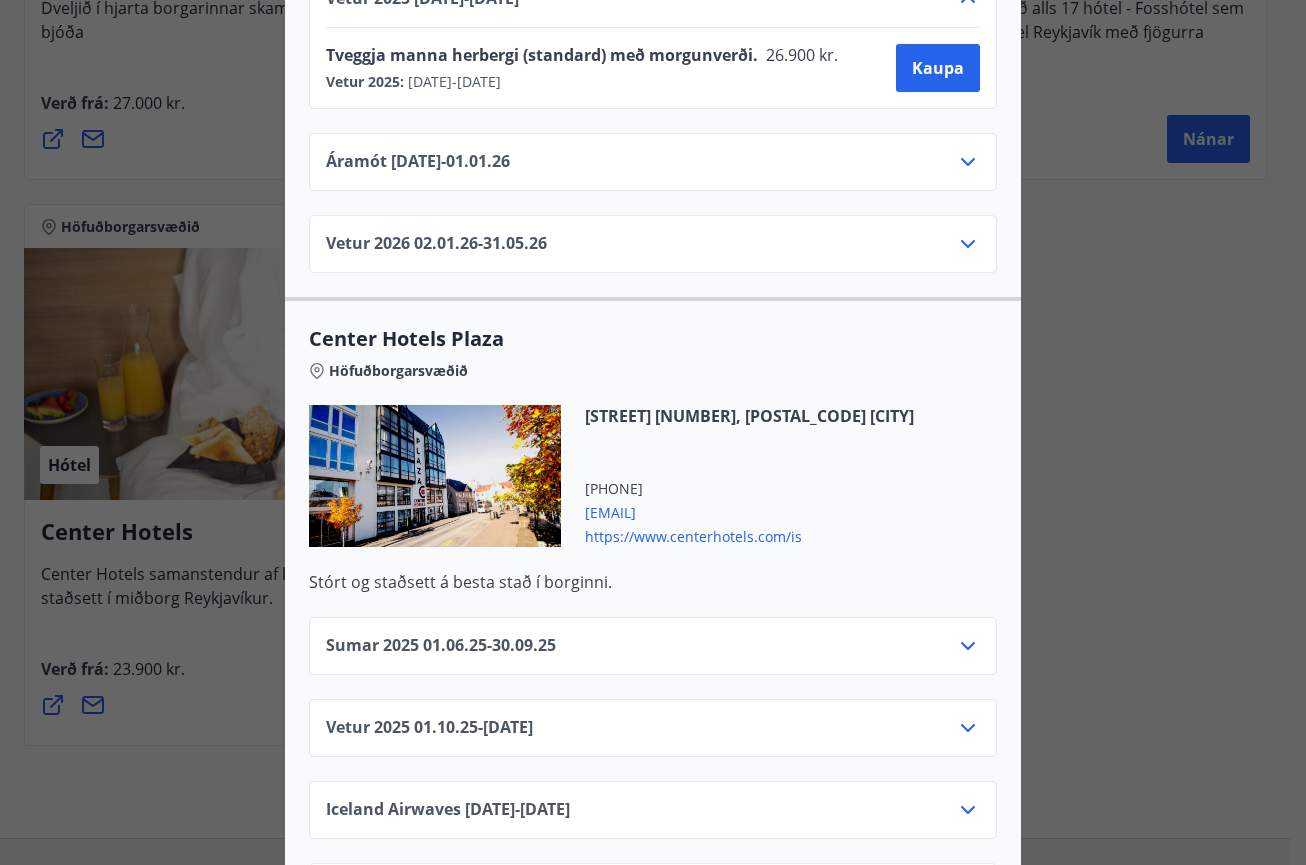 click 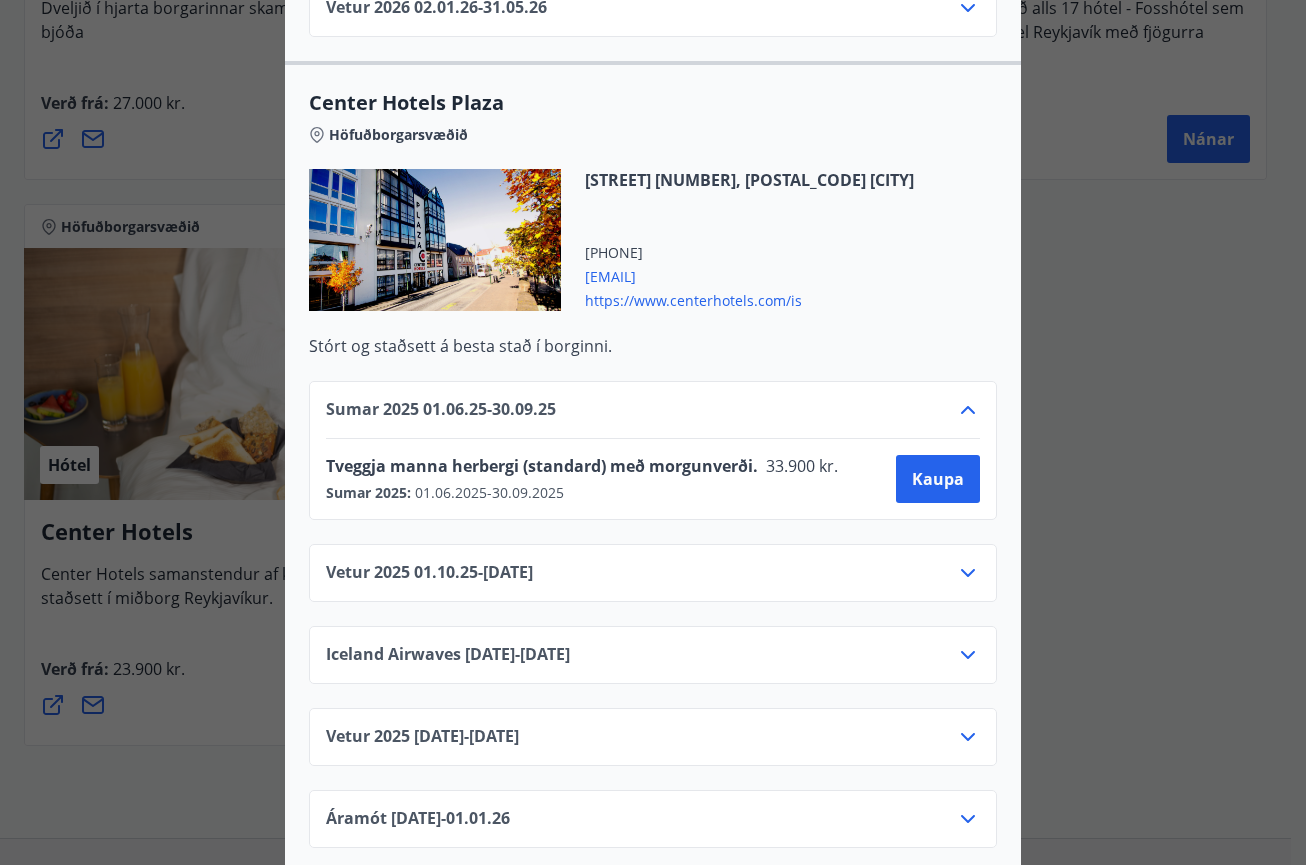scroll, scrollTop: 1700, scrollLeft: 0, axis: vertical 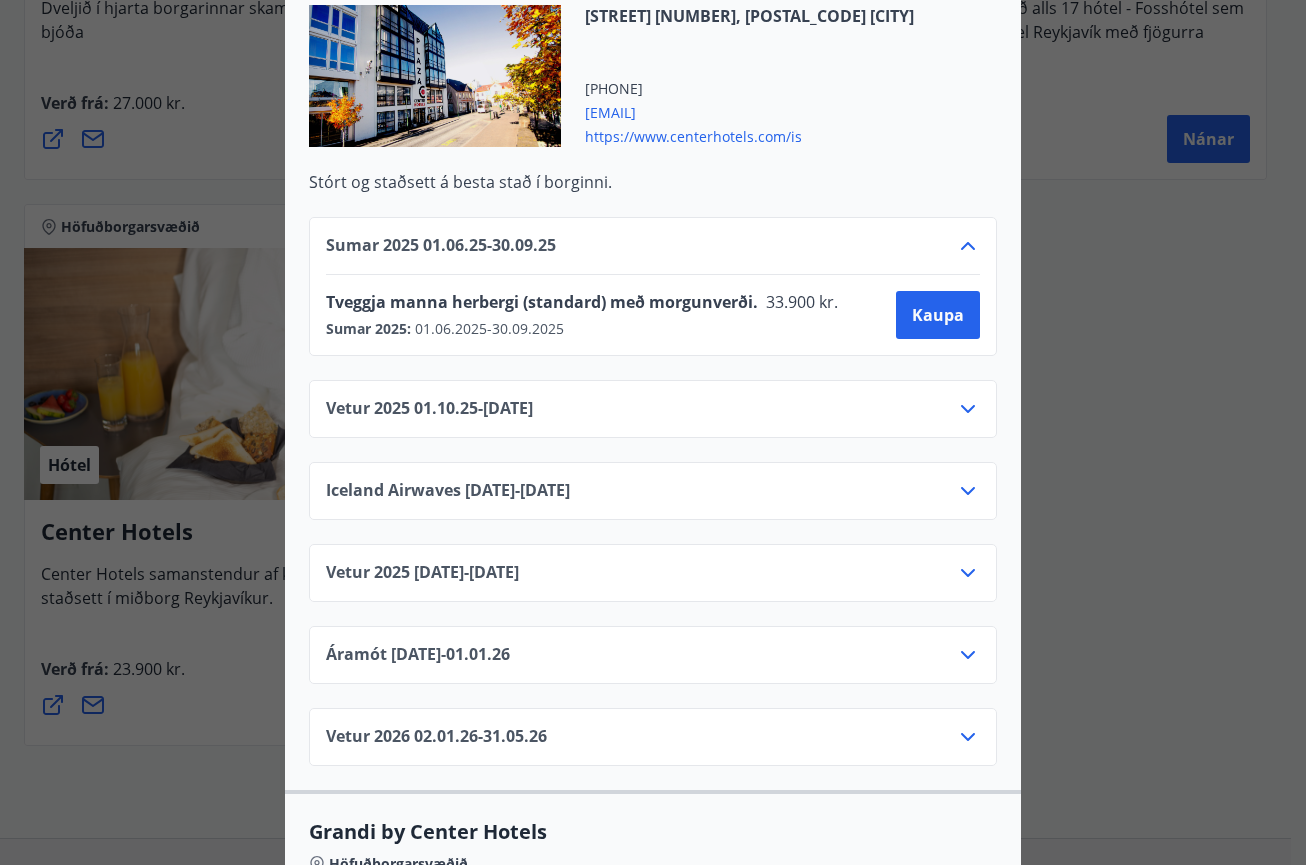 click 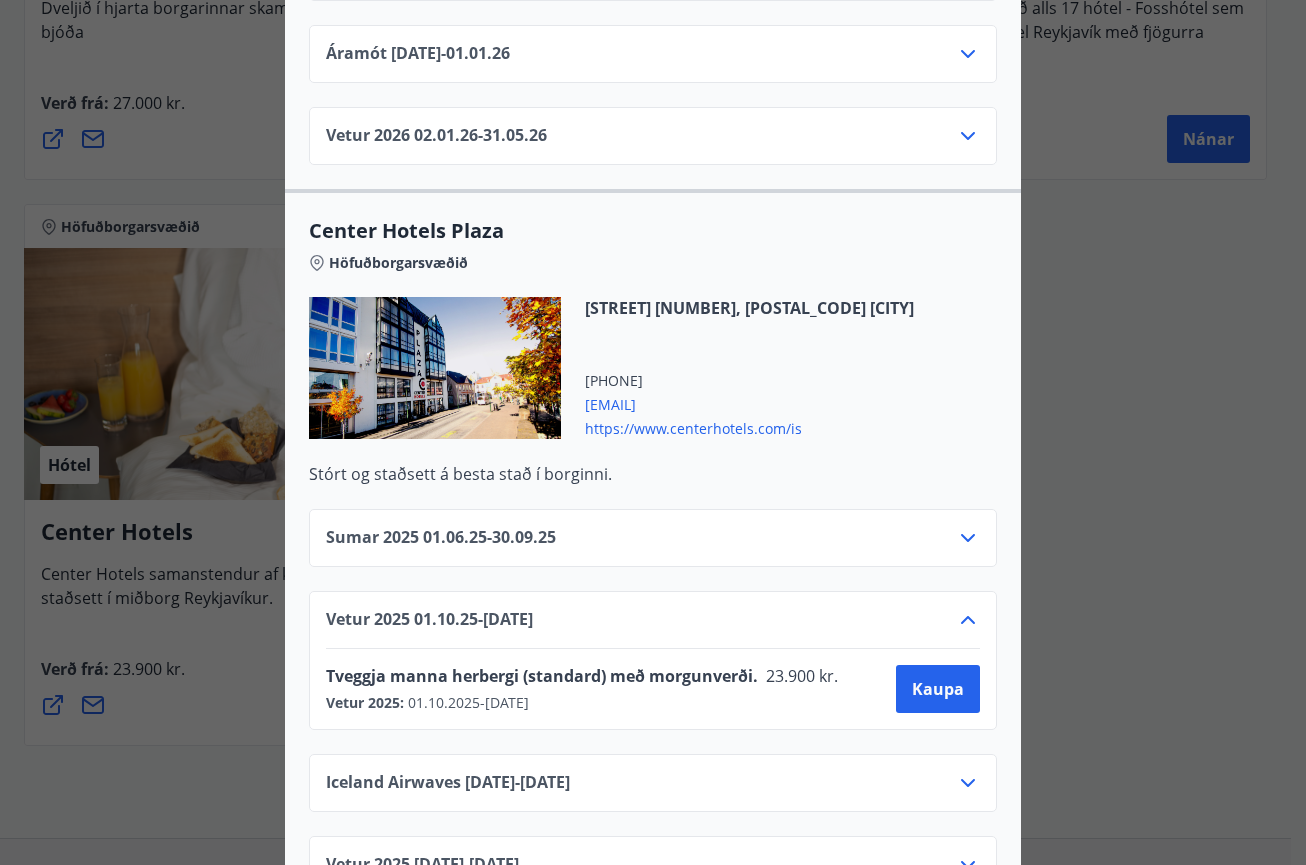 scroll, scrollTop: 1400, scrollLeft: 0, axis: vertical 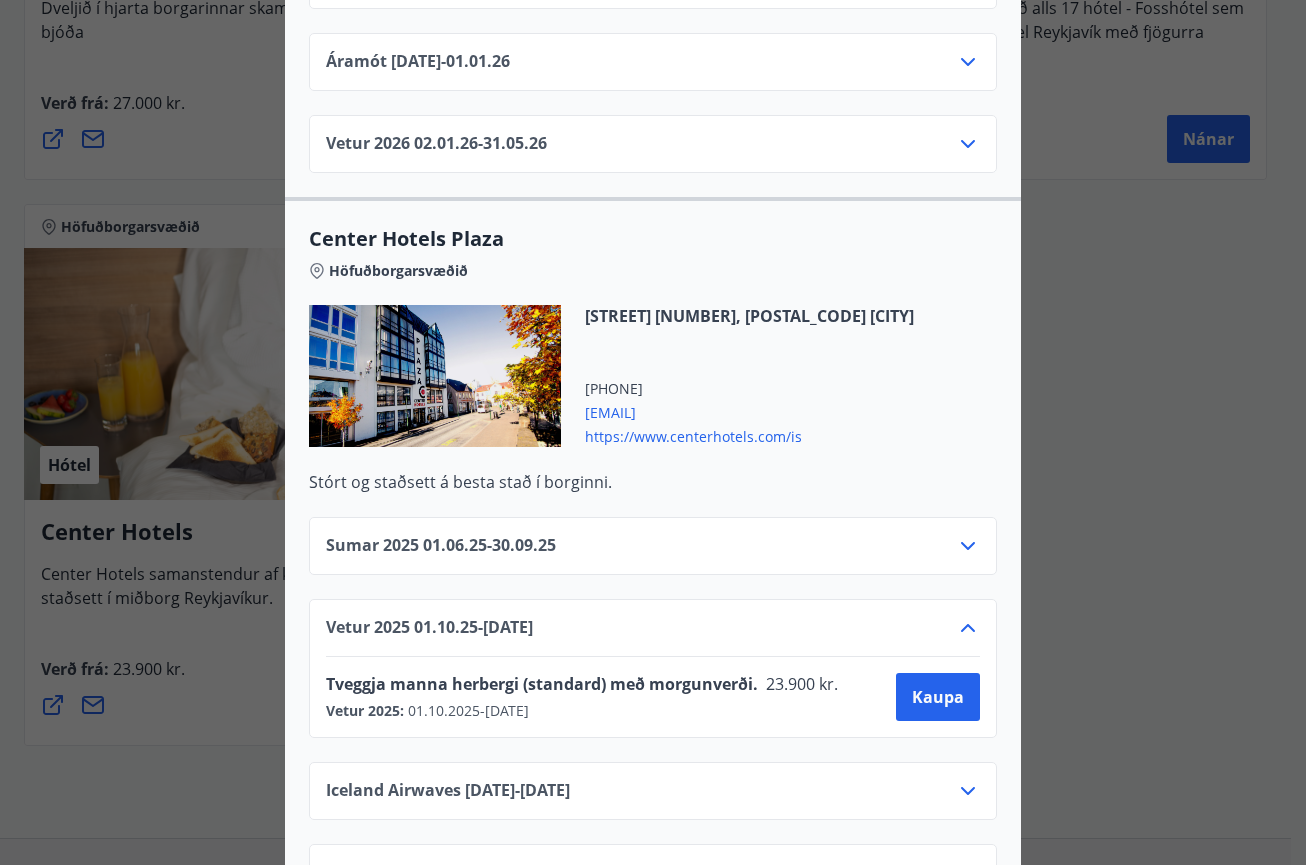 click on "https://www.centerhotels.com/is" at bounding box center (749, 435) 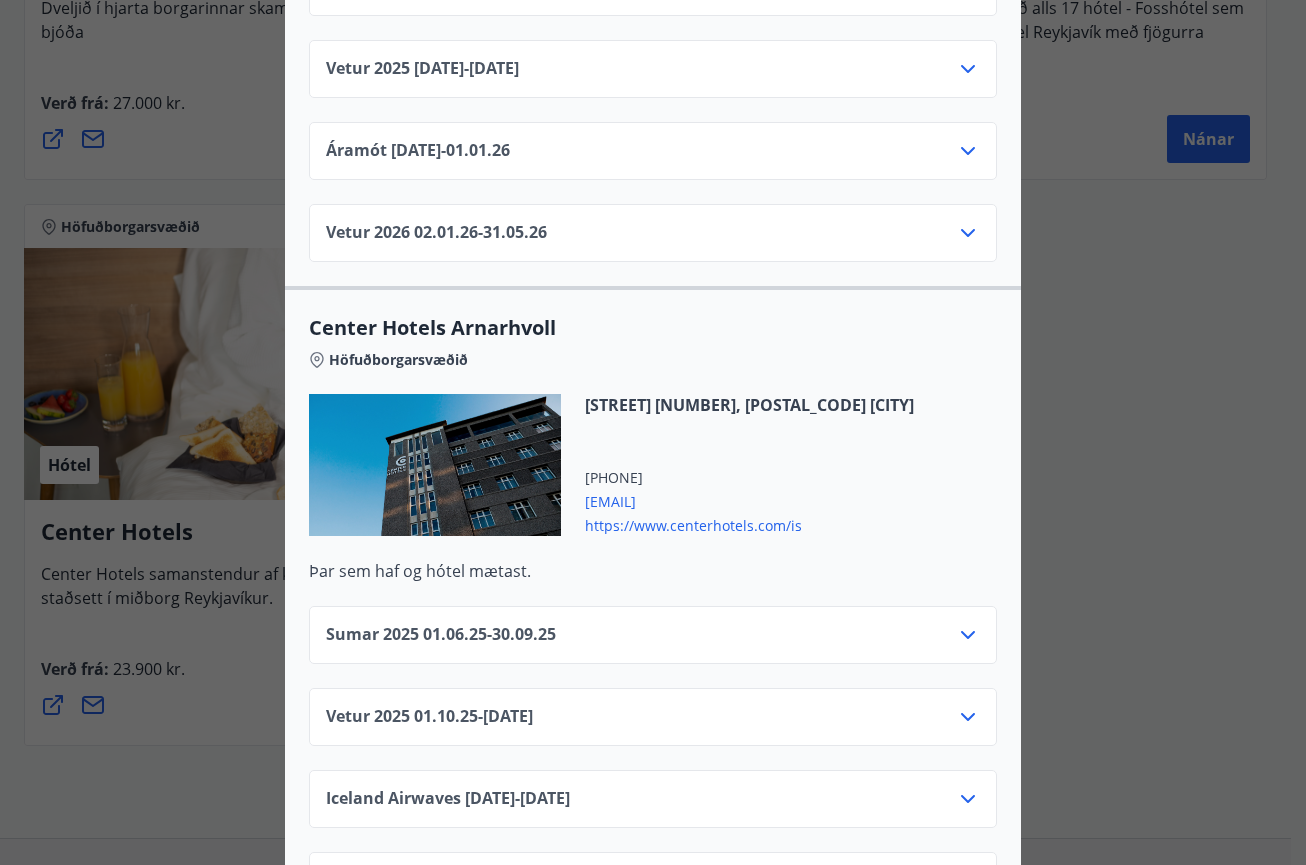 scroll, scrollTop: 3100, scrollLeft: 0, axis: vertical 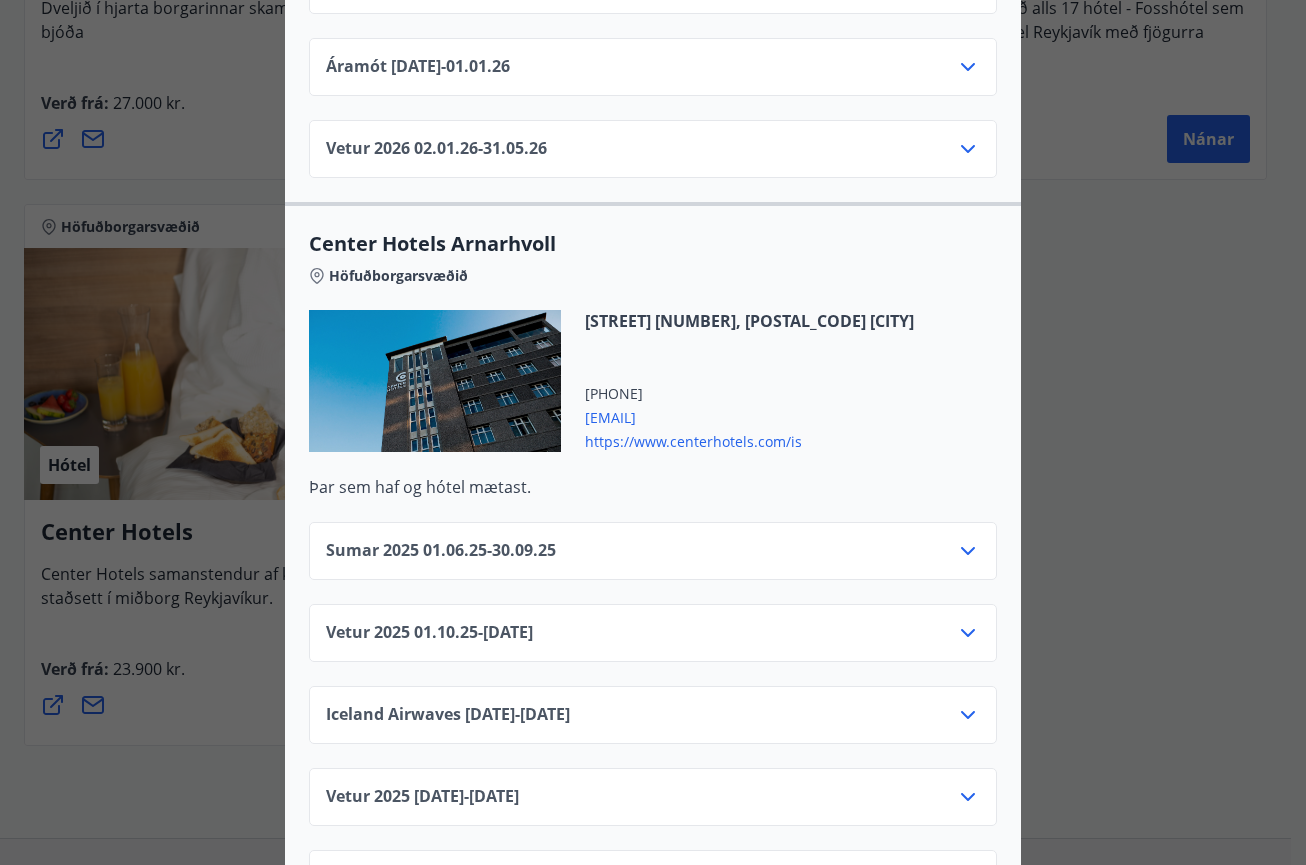 click on "https://www.centerhotels.com/is" at bounding box center [749, 440] 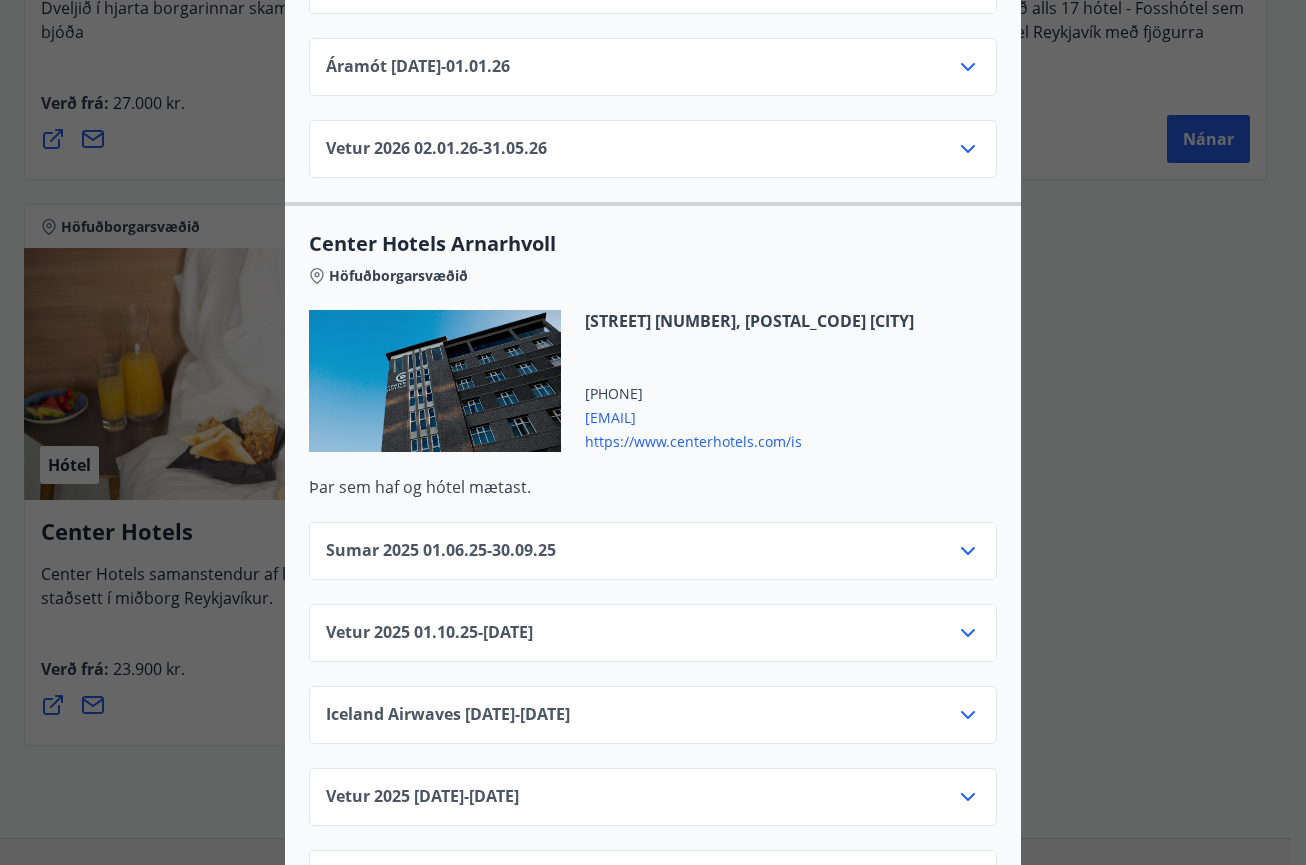 click 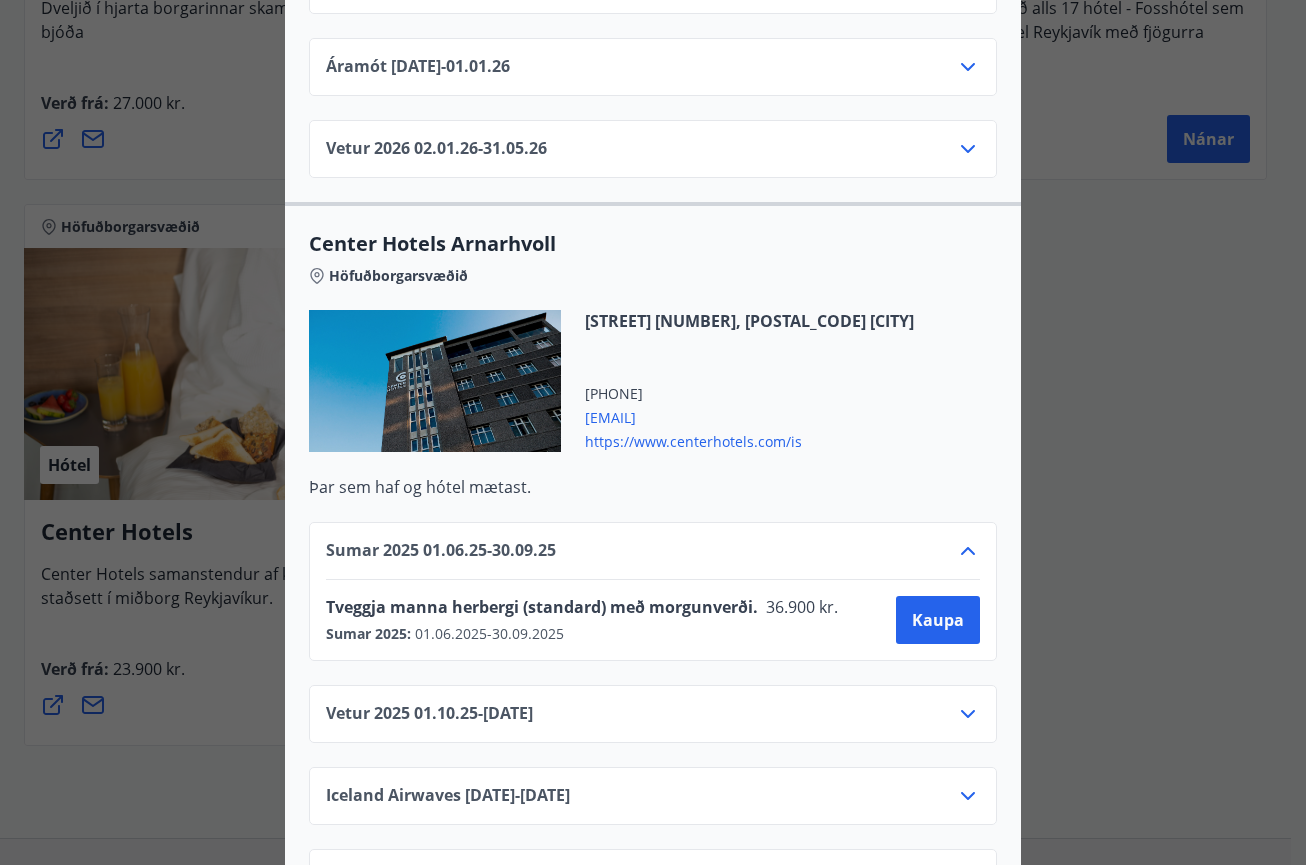 click 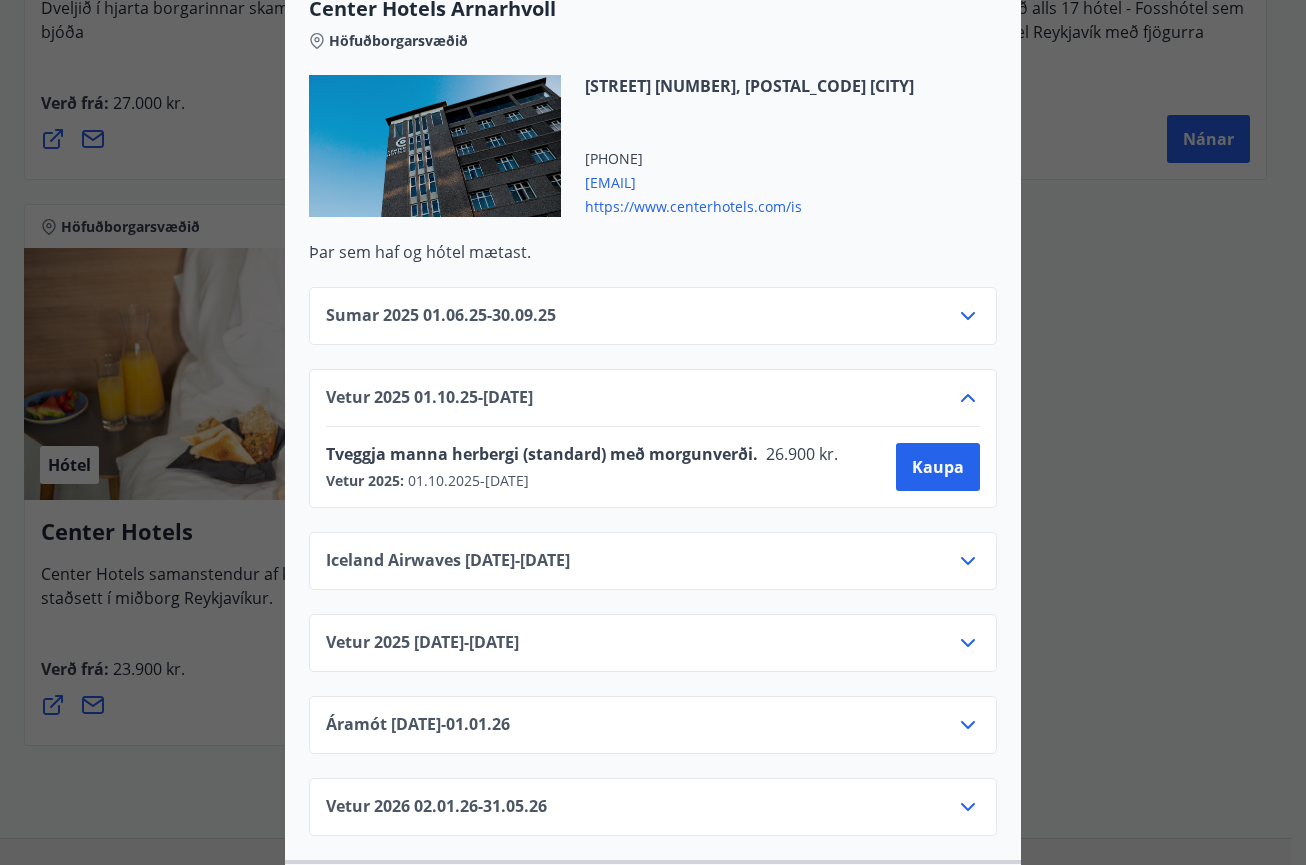 scroll, scrollTop: 3400, scrollLeft: 0, axis: vertical 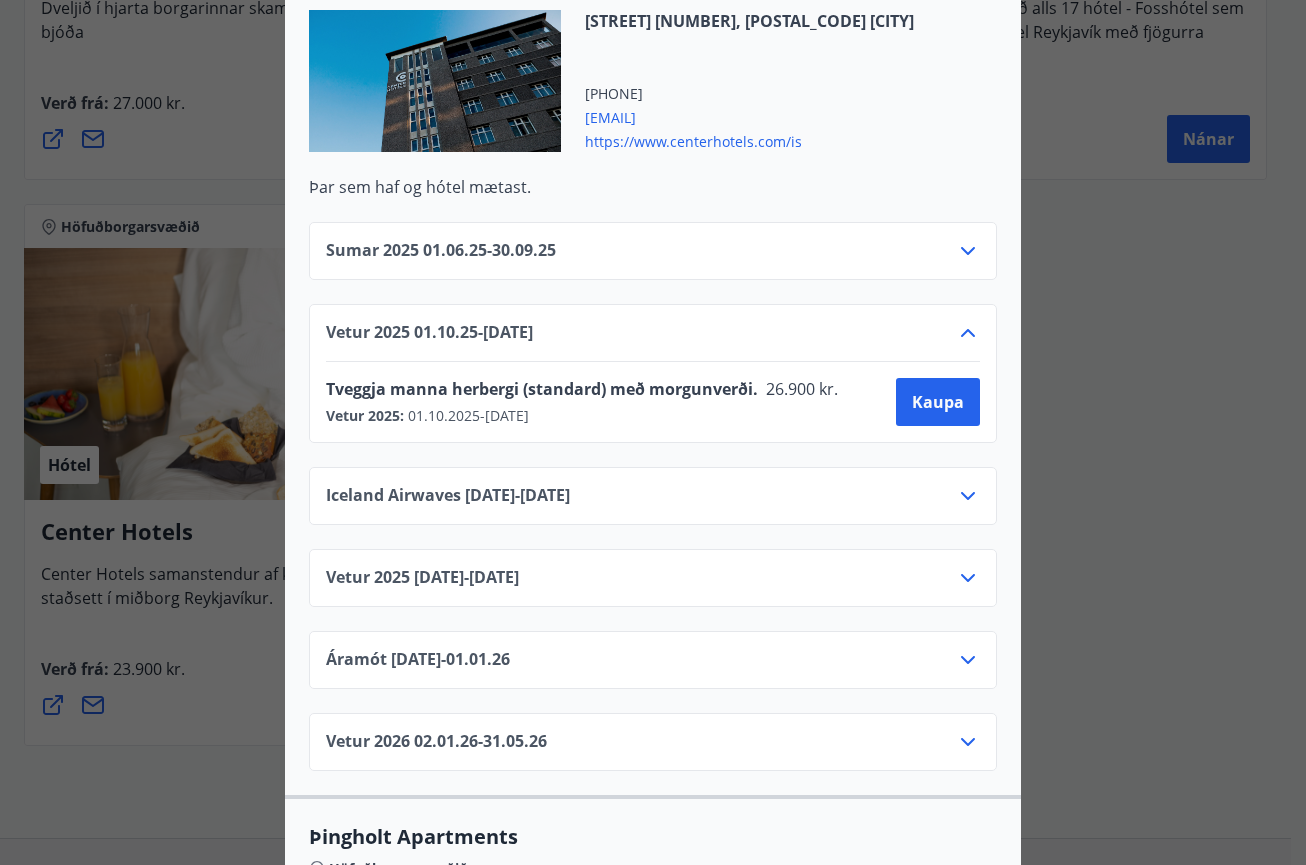 click 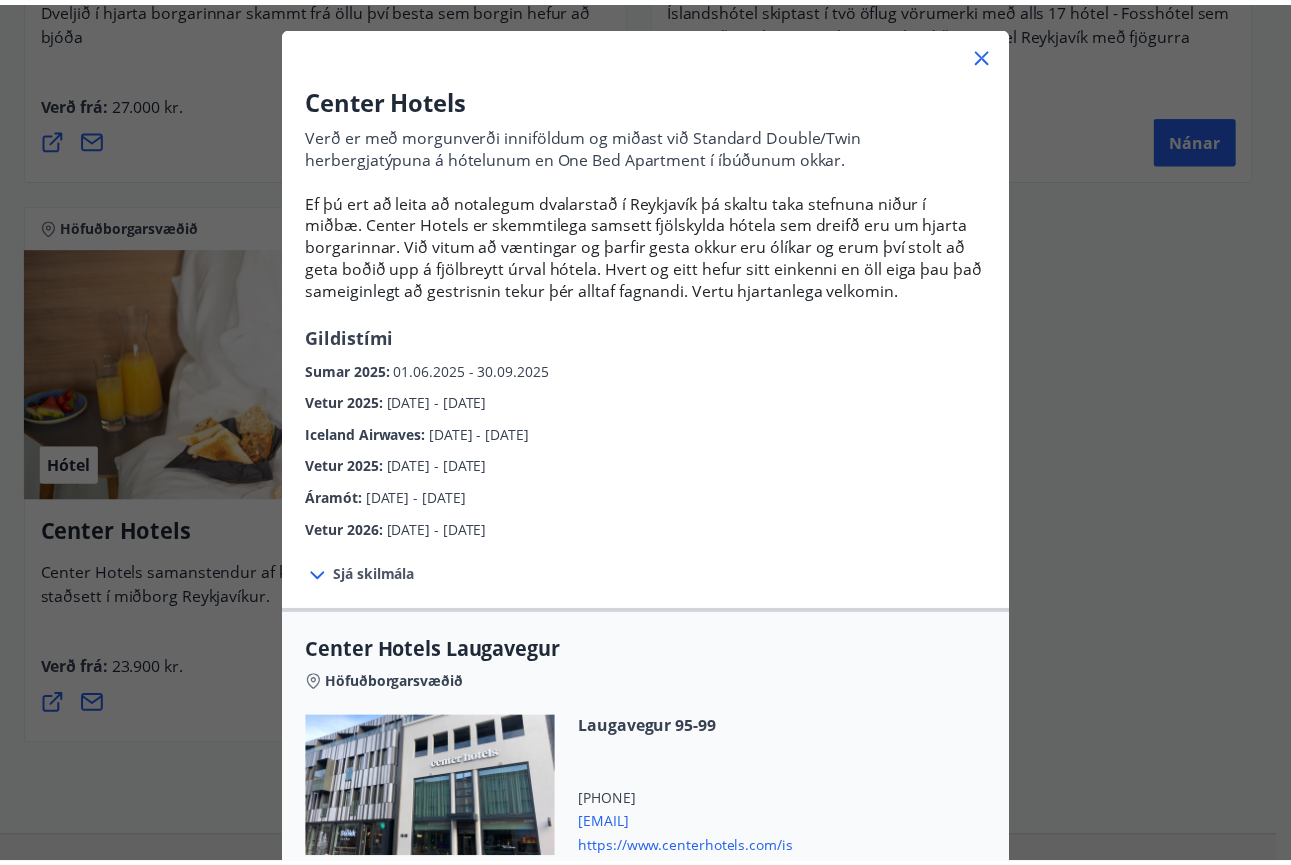 scroll, scrollTop: 0, scrollLeft: 0, axis: both 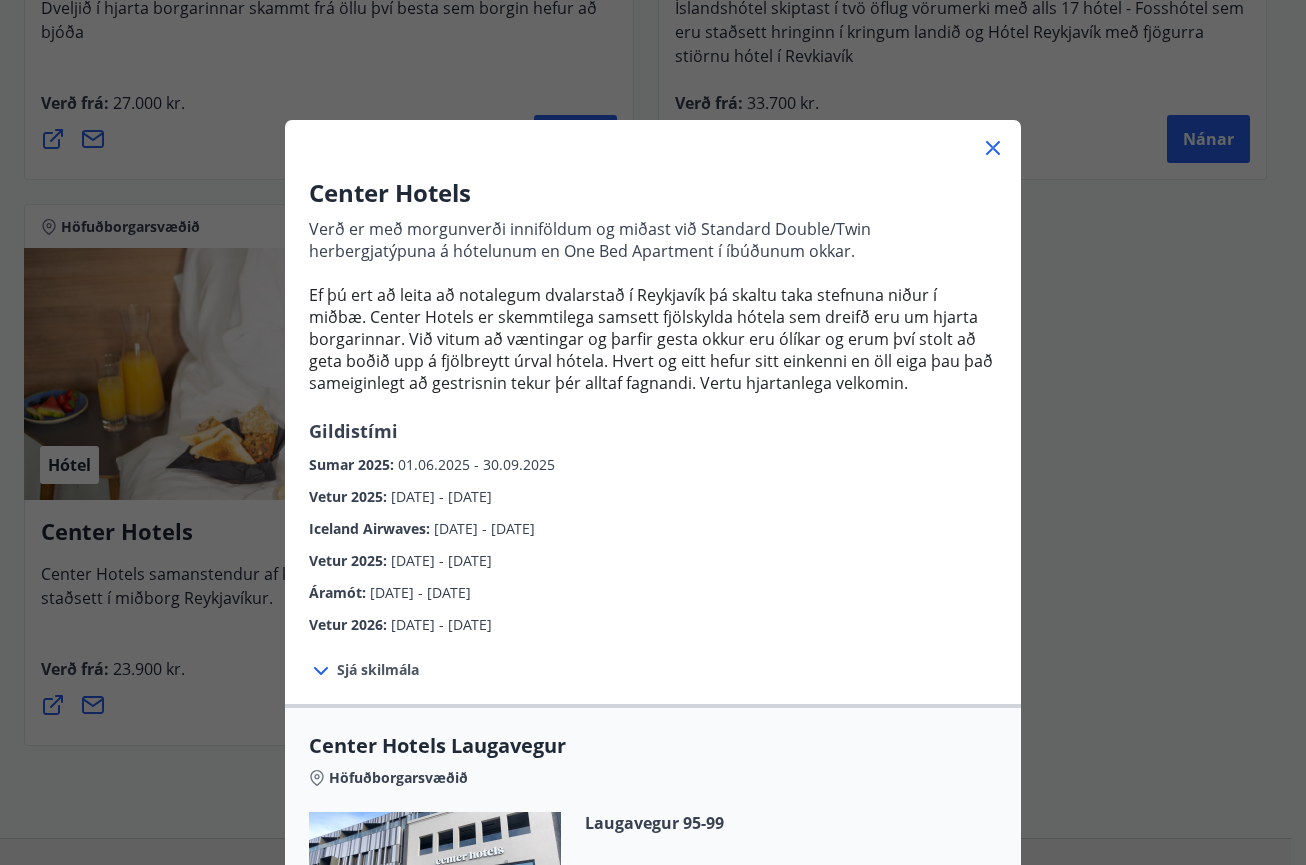 click 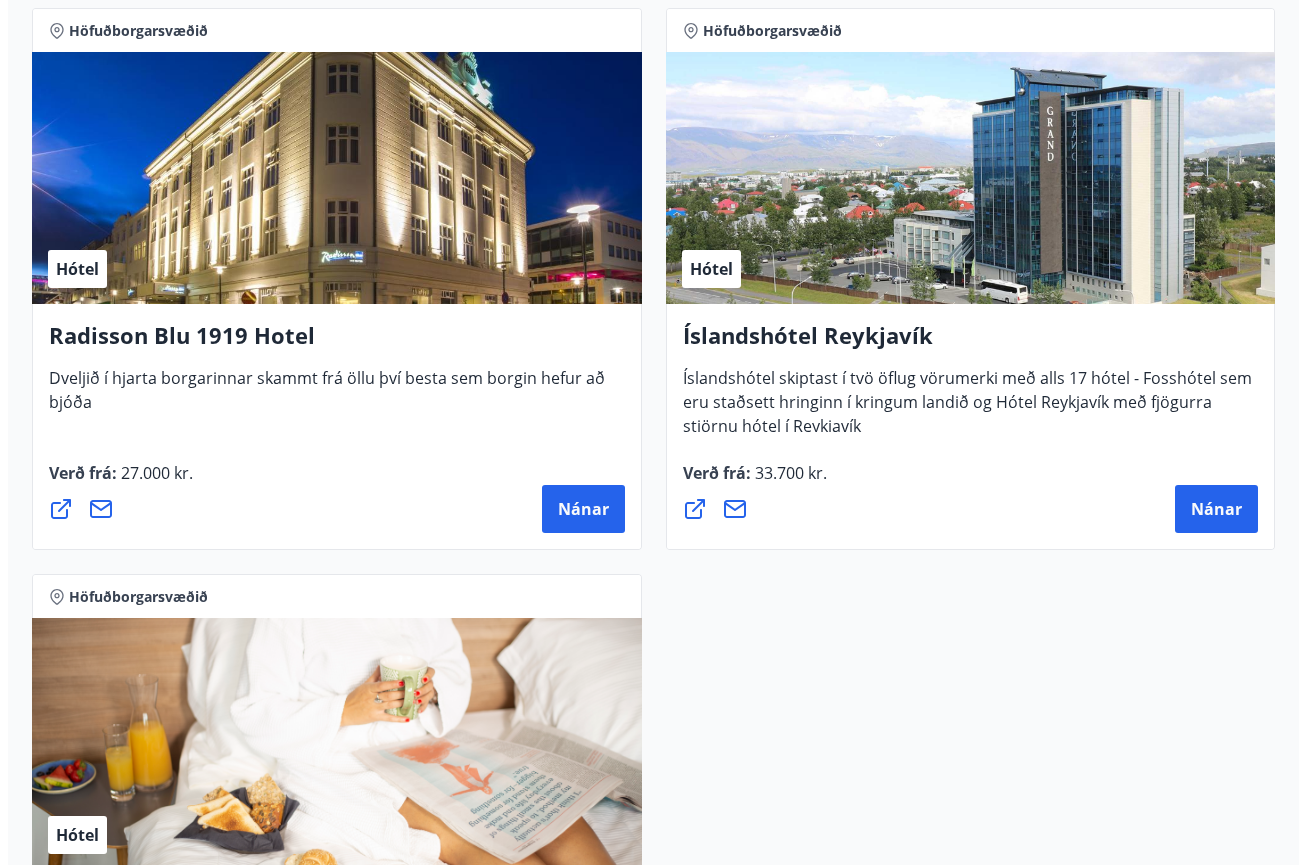 scroll, scrollTop: 3241, scrollLeft: 0, axis: vertical 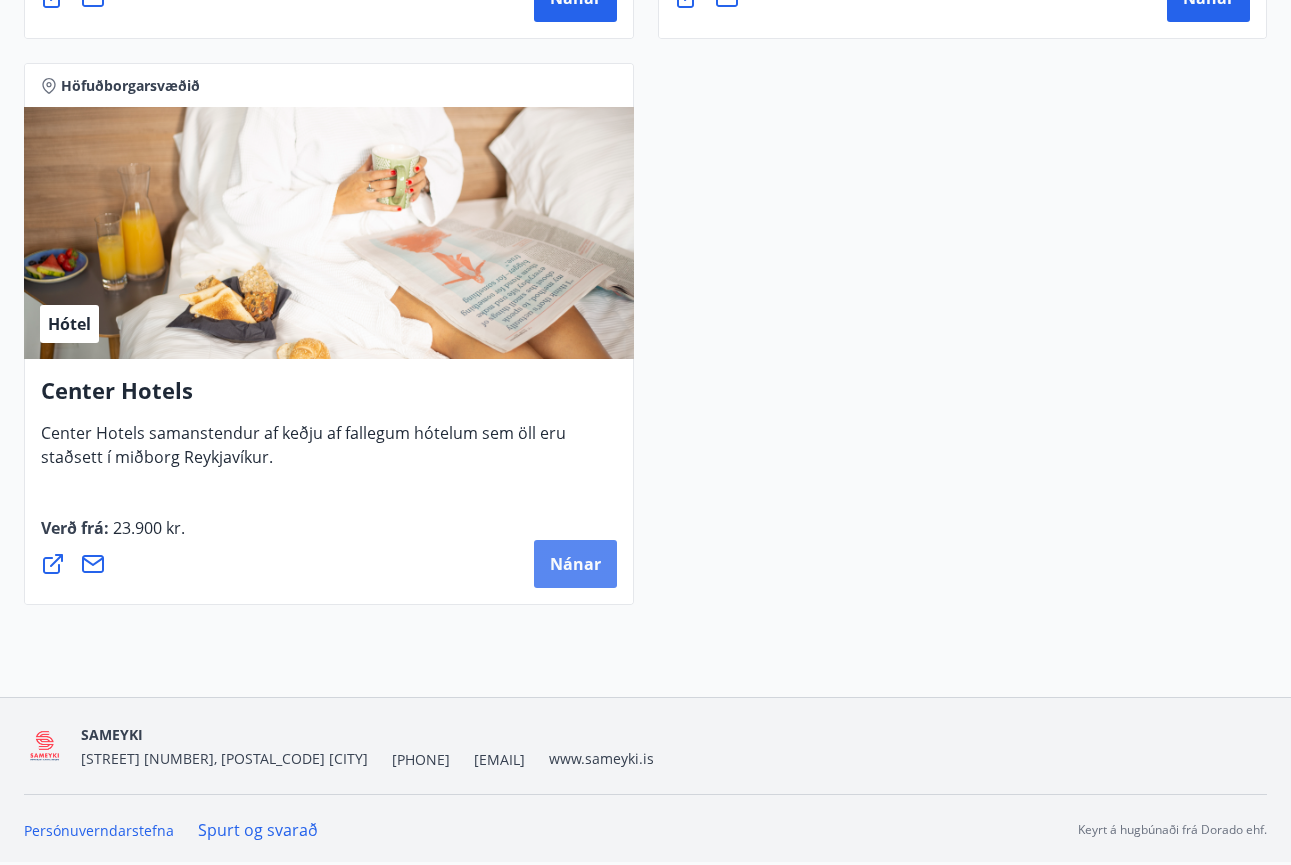 click on "Nánar" at bounding box center [575, 564] 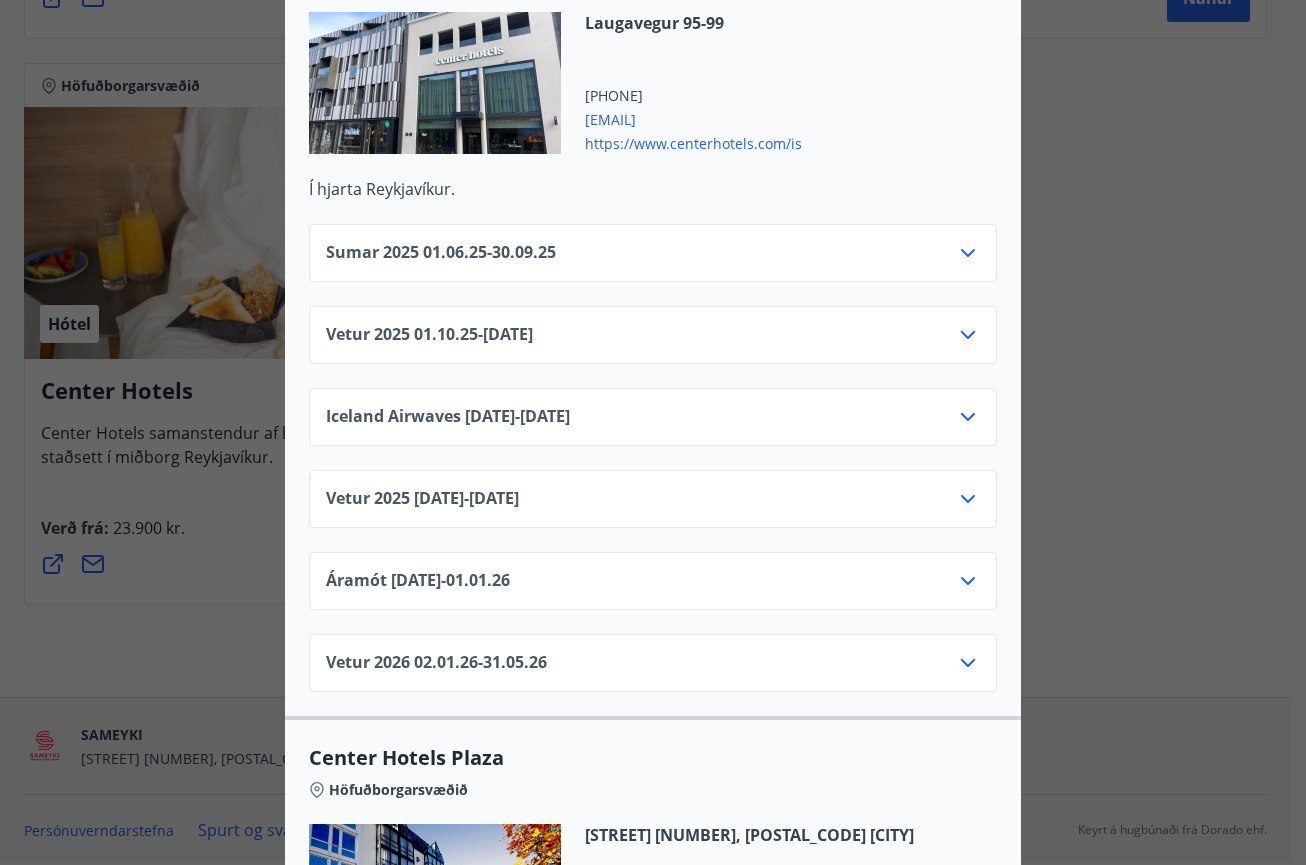 scroll, scrollTop: 500, scrollLeft: 0, axis: vertical 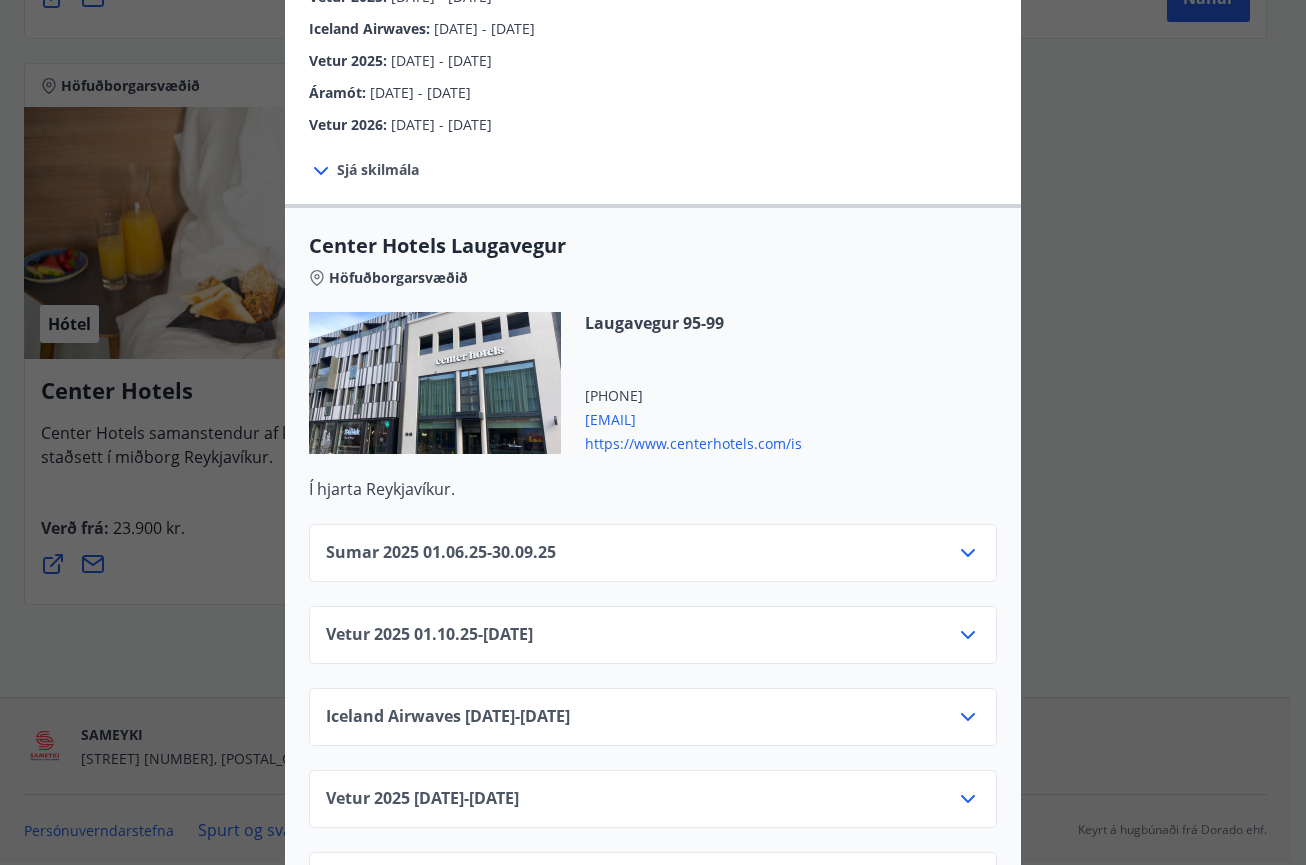 click on "https://www.centerhotels.com/is" at bounding box center (693, 442) 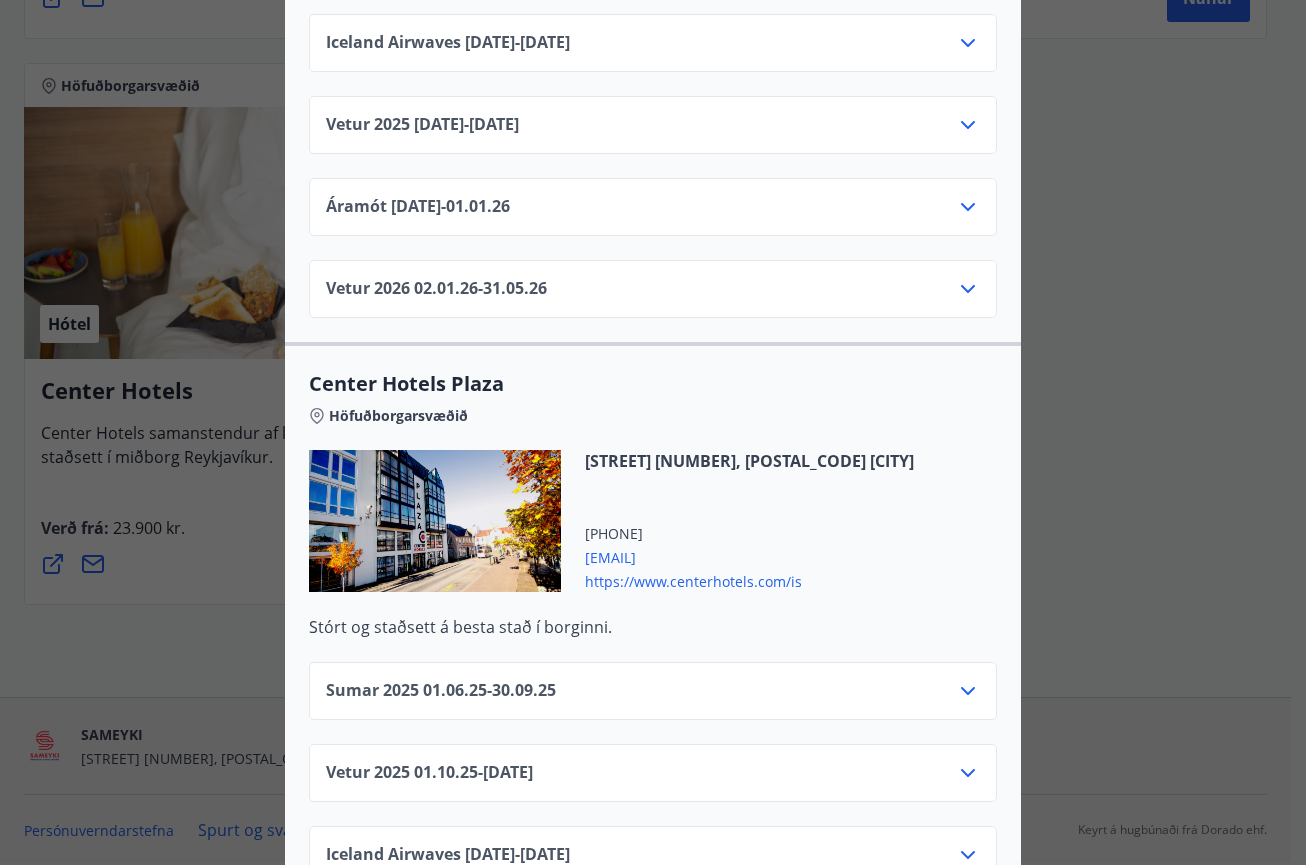 scroll, scrollTop: 1300, scrollLeft: 0, axis: vertical 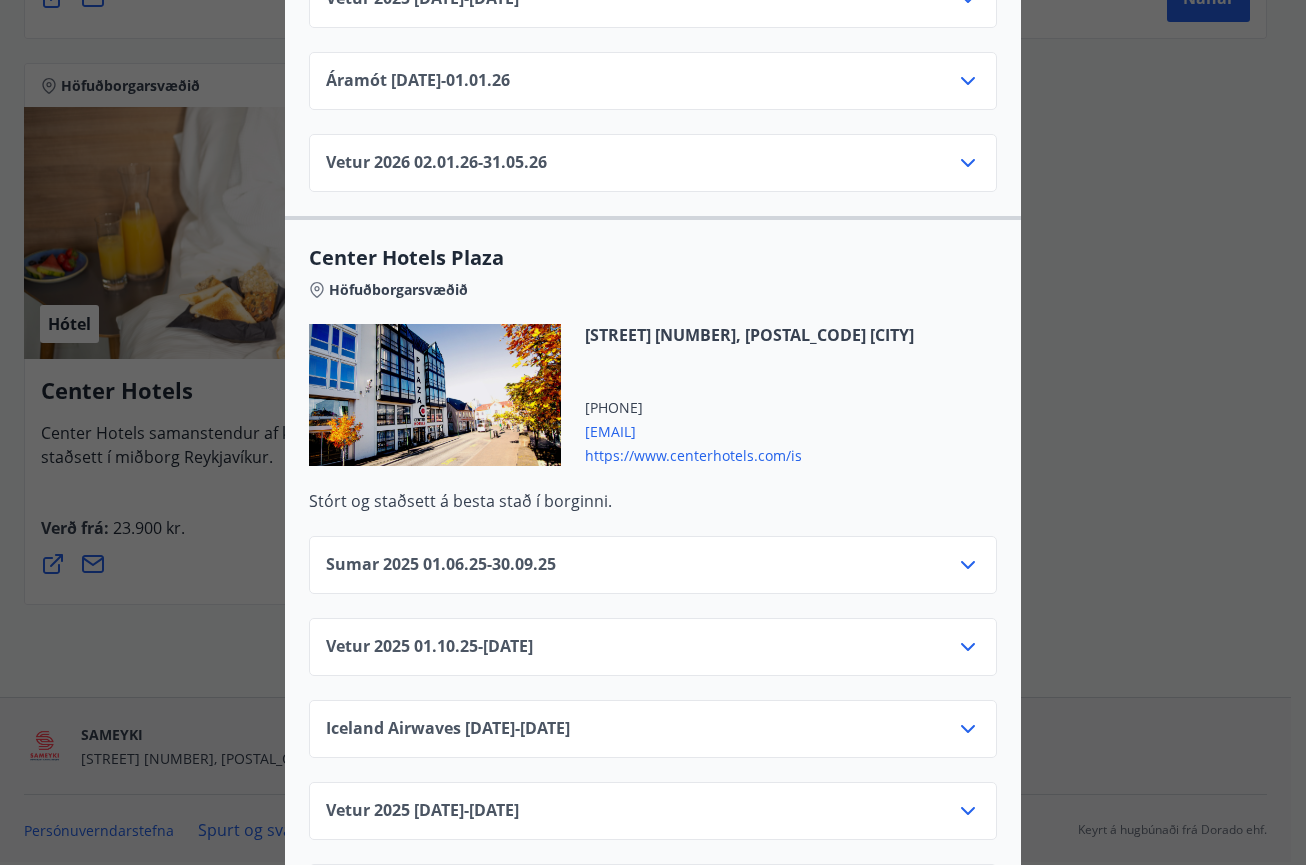 click on "https://www.centerhotels.com/is" at bounding box center (749, 454) 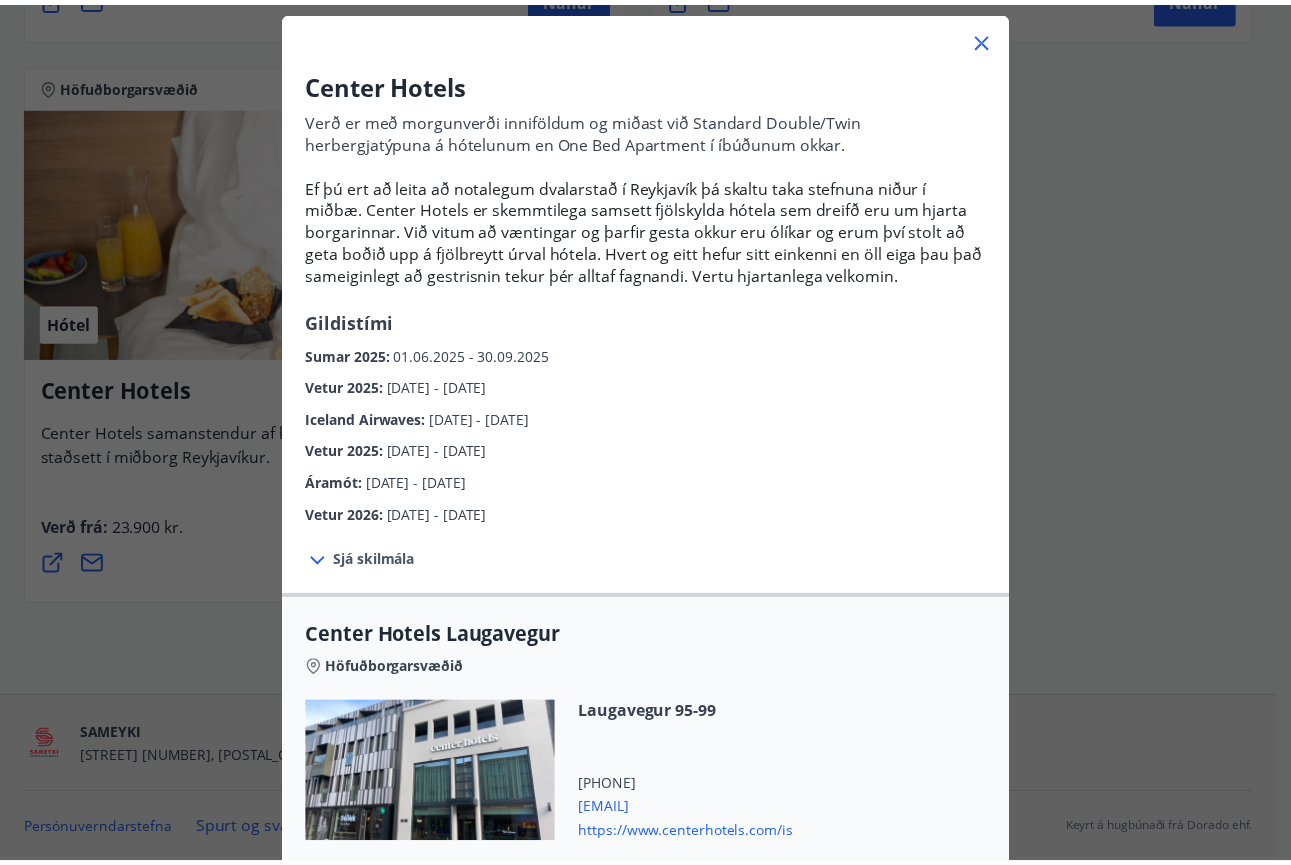 scroll, scrollTop: 0, scrollLeft: 0, axis: both 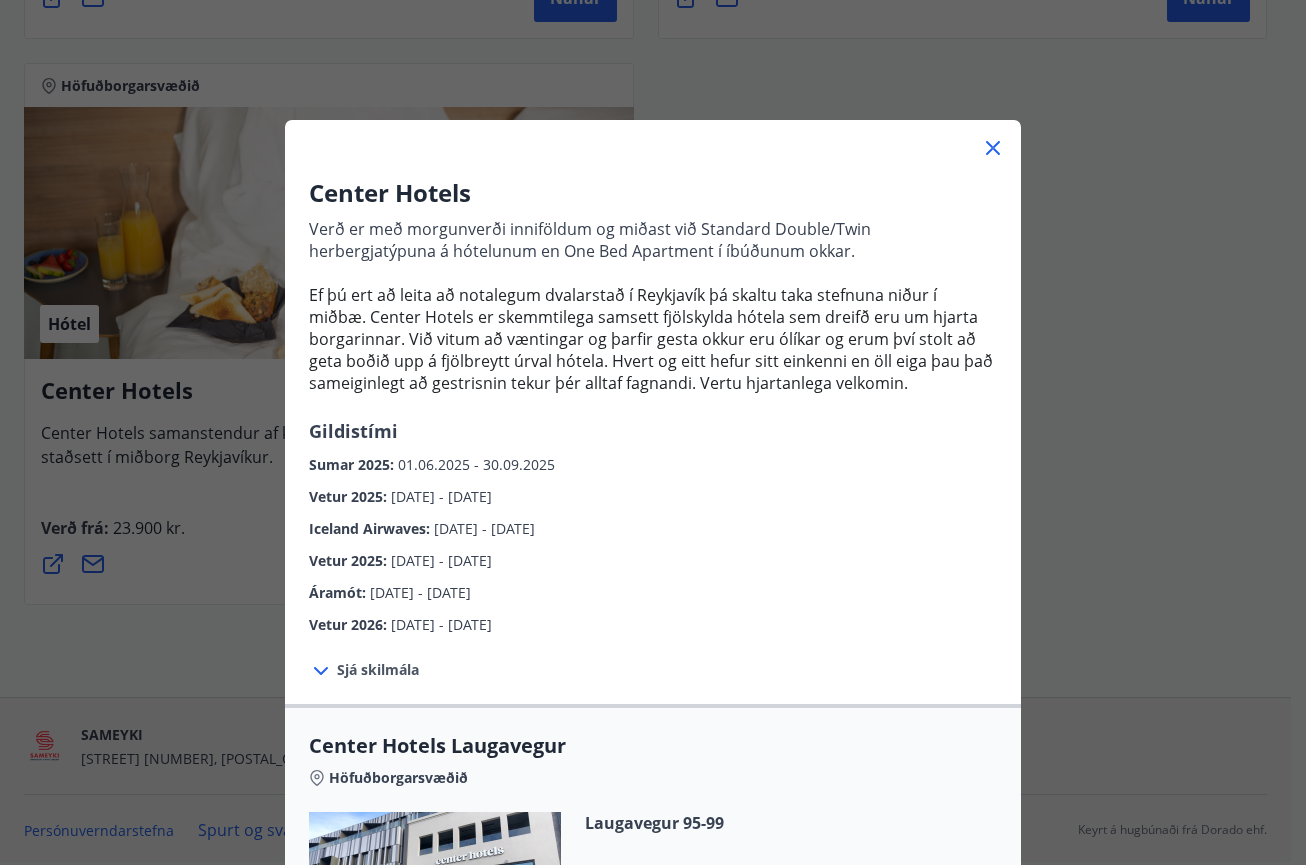 click 